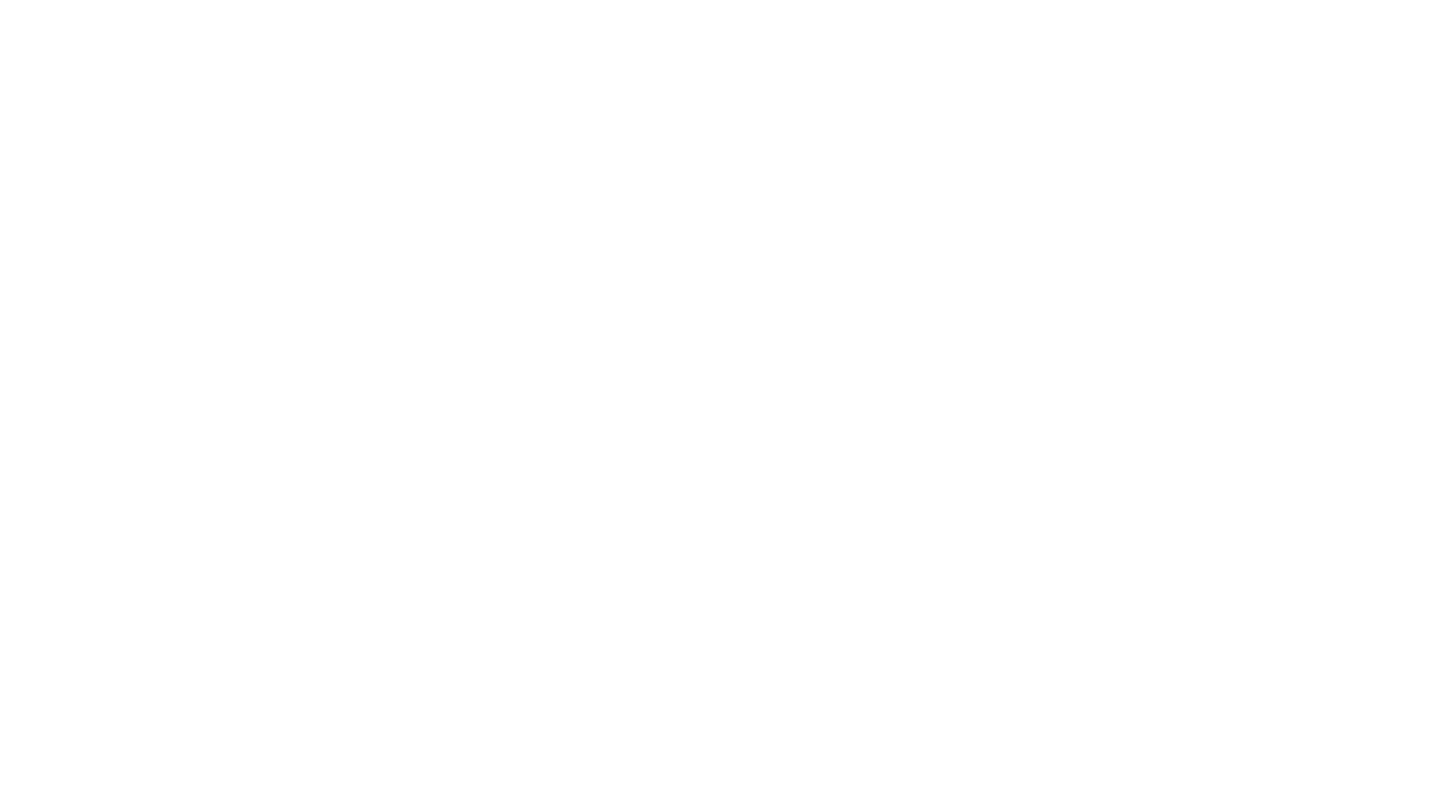 scroll, scrollTop: 0, scrollLeft: 0, axis: both 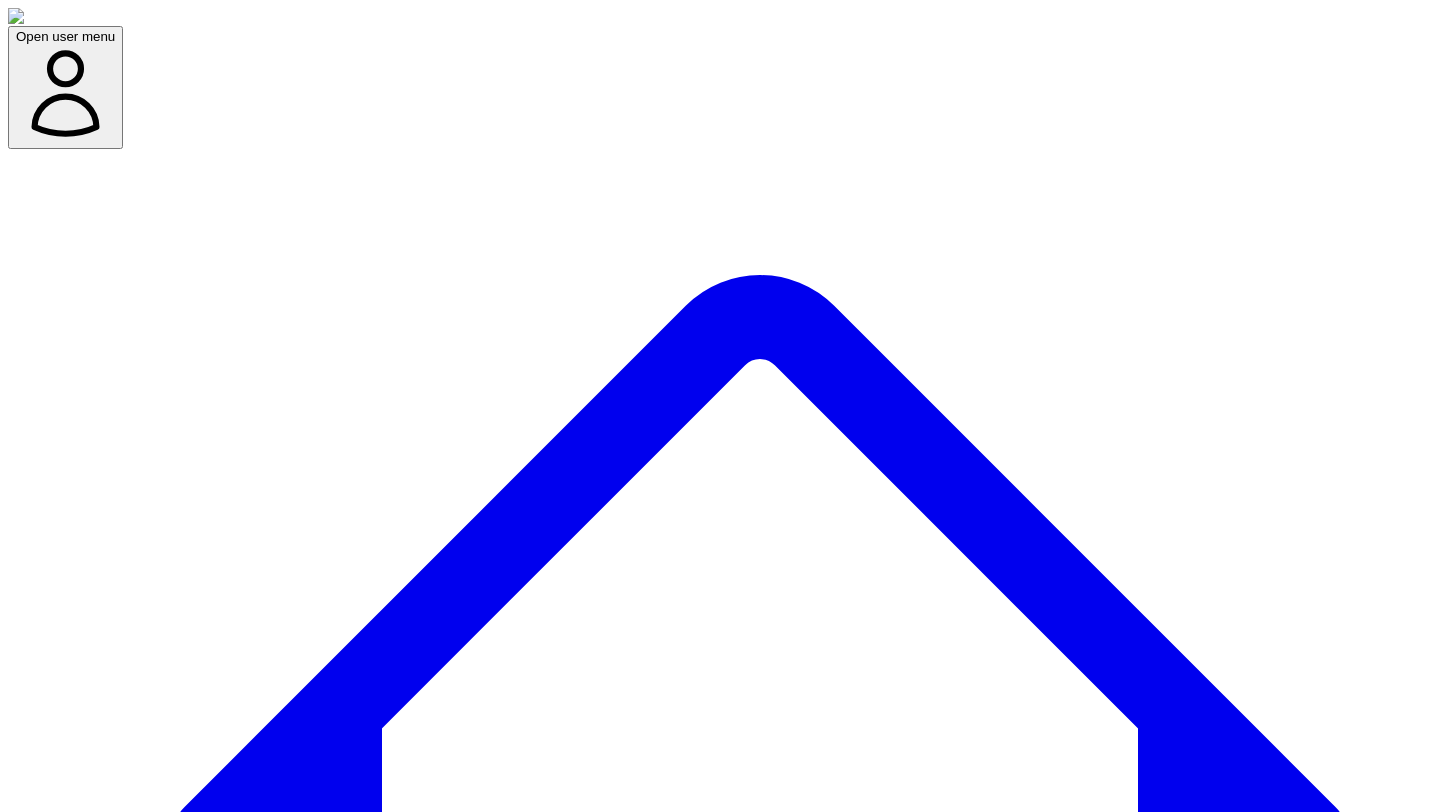 click on "Add/select expert(s) to start   Start New (Add Expert)" at bounding box center (168, 9126) 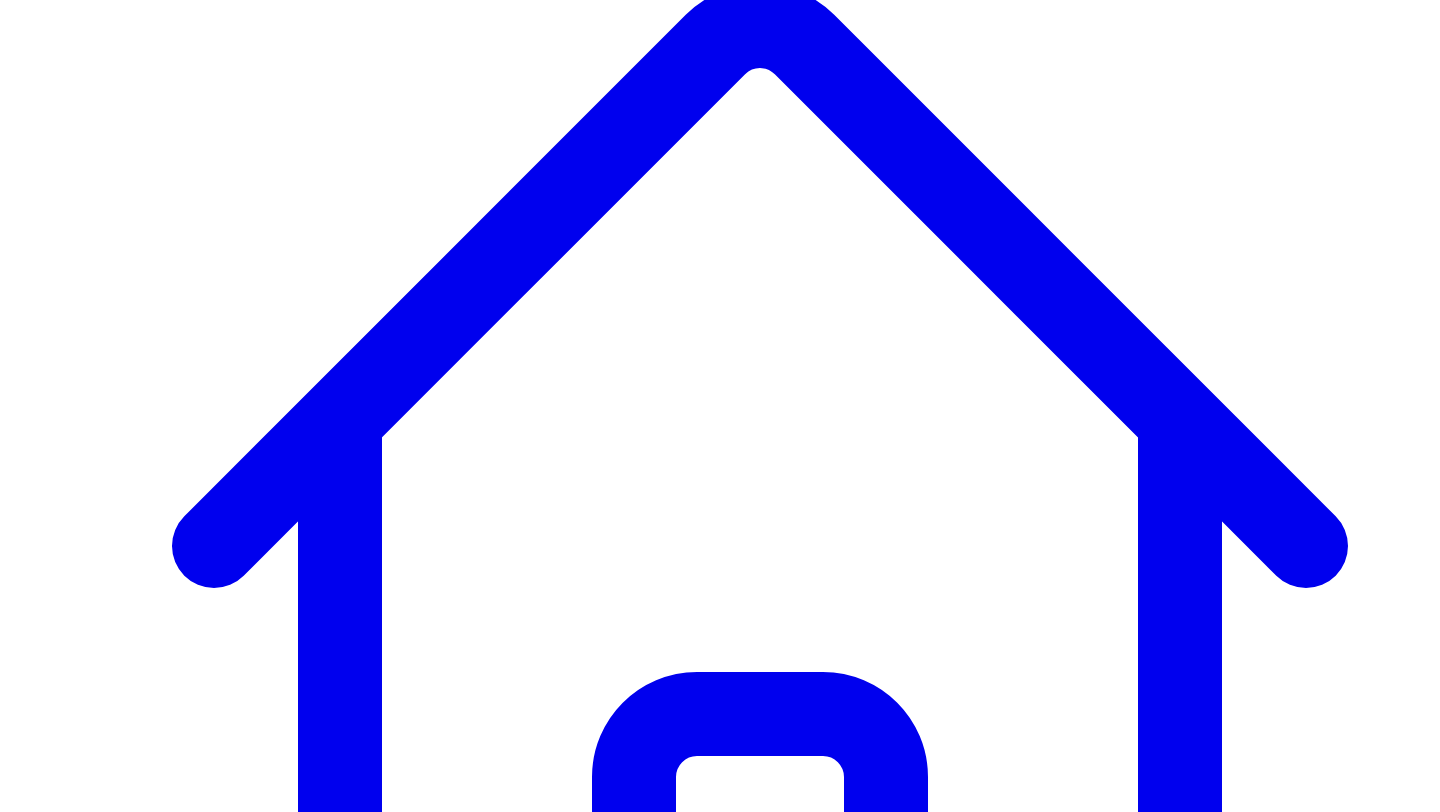 scroll, scrollTop: 272, scrollLeft: 0, axis: vertical 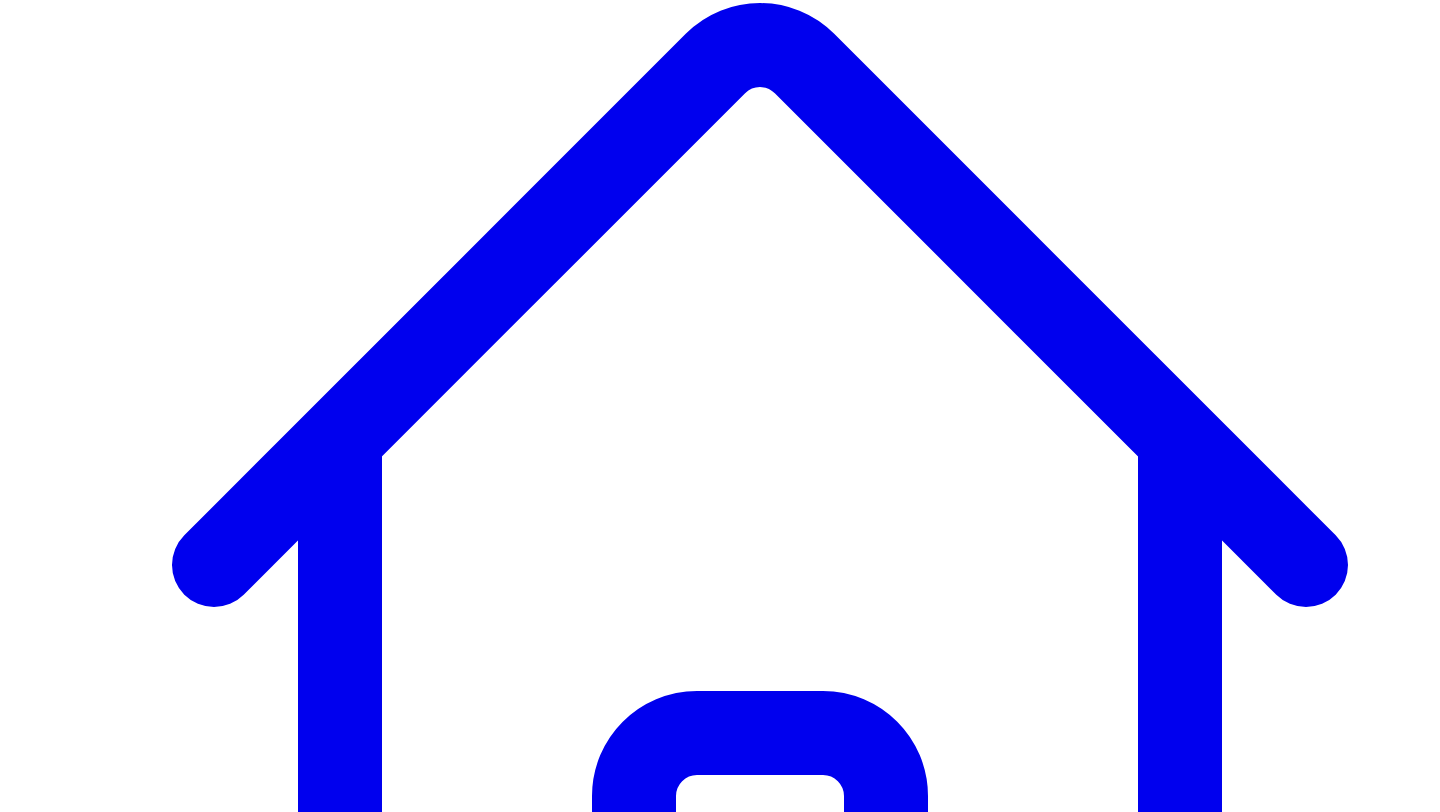 click on "@ Ana Calin 10  post s" at bounding box center (91, 7428) 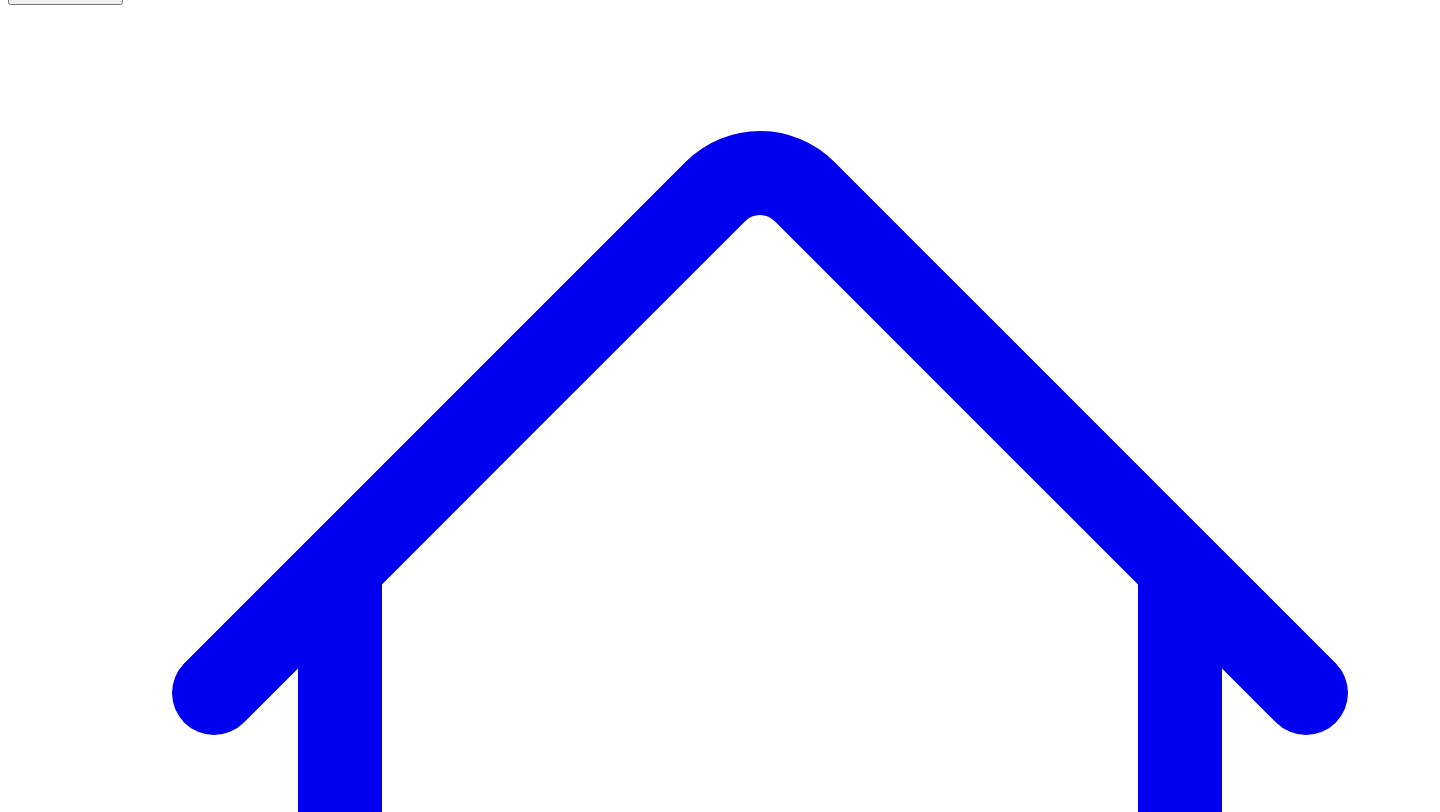 click on "@ Andres Vourakis 10  post s" at bounding box center (111, 7622) 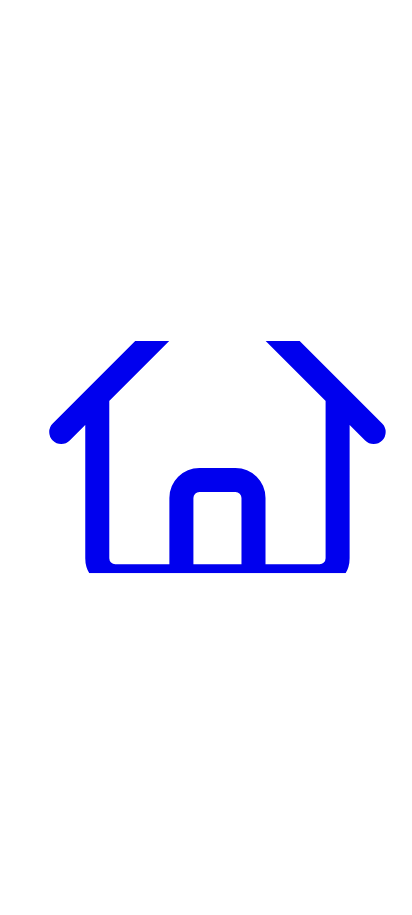 scroll, scrollTop: 532, scrollLeft: 0, axis: vertical 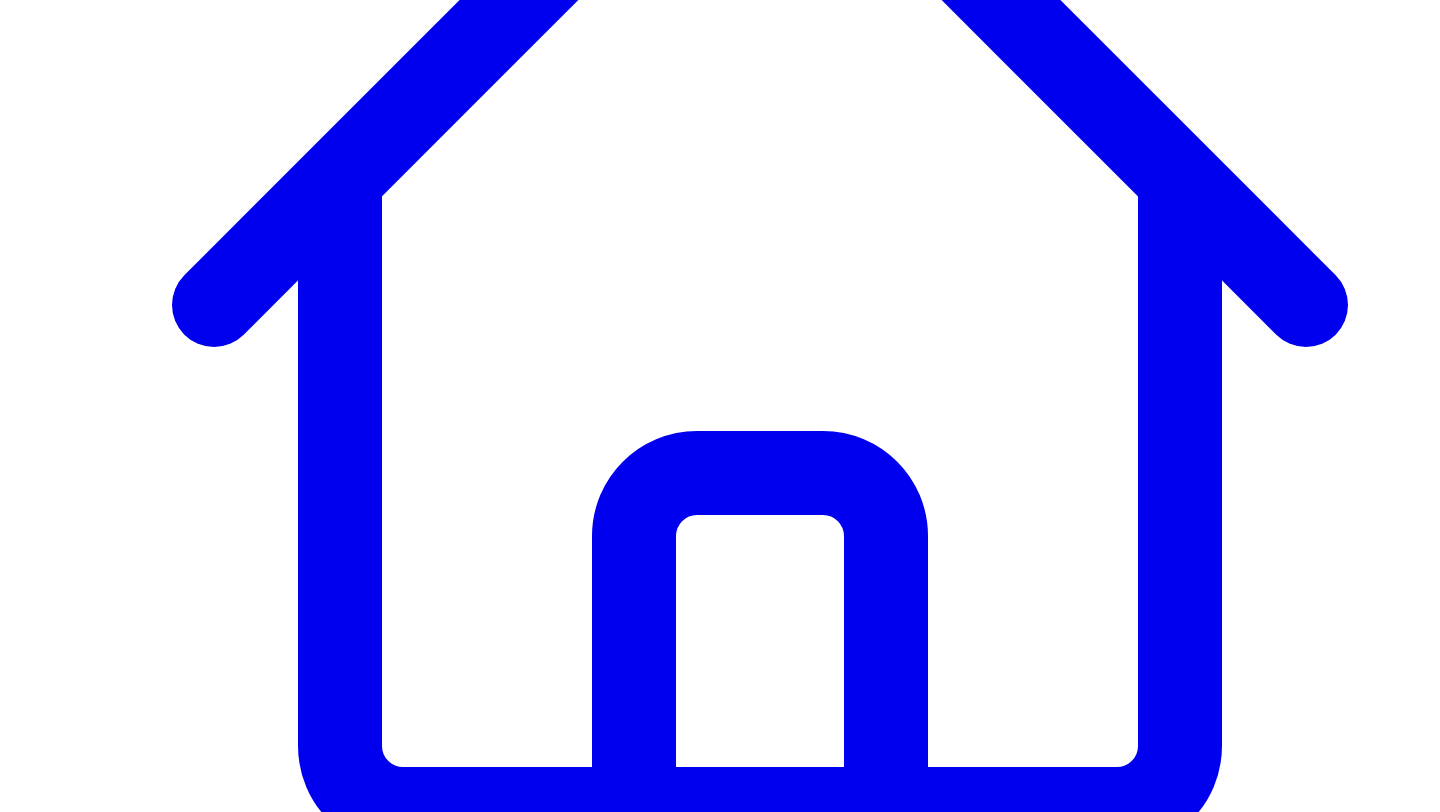 type 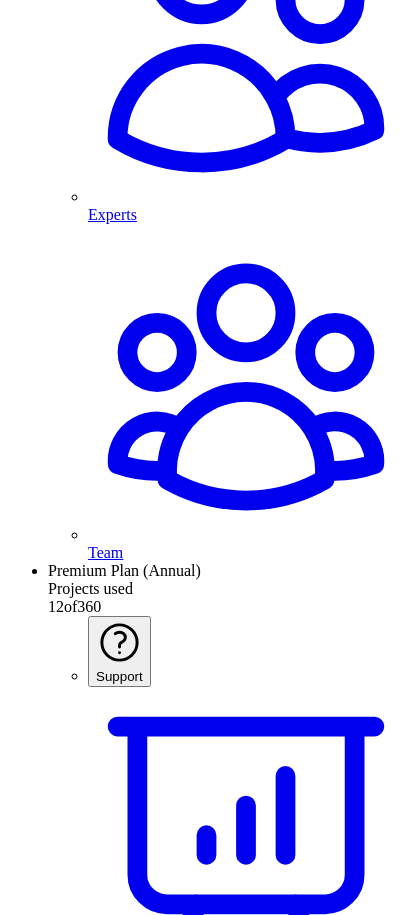 scroll, scrollTop: 144, scrollLeft: 0, axis: vertical 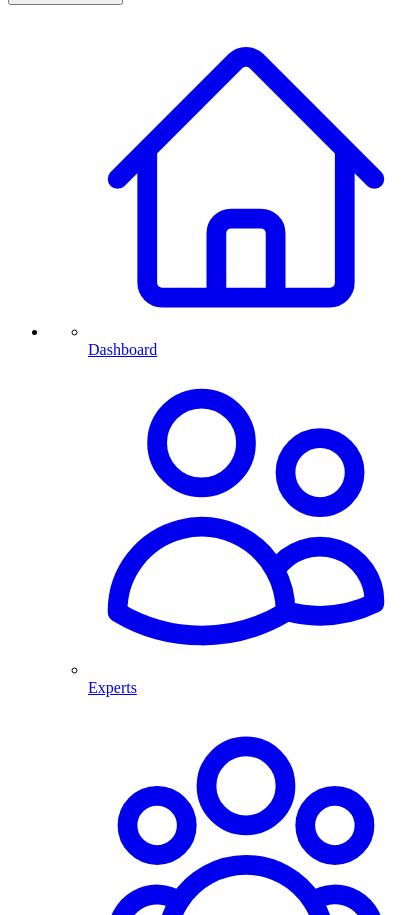 click on "@ Andres Vourakis 10  post s" at bounding box center (111, 2640) 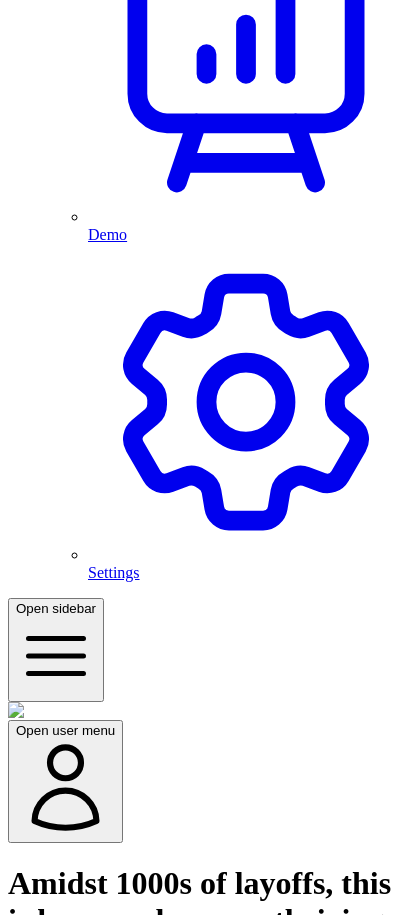 scroll, scrollTop: 1429, scrollLeft: 0, axis: vertical 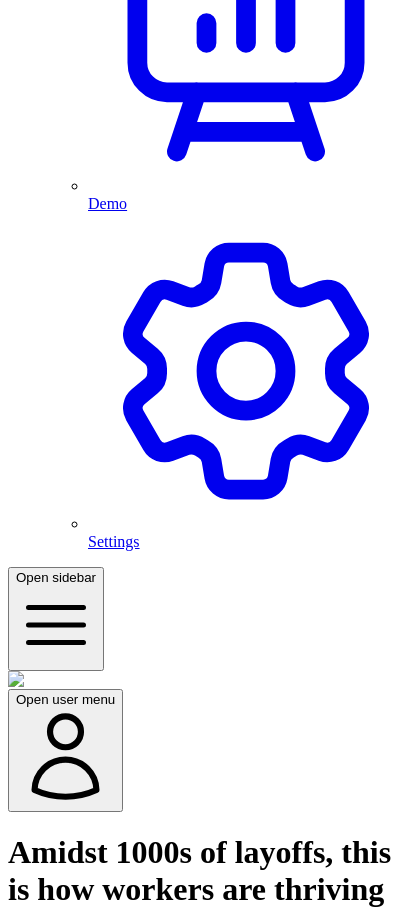 click 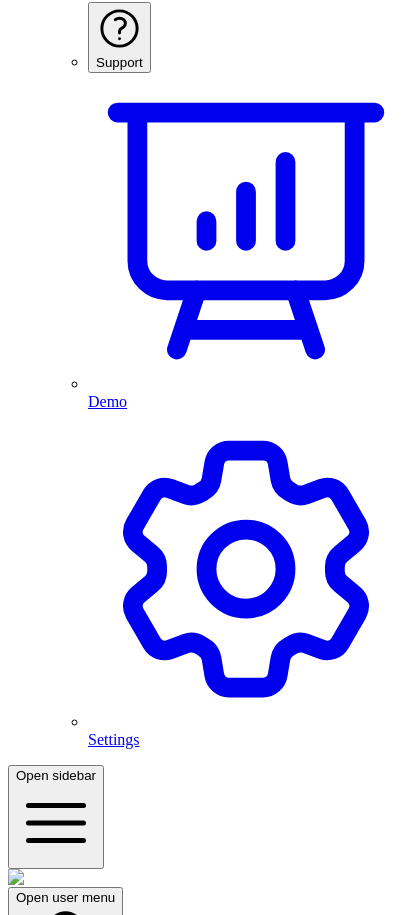 scroll, scrollTop: 1233, scrollLeft: 0, axis: vertical 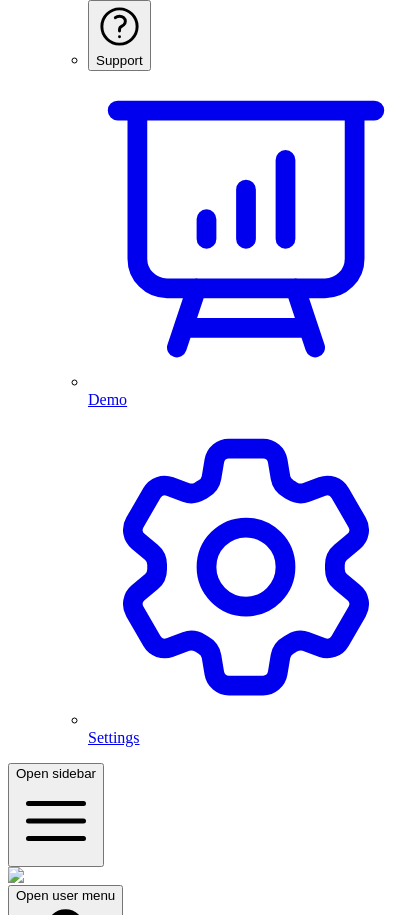 click on "Cancel" at bounding box center (37, 2535) 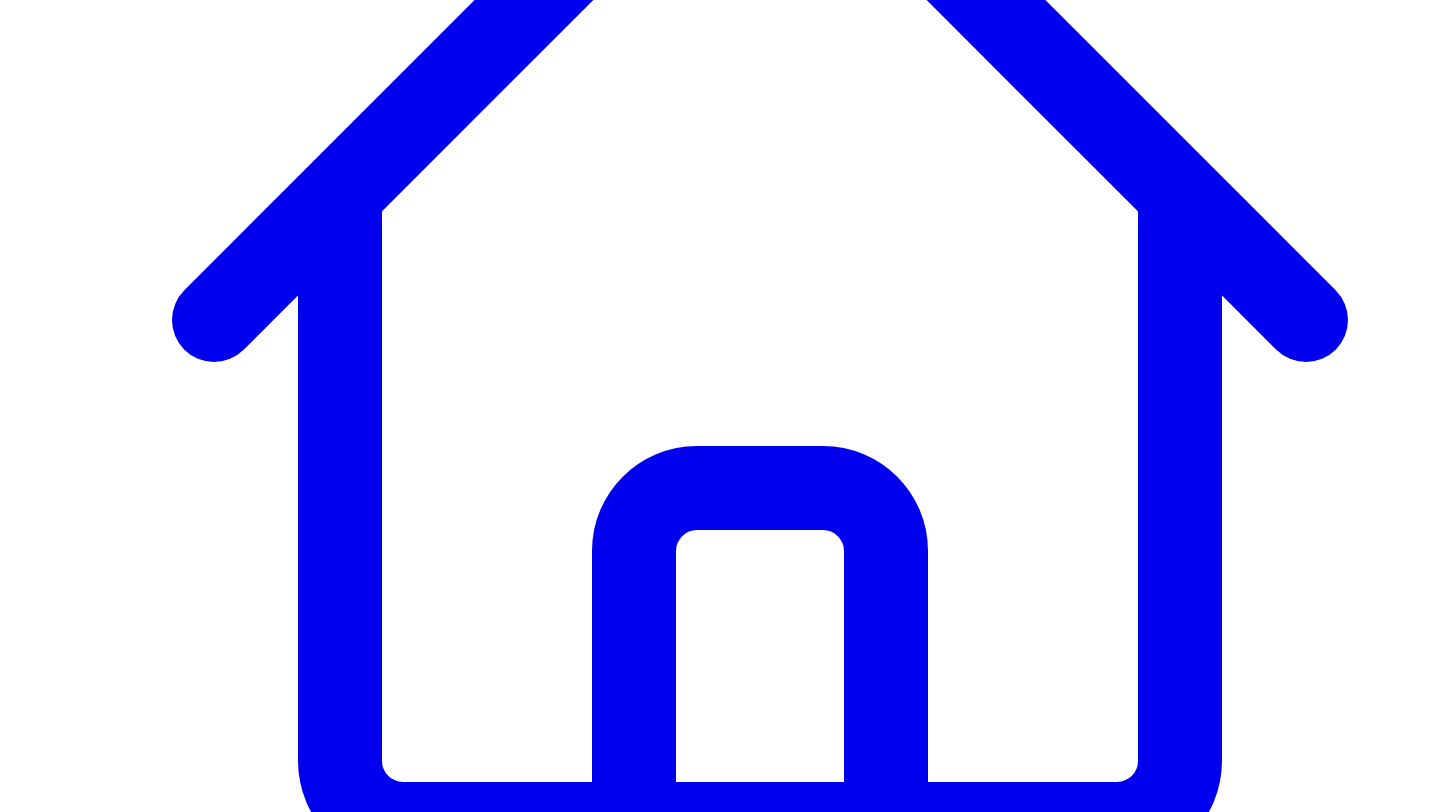 scroll, scrollTop: 144, scrollLeft: 0, axis: vertical 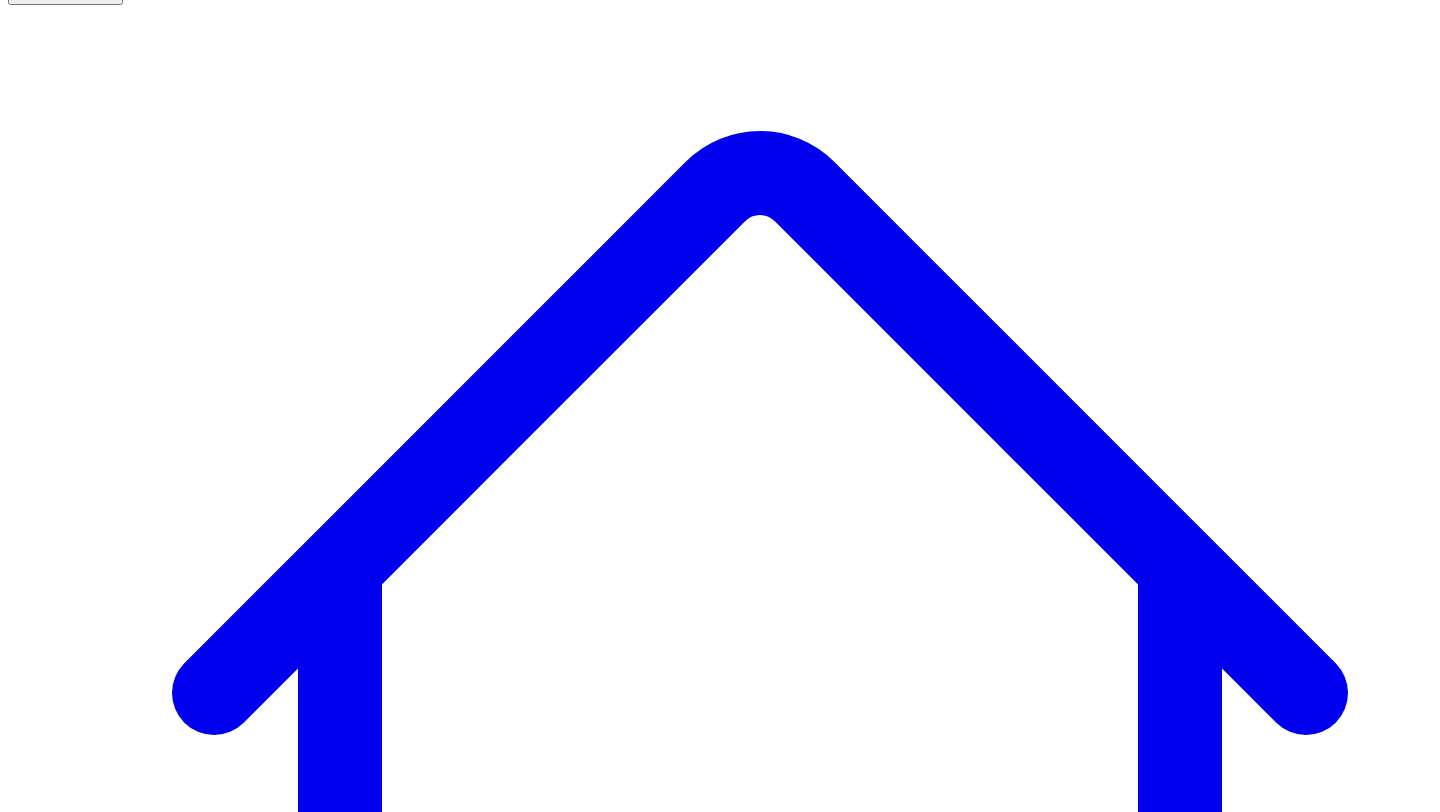 click on "@ Andres Vourakis 10  post s" at bounding box center [111, 7622] 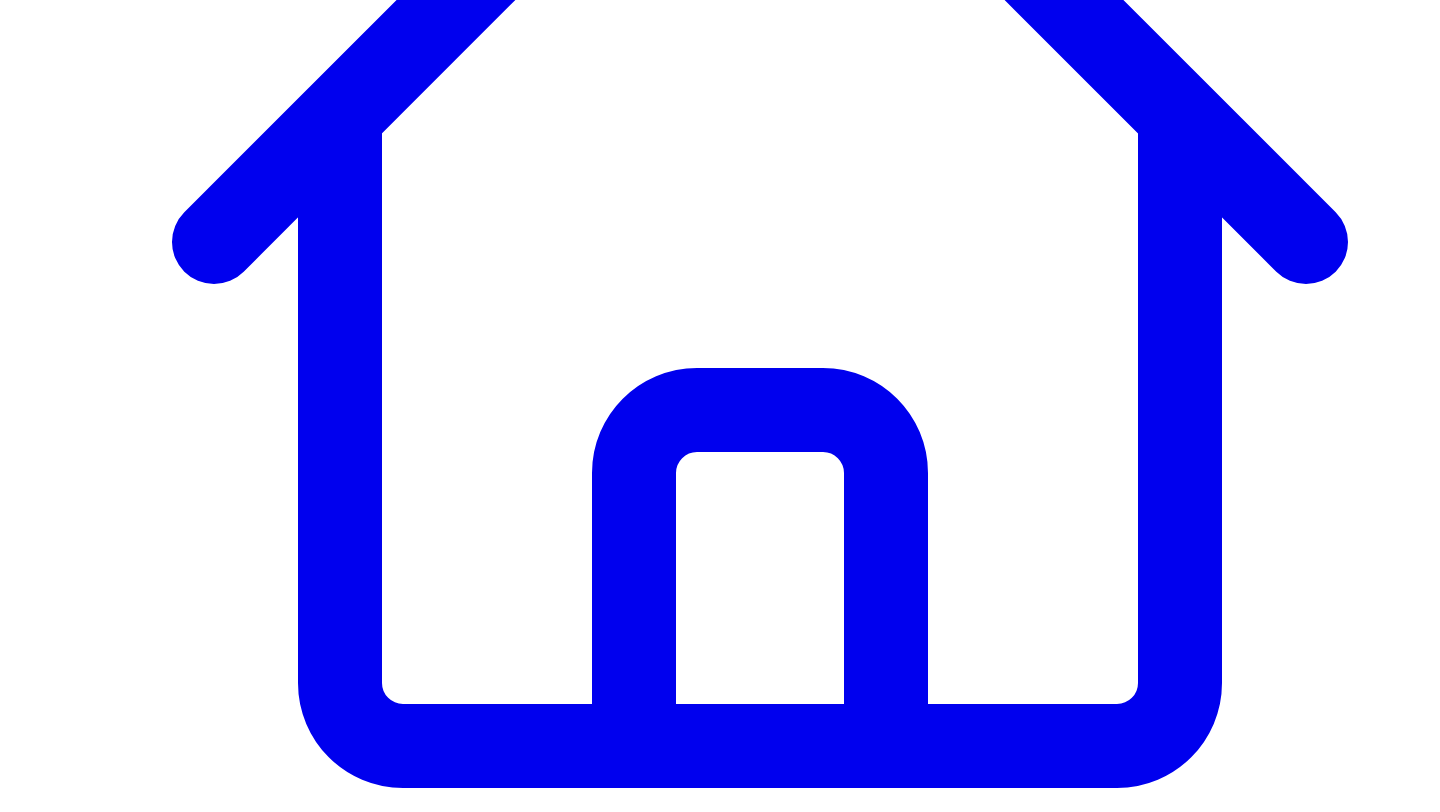 scroll, scrollTop: 619, scrollLeft: 0, axis: vertical 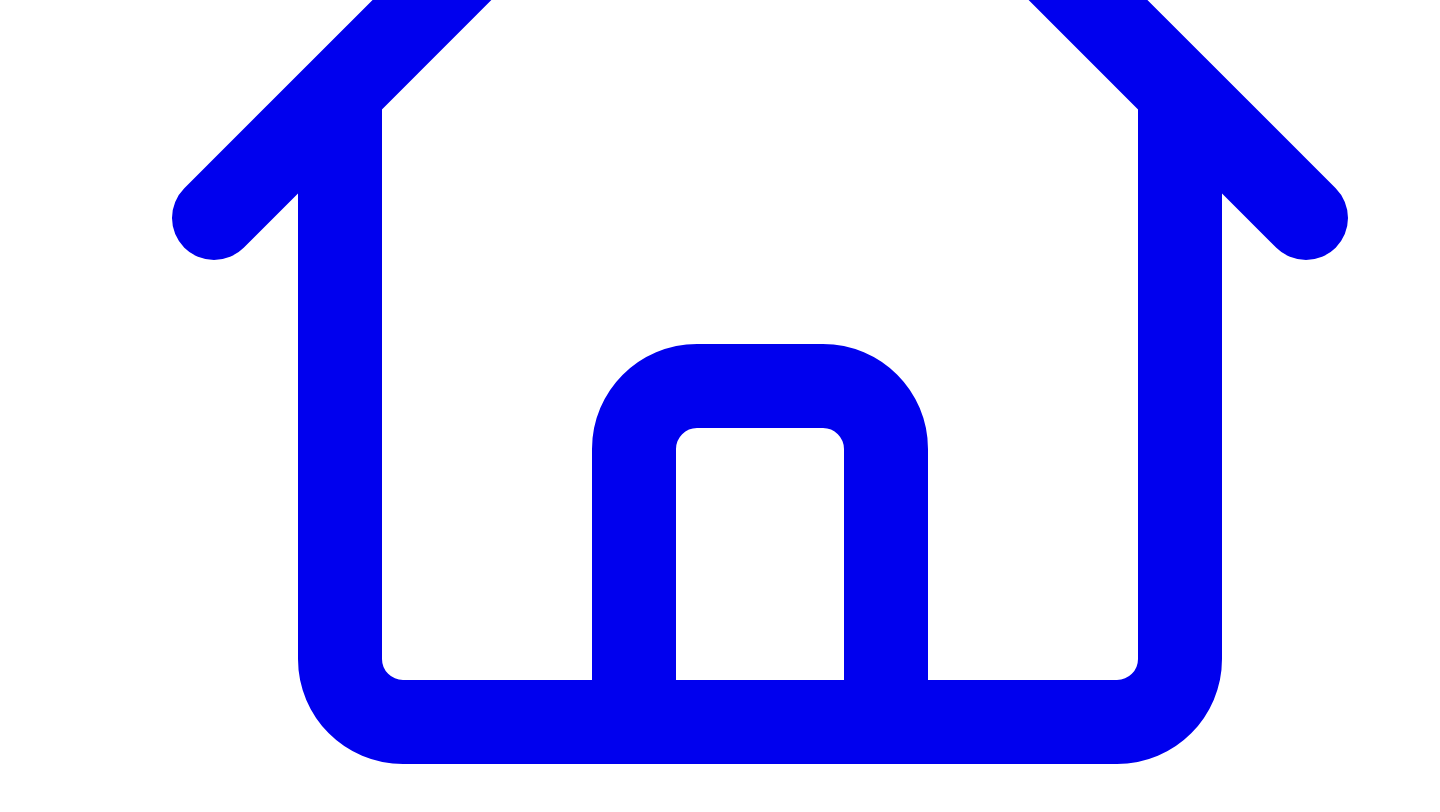 type 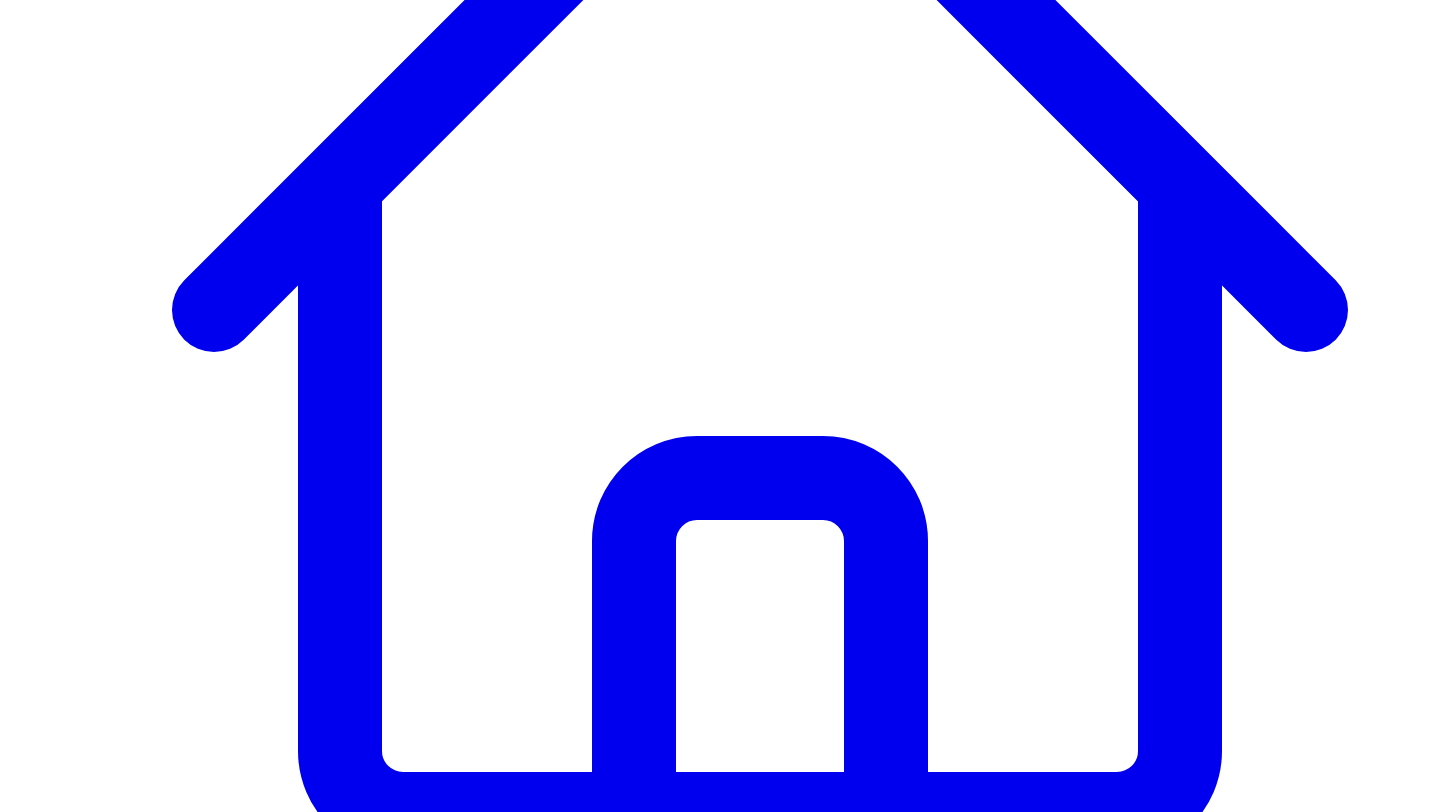 scroll, scrollTop: 144, scrollLeft: 0, axis: vertical 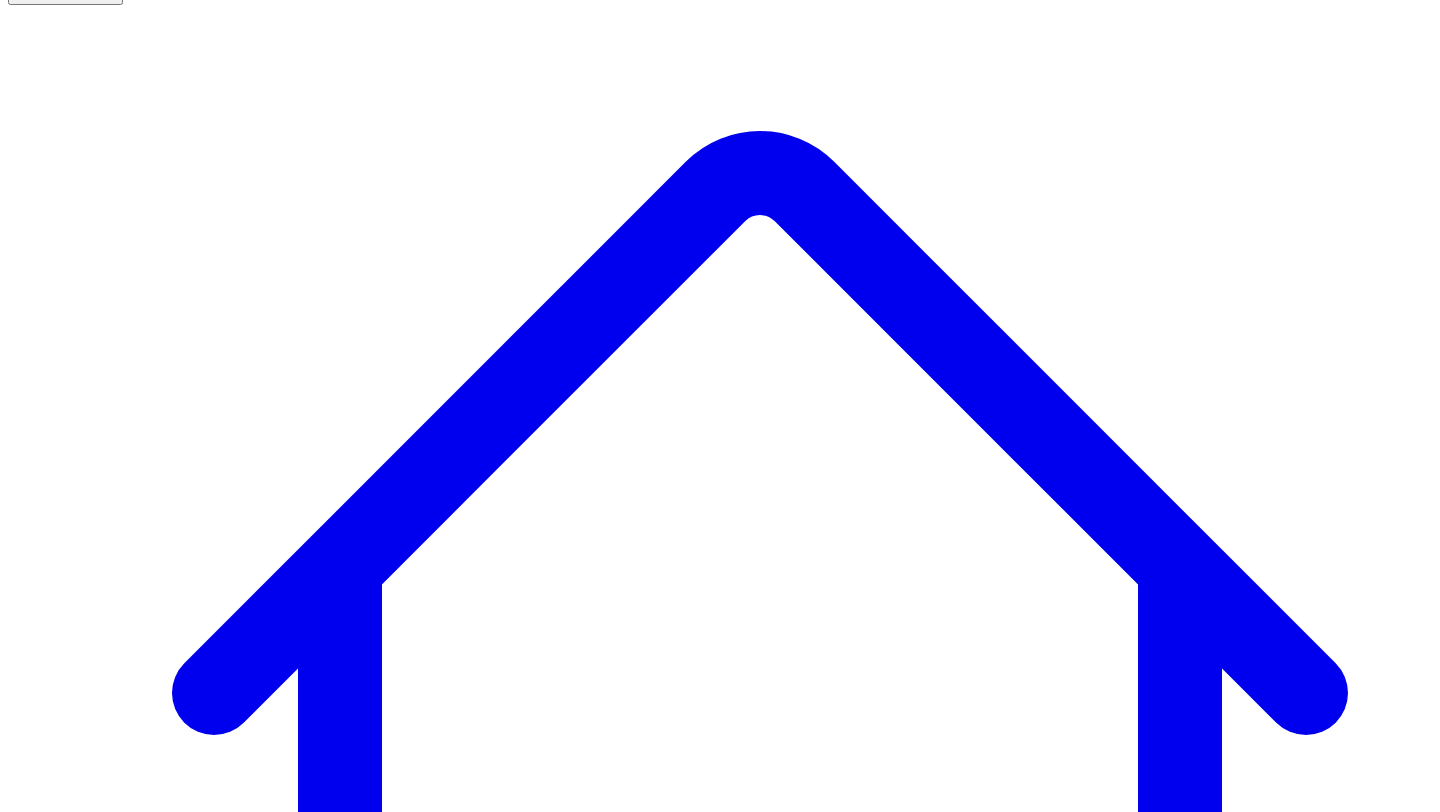 click on "@ Andres Vourakis 10  post s" at bounding box center [111, 7636] 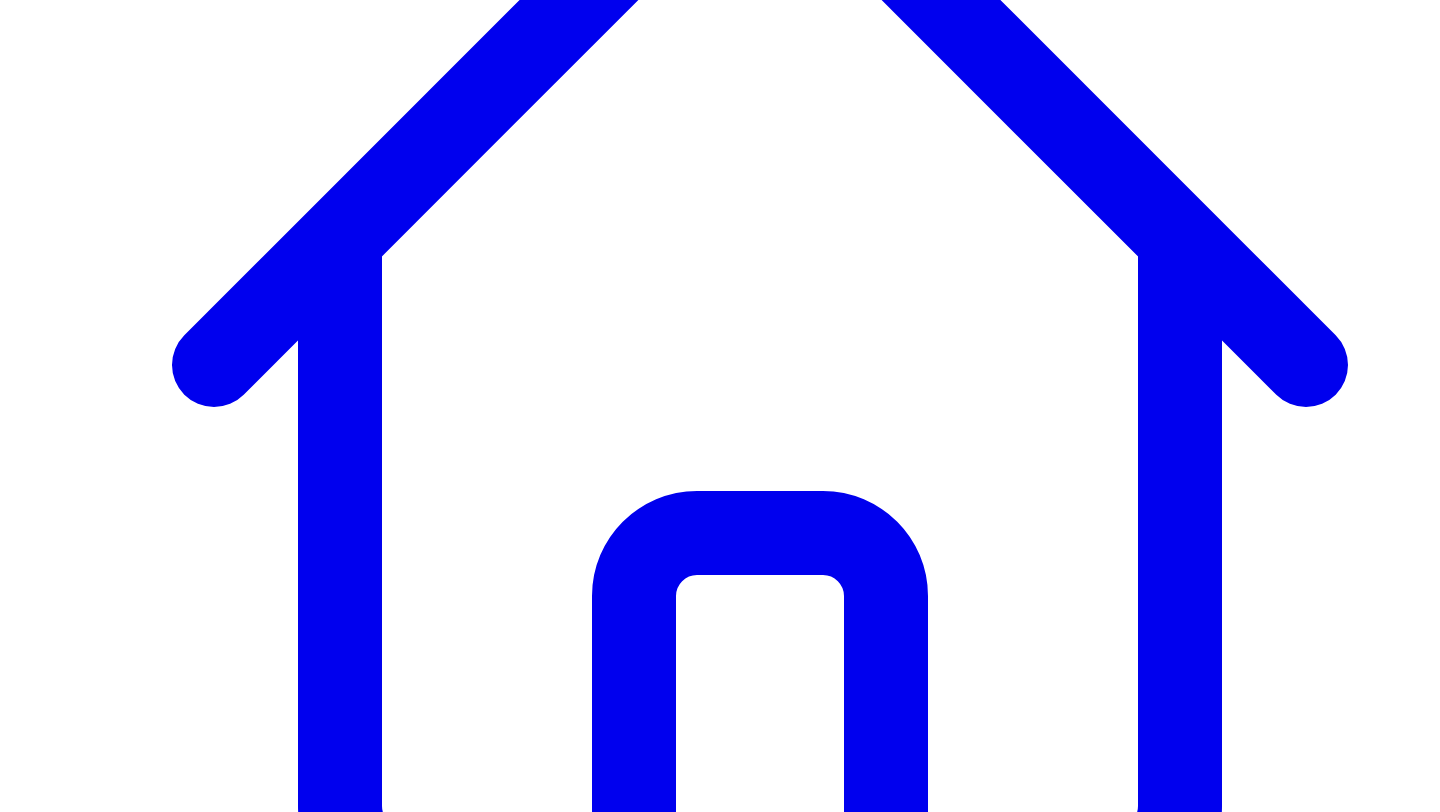 scroll, scrollTop: 479, scrollLeft: 0, axis: vertical 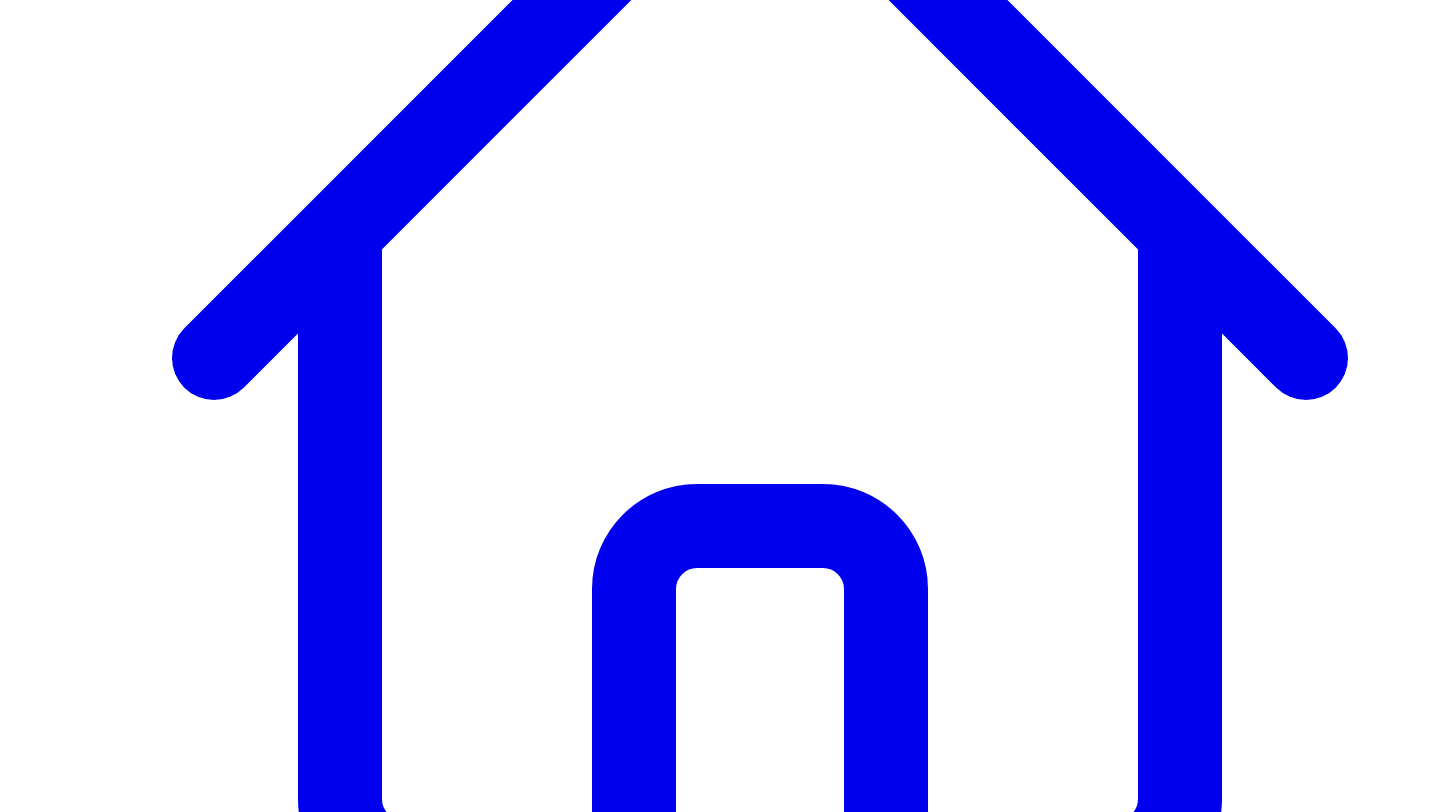 type 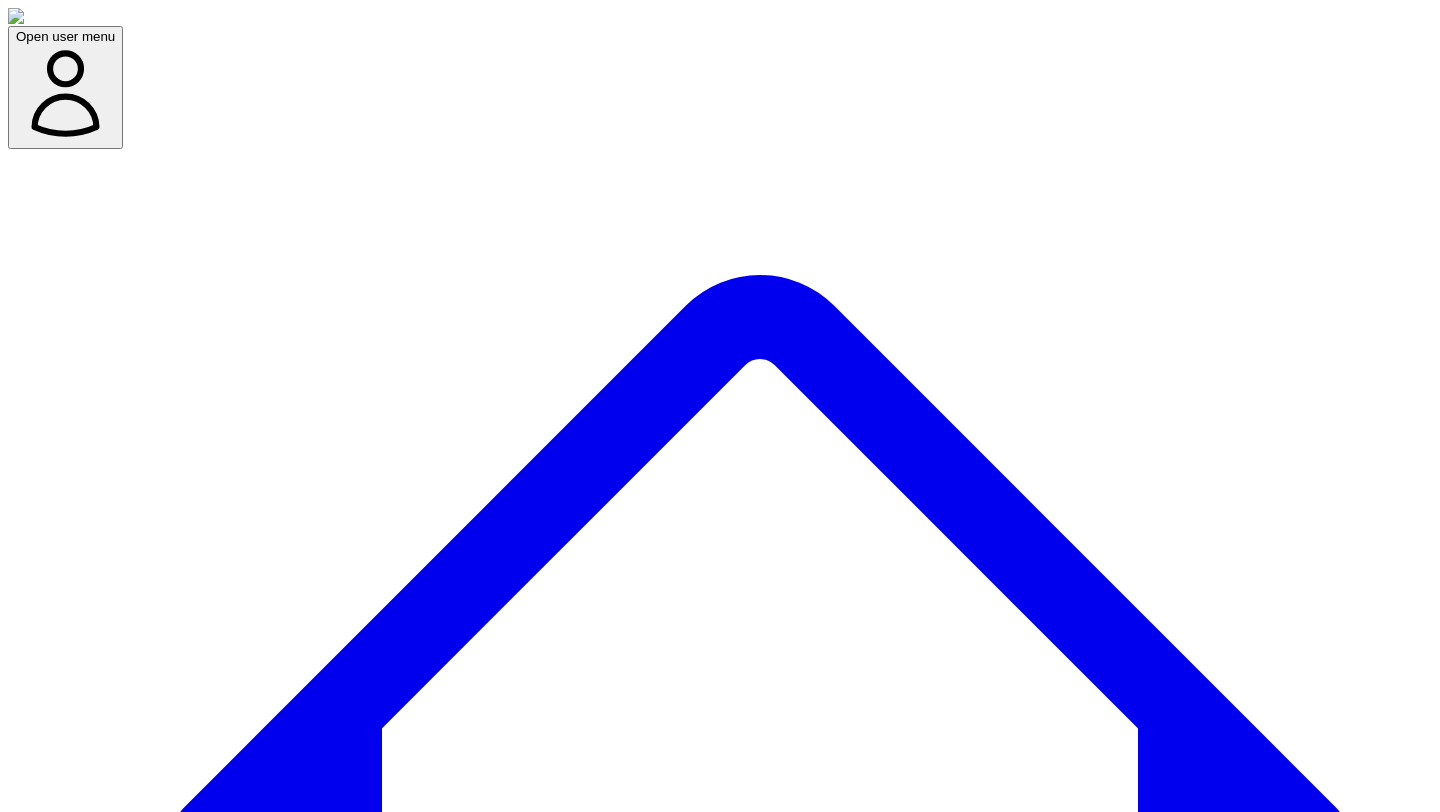scroll, scrollTop: 275, scrollLeft: 0, axis: vertical 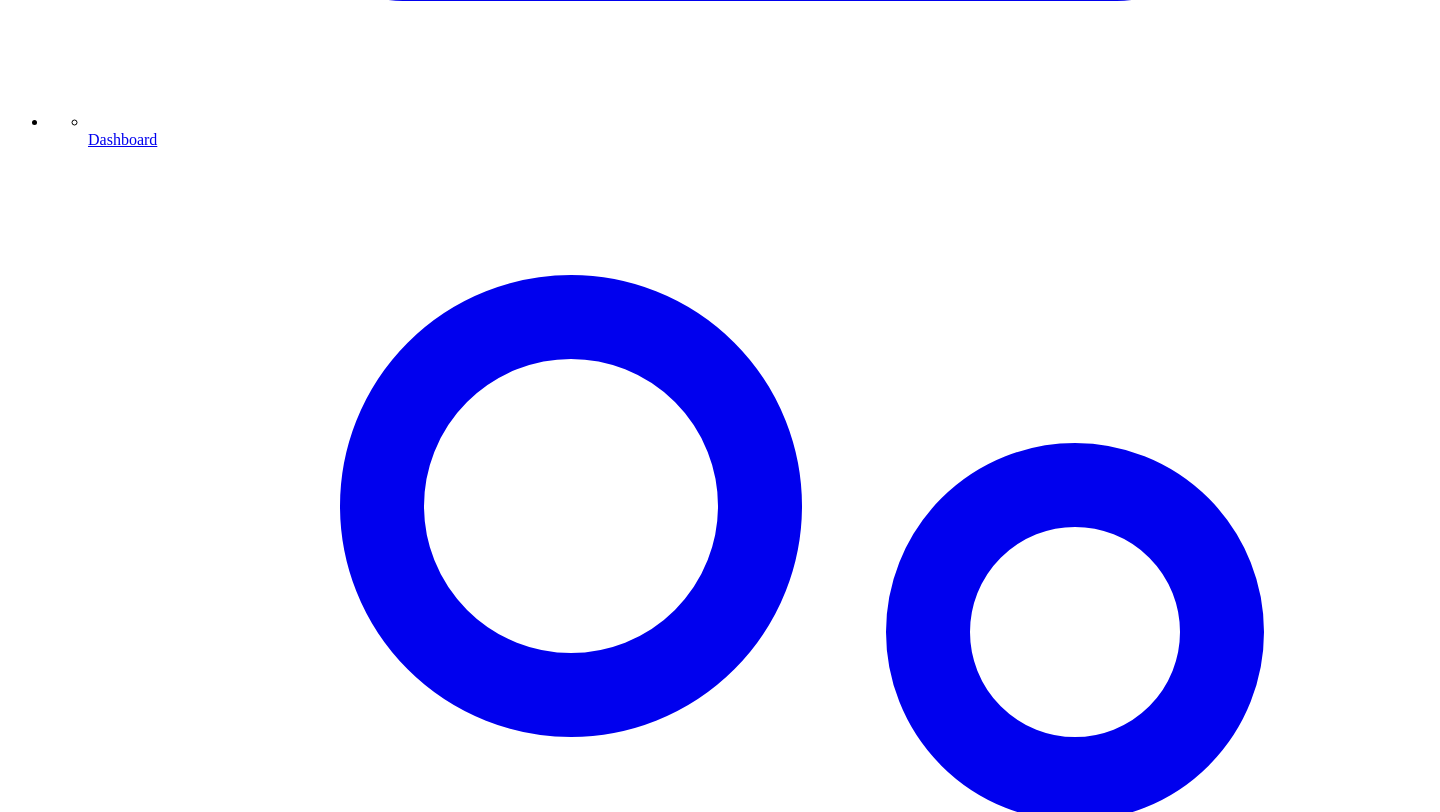 click on "give a custom instruction" at bounding box center (801, 7139) 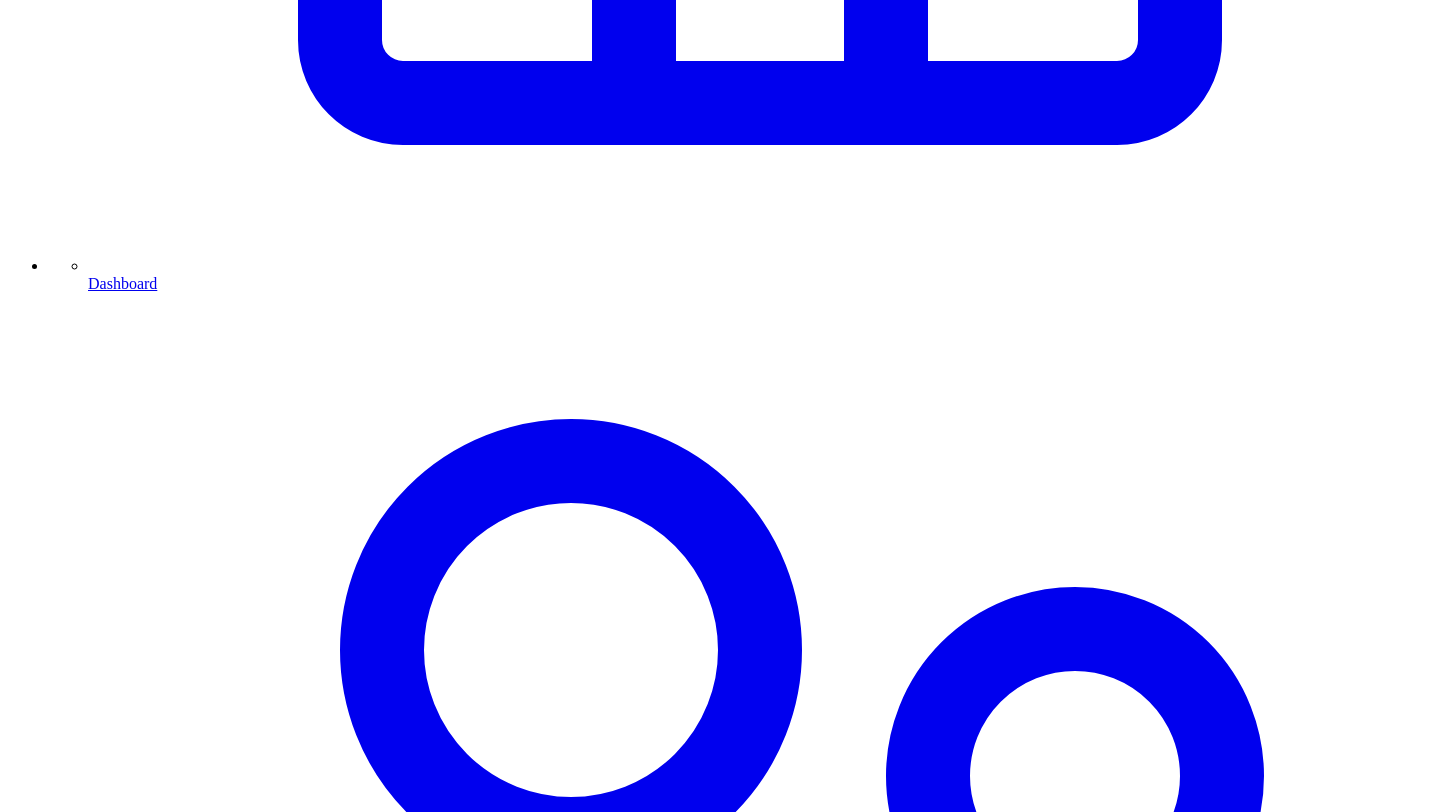 scroll, scrollTop: 1103, scrollLeft: 0, axis: vertical 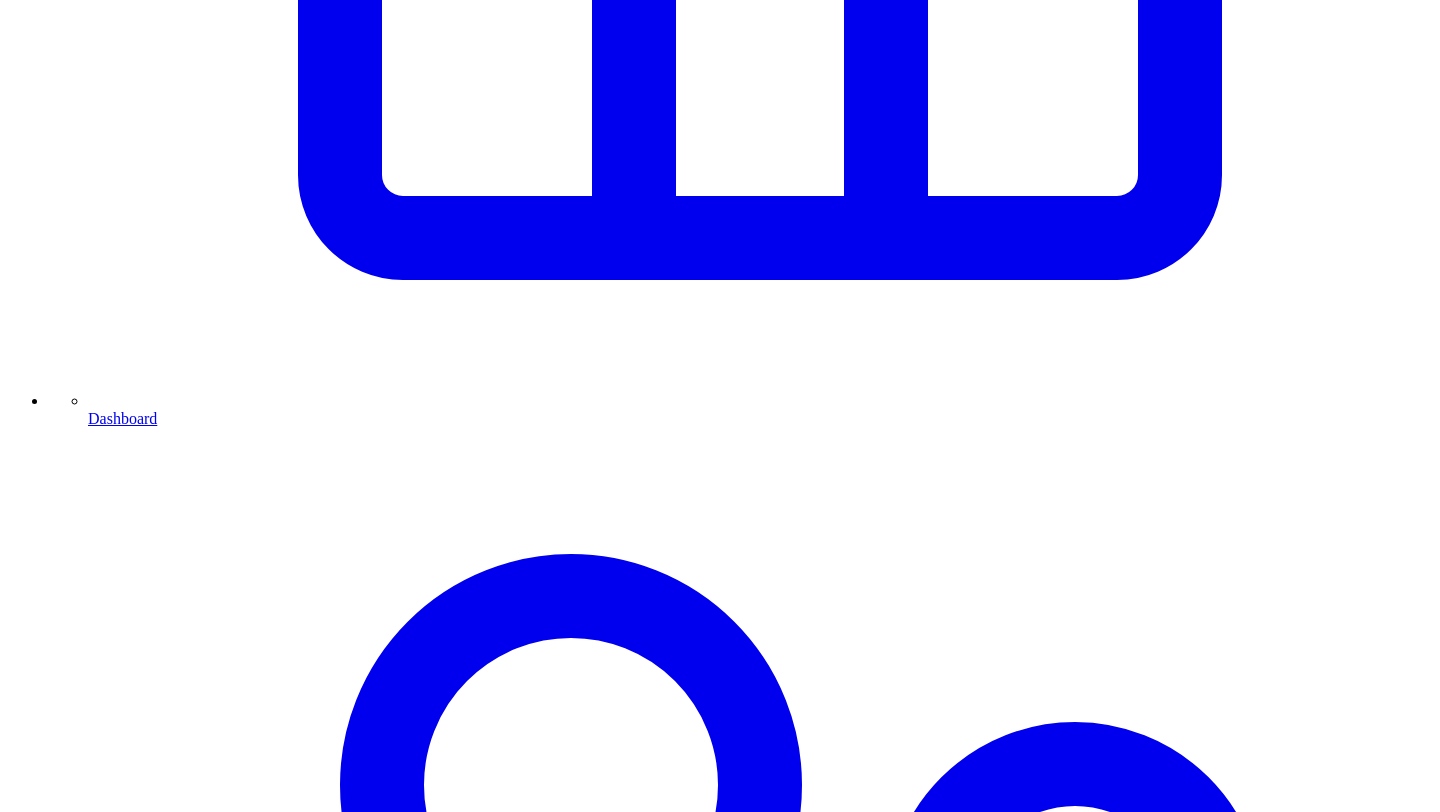 click 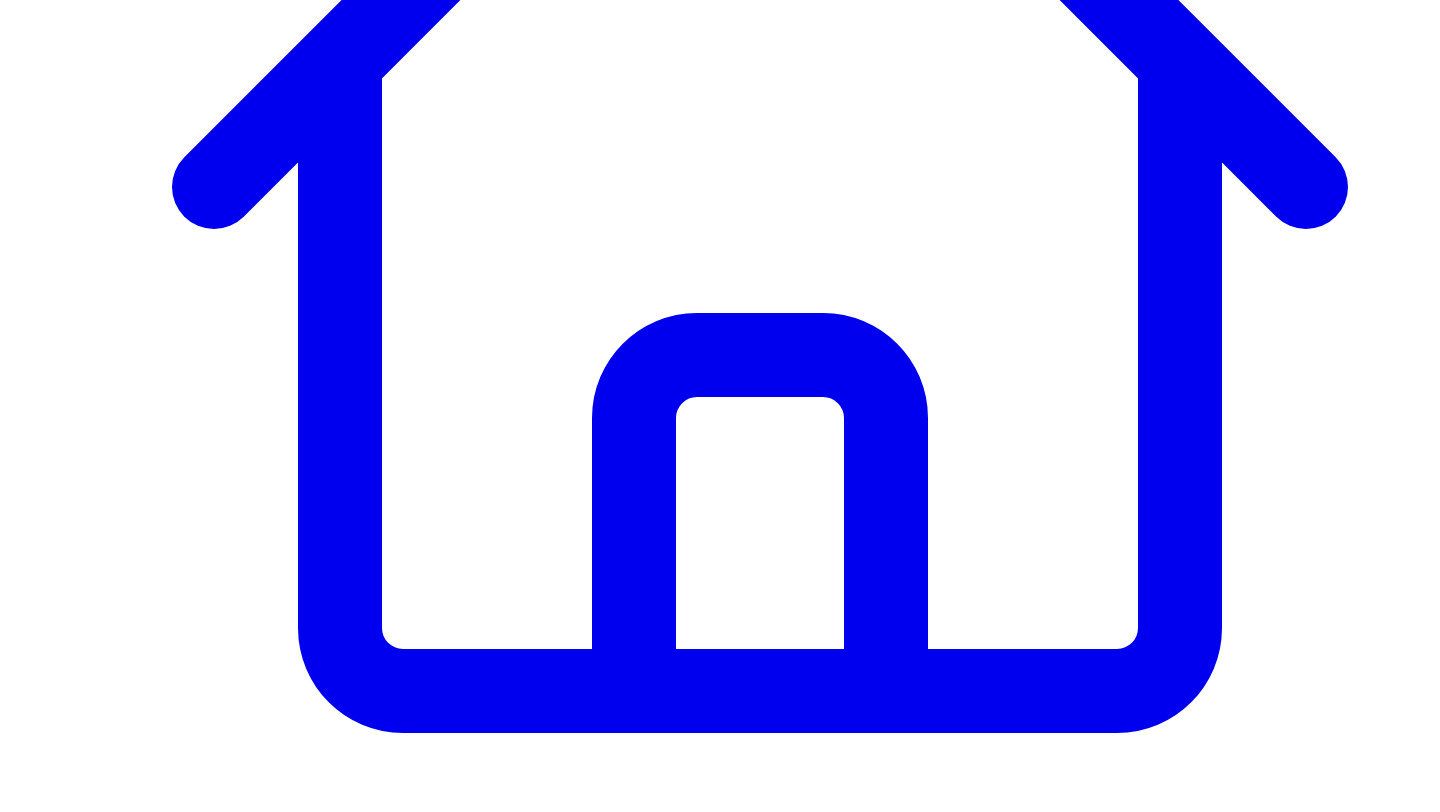scroll, scrollTop: 664, scrollLeft: 0, axis: vertical 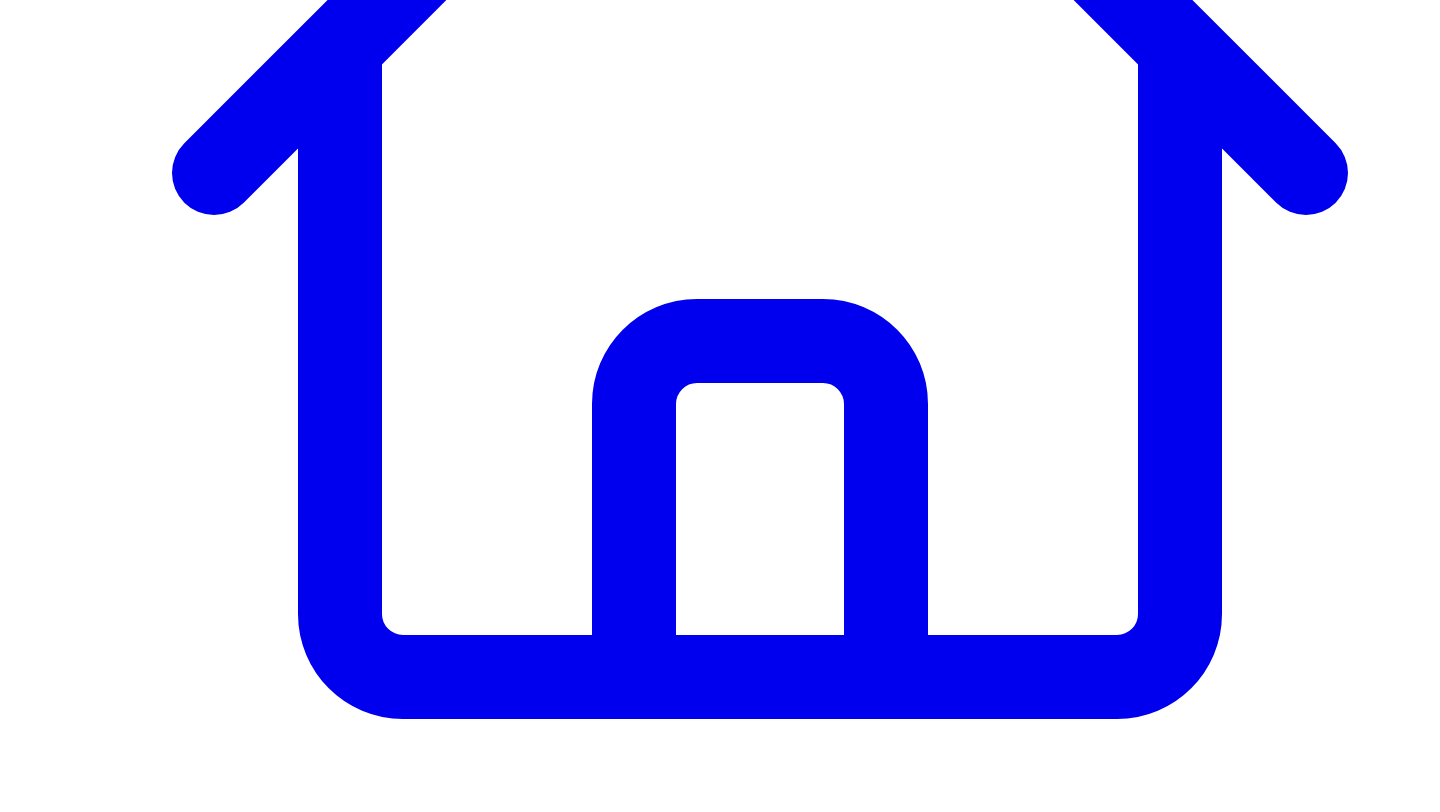 click at bounding box center [313, 7528] 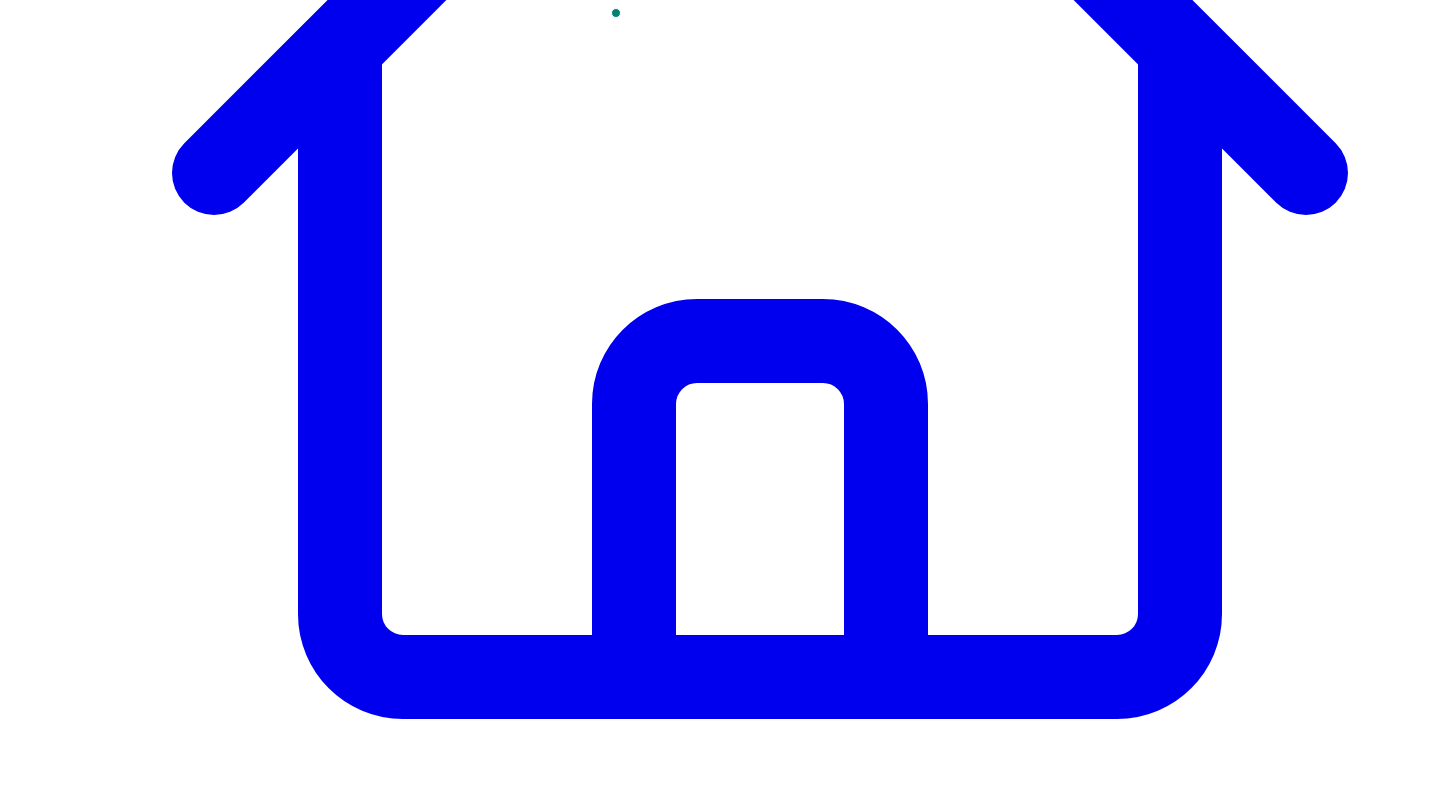 click at bounding box center [313, 7528] 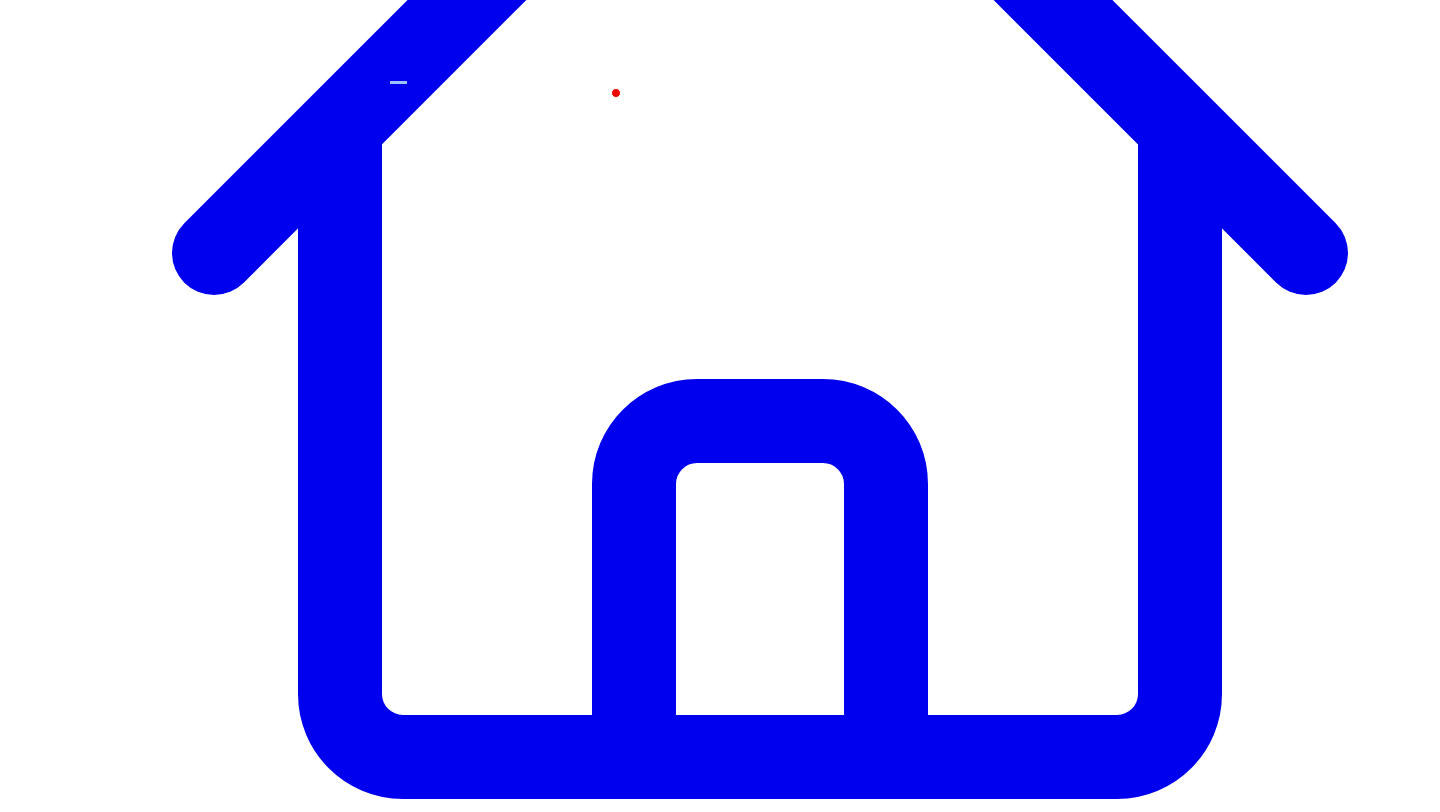 scroll, scrollTop: 590, scrollLeft: 0, axis: vertical 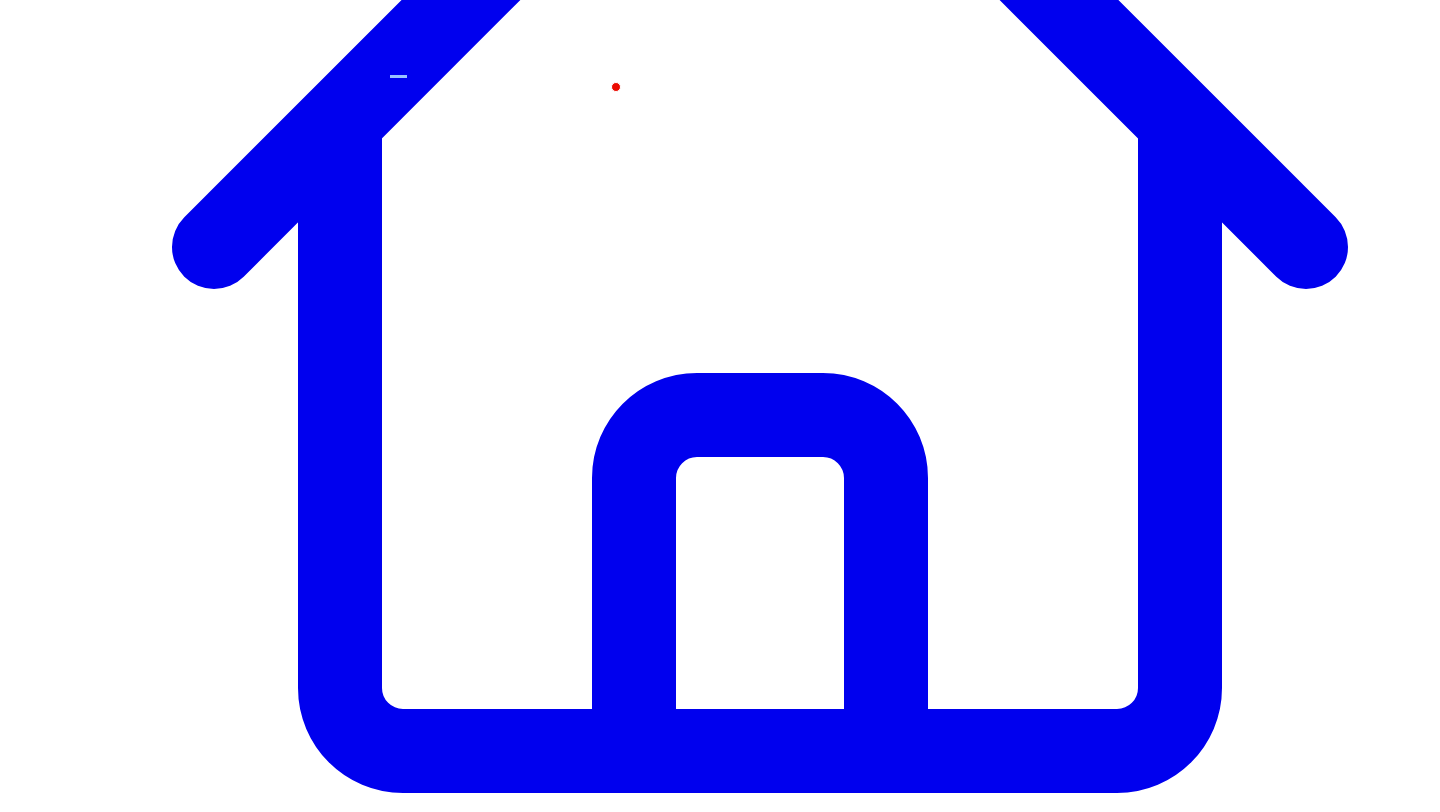 click at bounding box center [313, 7602] 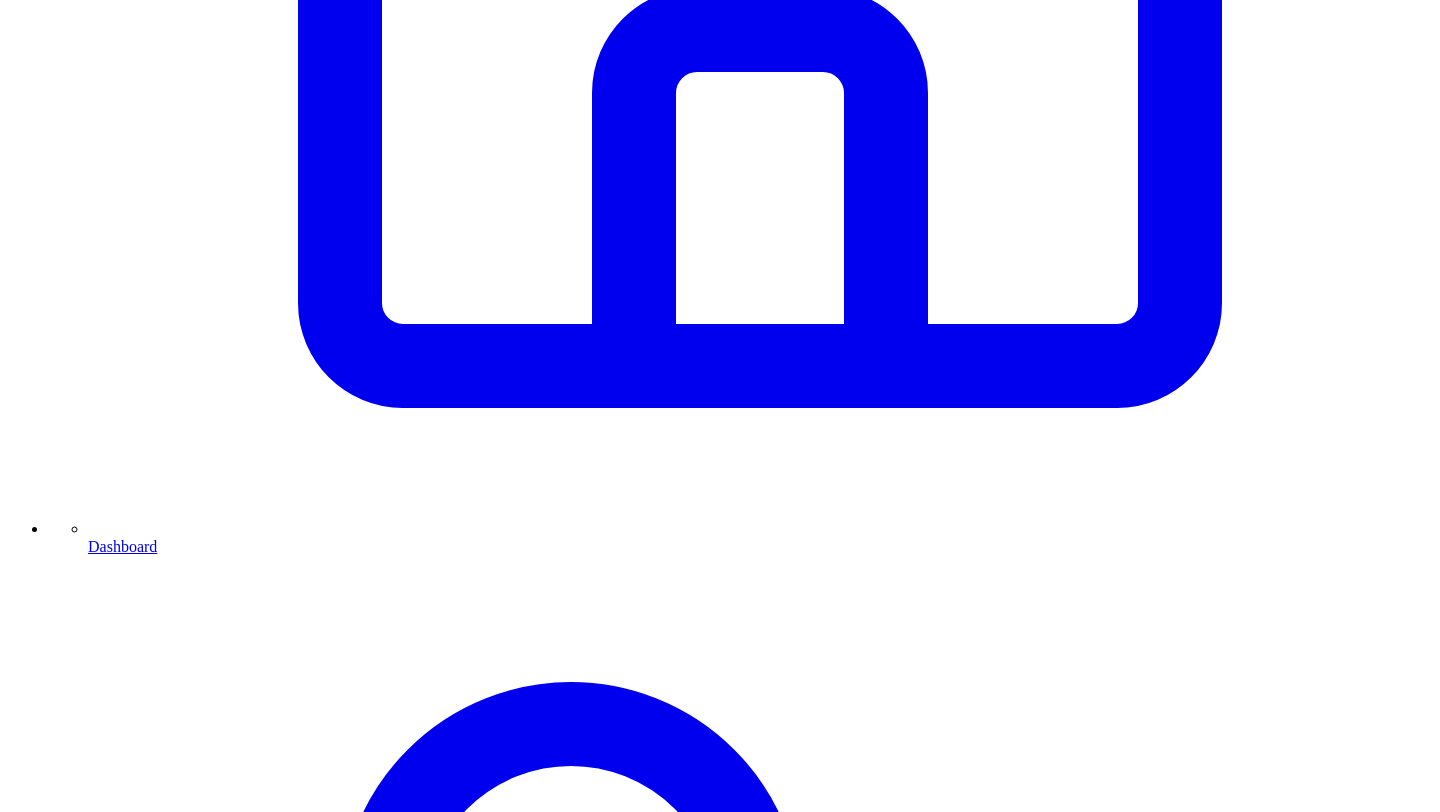 click on "Cancel" at bounding box center [37, 7567] 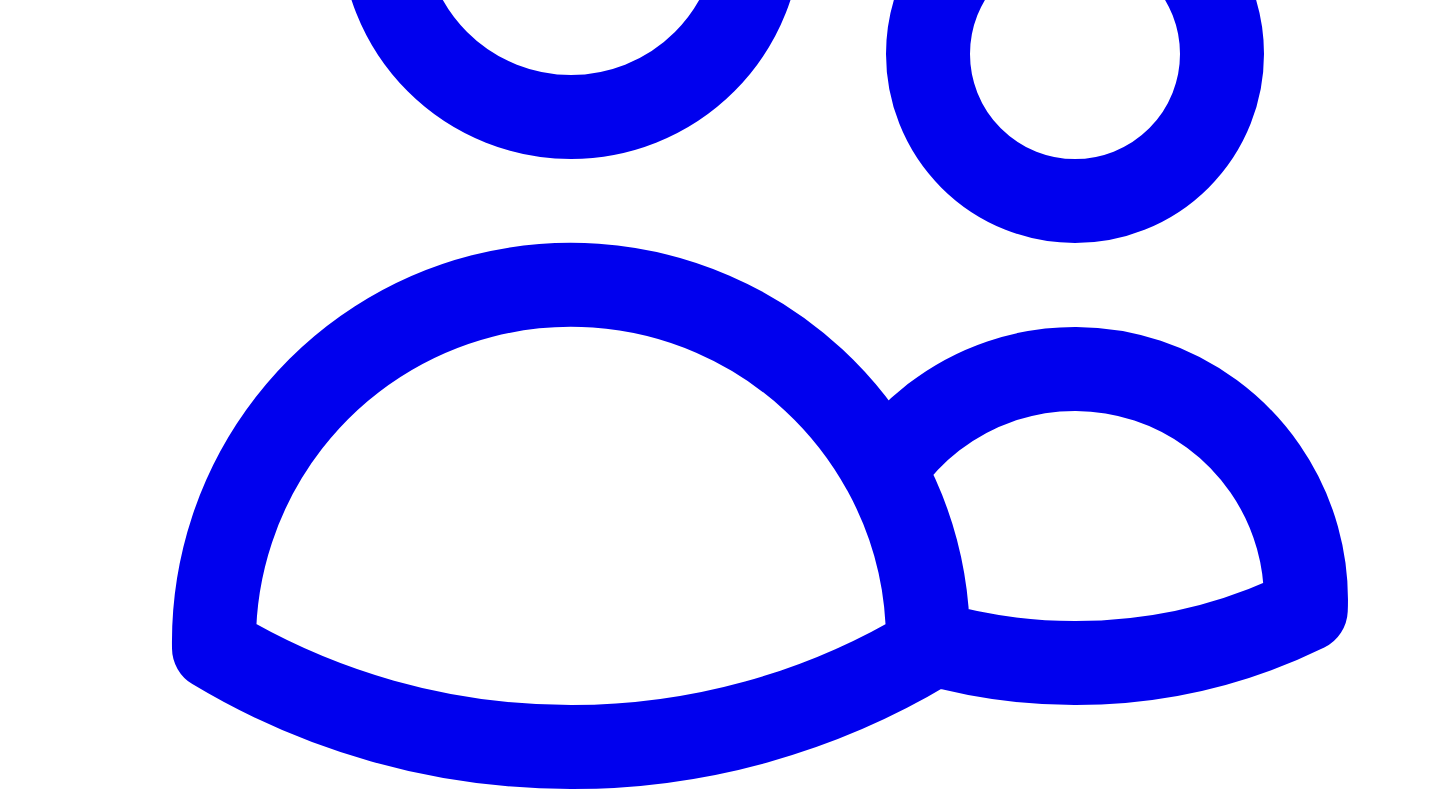 click 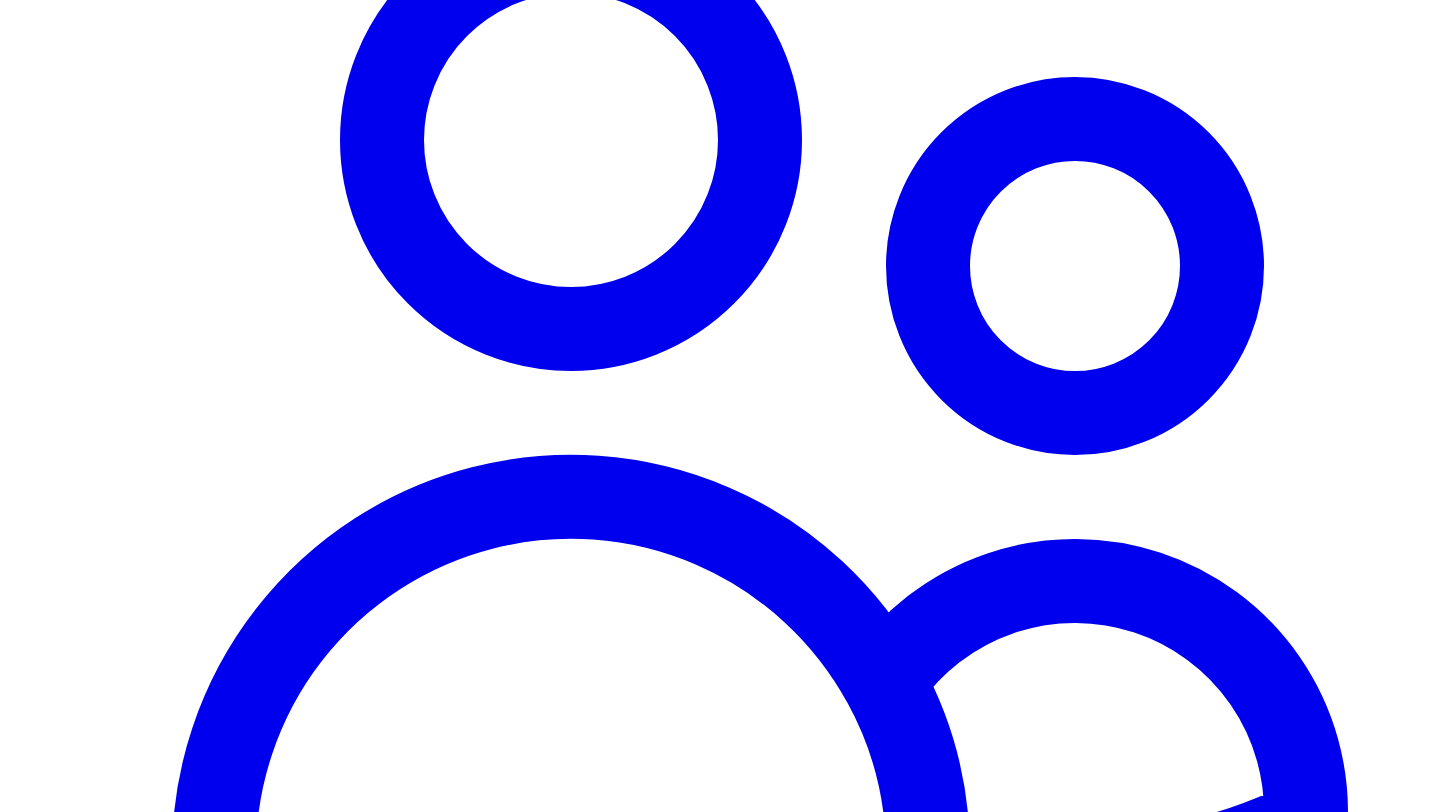 scroll, scrollTop: 1753, scrollLeft: 0, axis: vertical 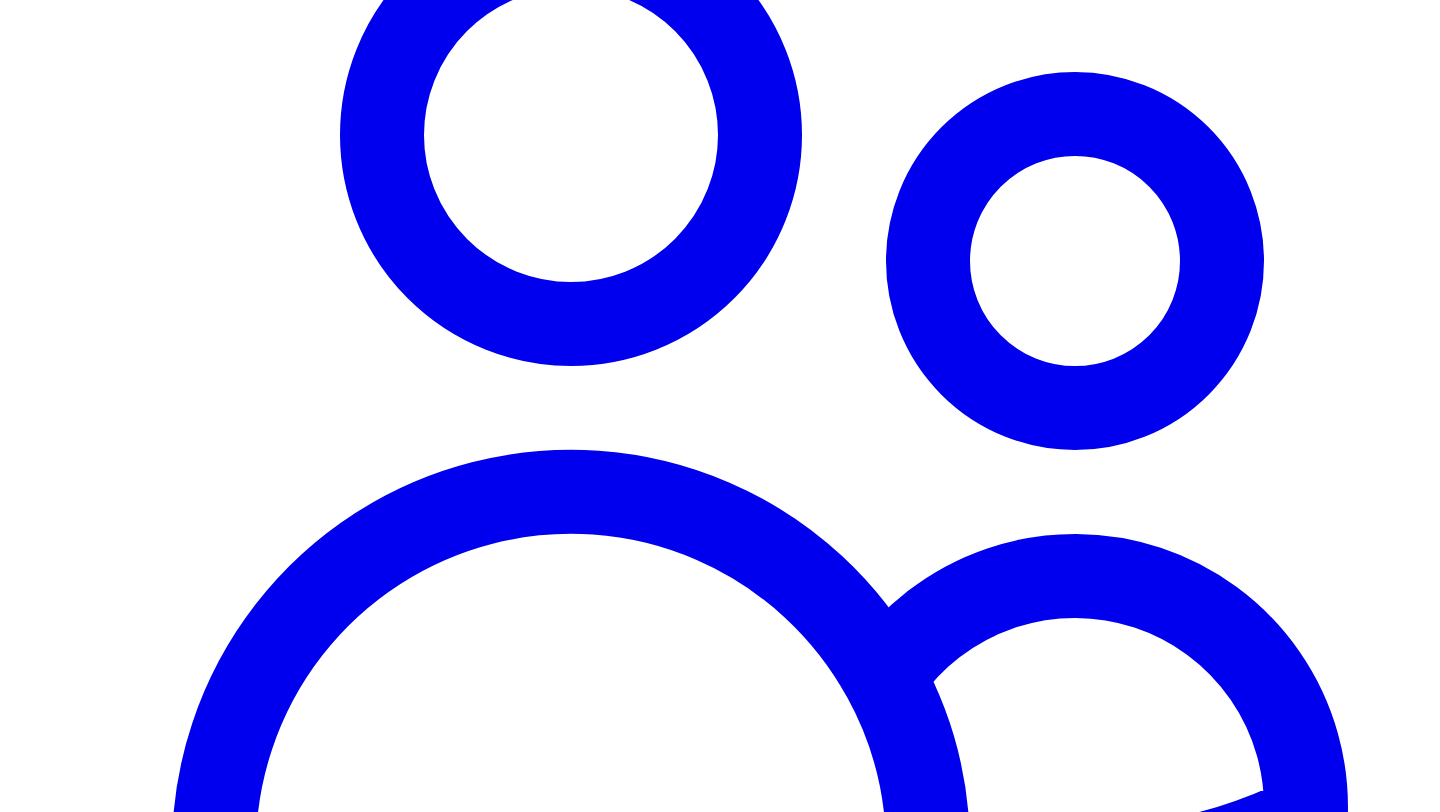 click on "Cancel" at bounding box center [37, 7321] 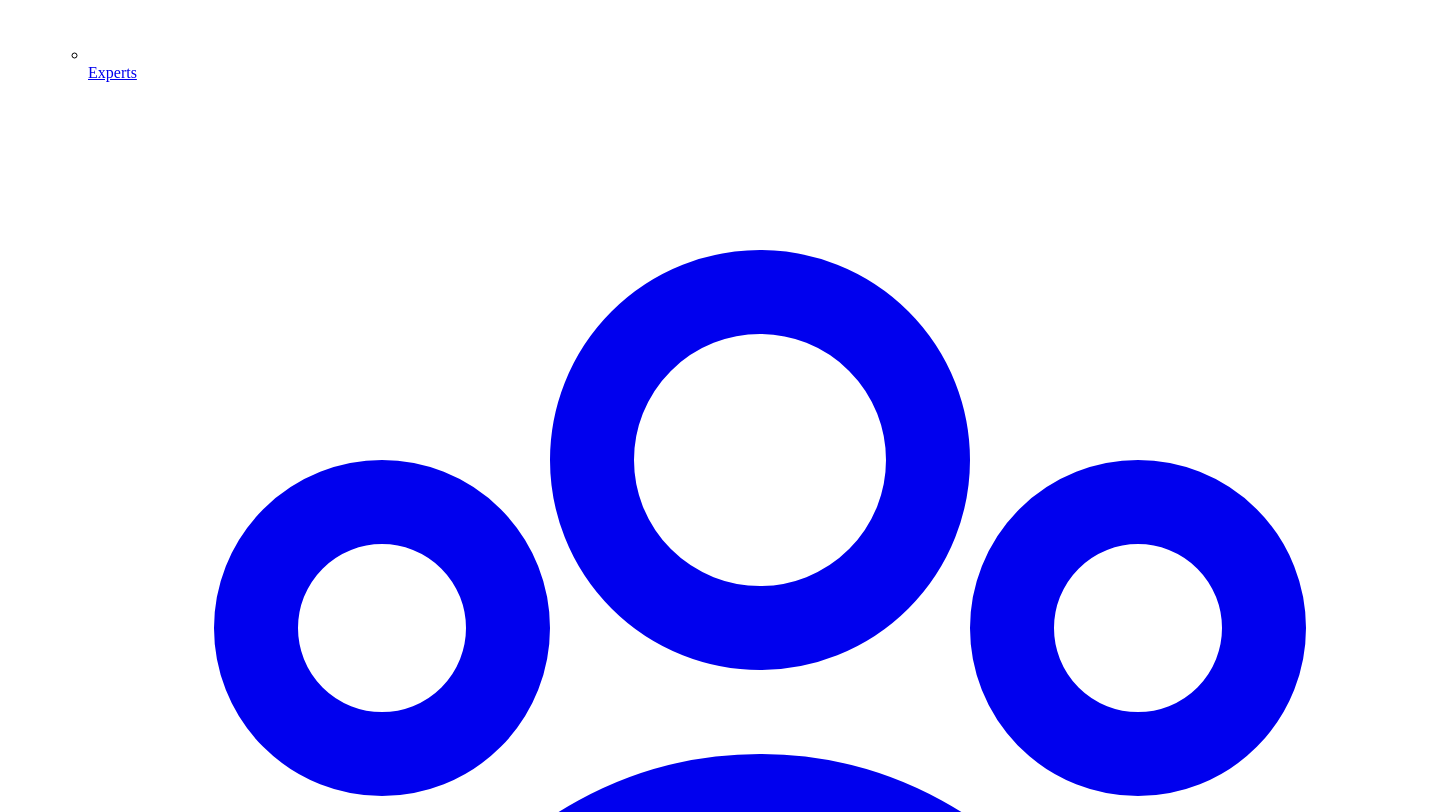 scroll, scrollTop: 2836, scrollLeft: 0, axis: vertical 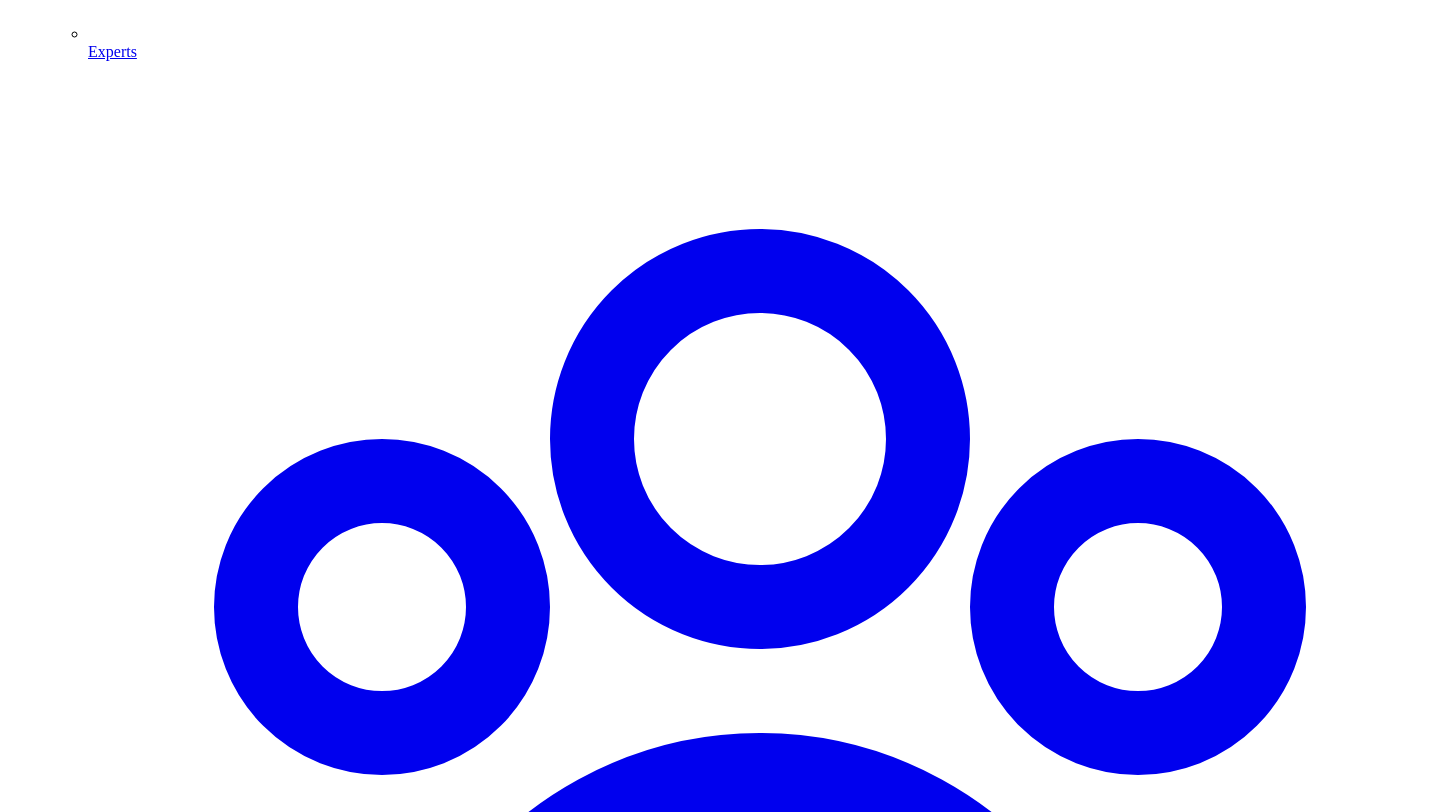 click at bounding box center (68, 5921) 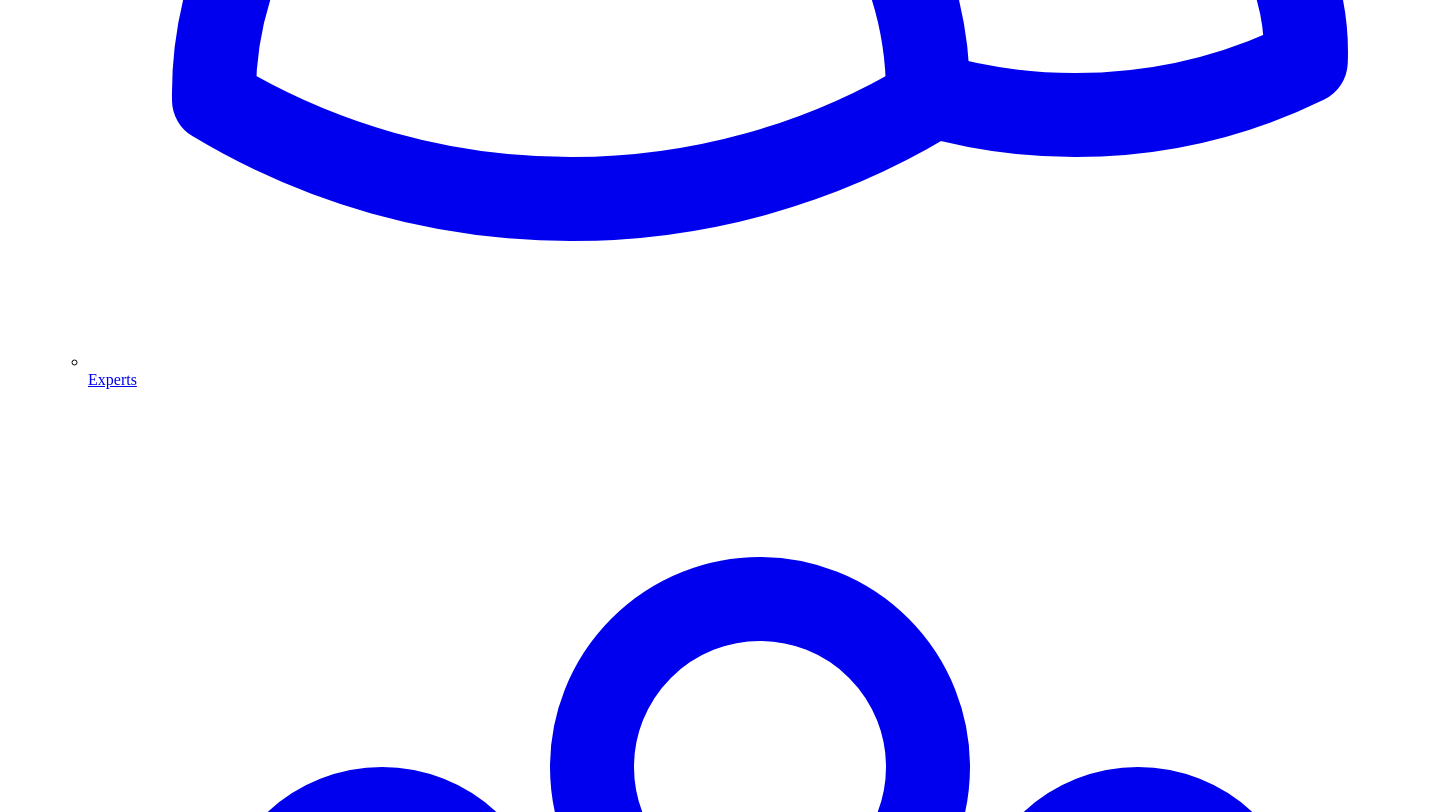 scroll, scrollTop: 2517, scrollLeft: 0, axis: vertical 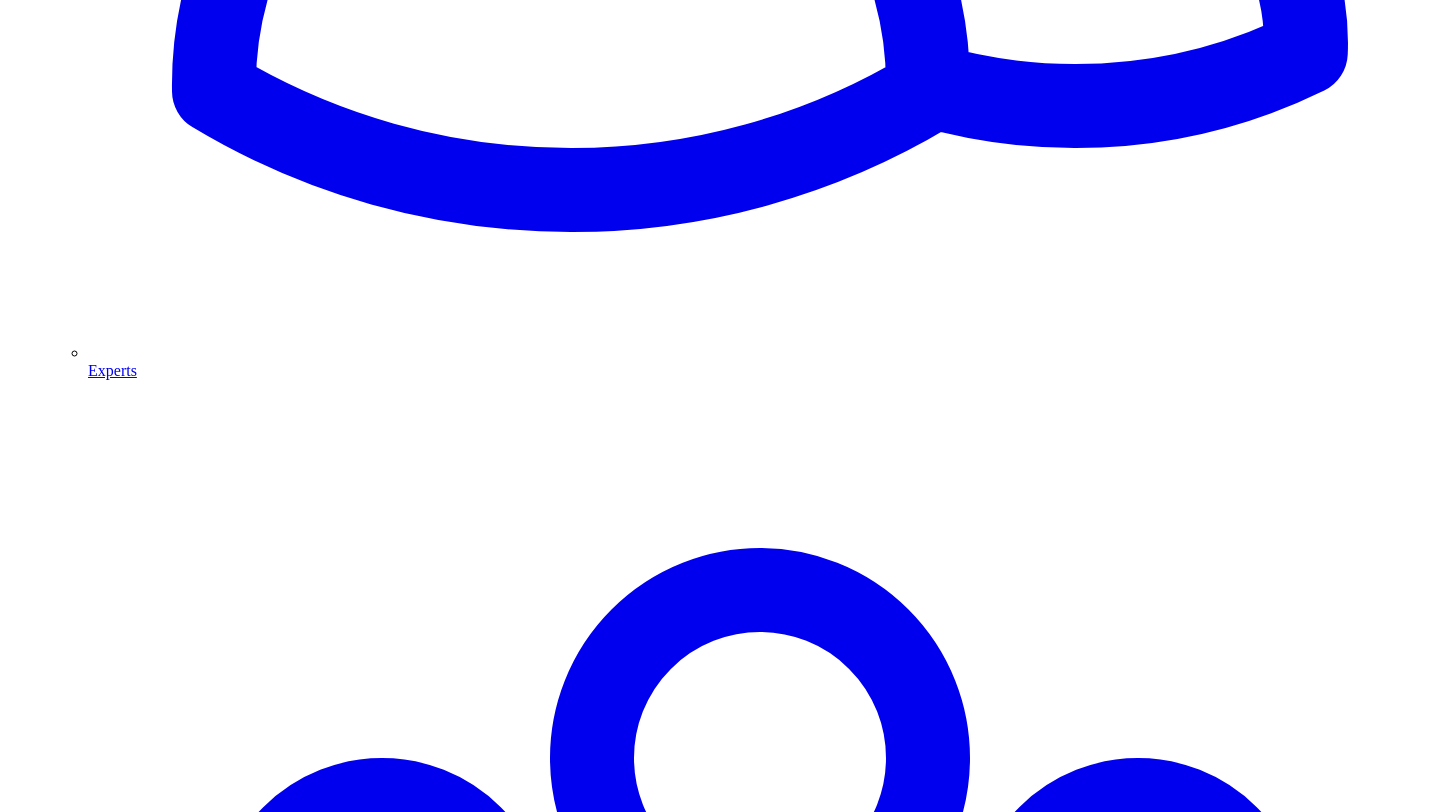 click at bounding box center (313, 6408) 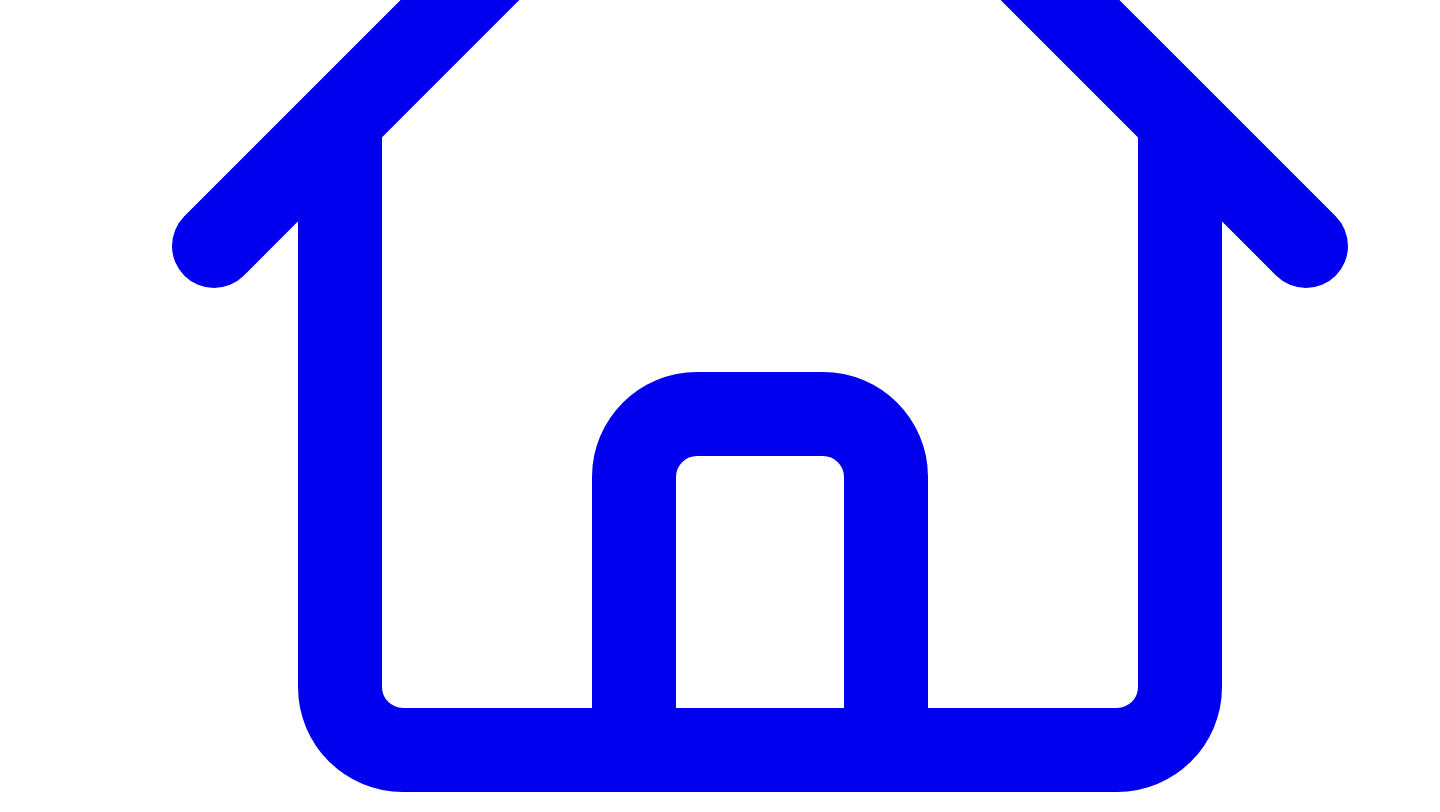 scroll, scrollTop: 144, scrollLeft: 0, axis: vertical 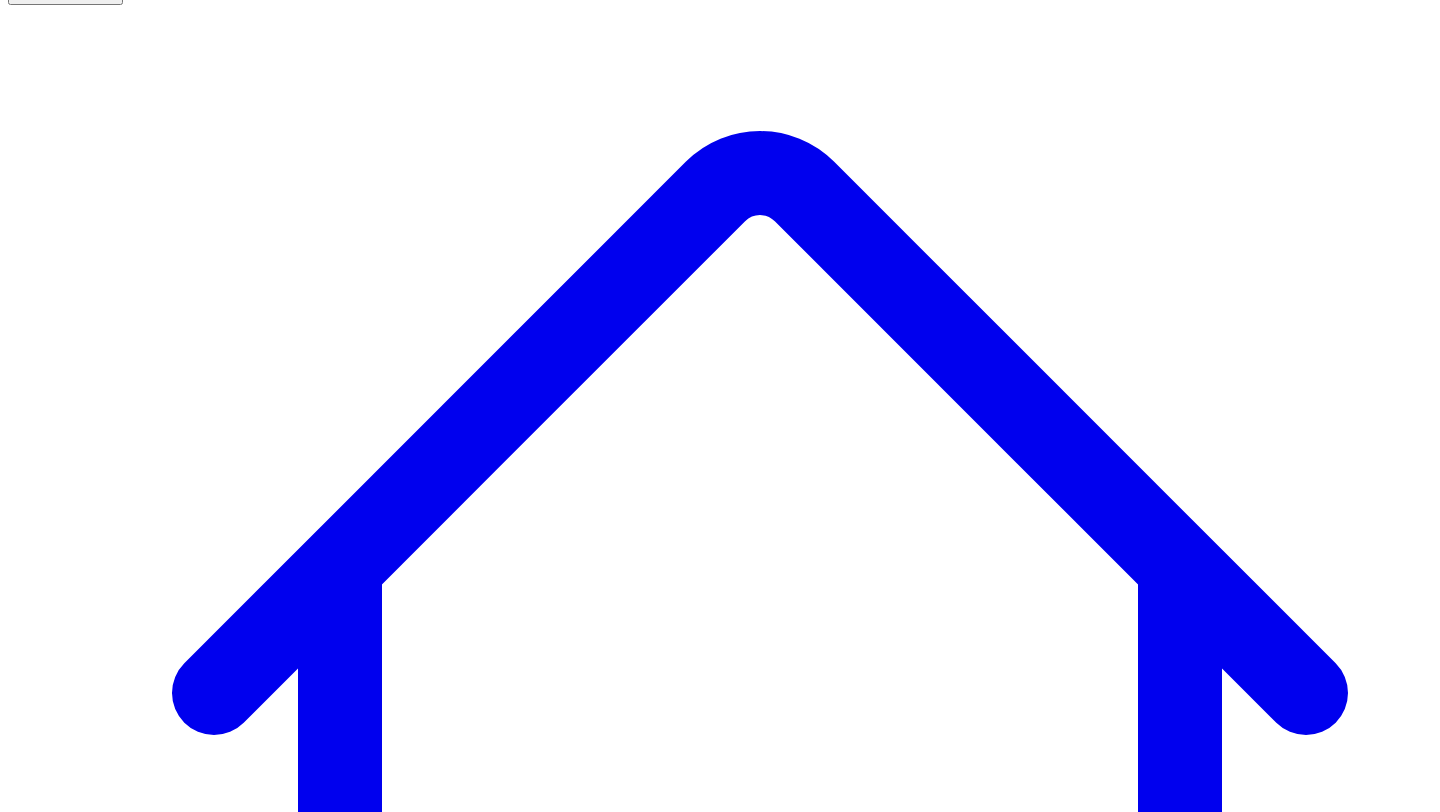 click on "@ [FIRST] [LAST] 10 posts" at bounding box center [111, 7636] 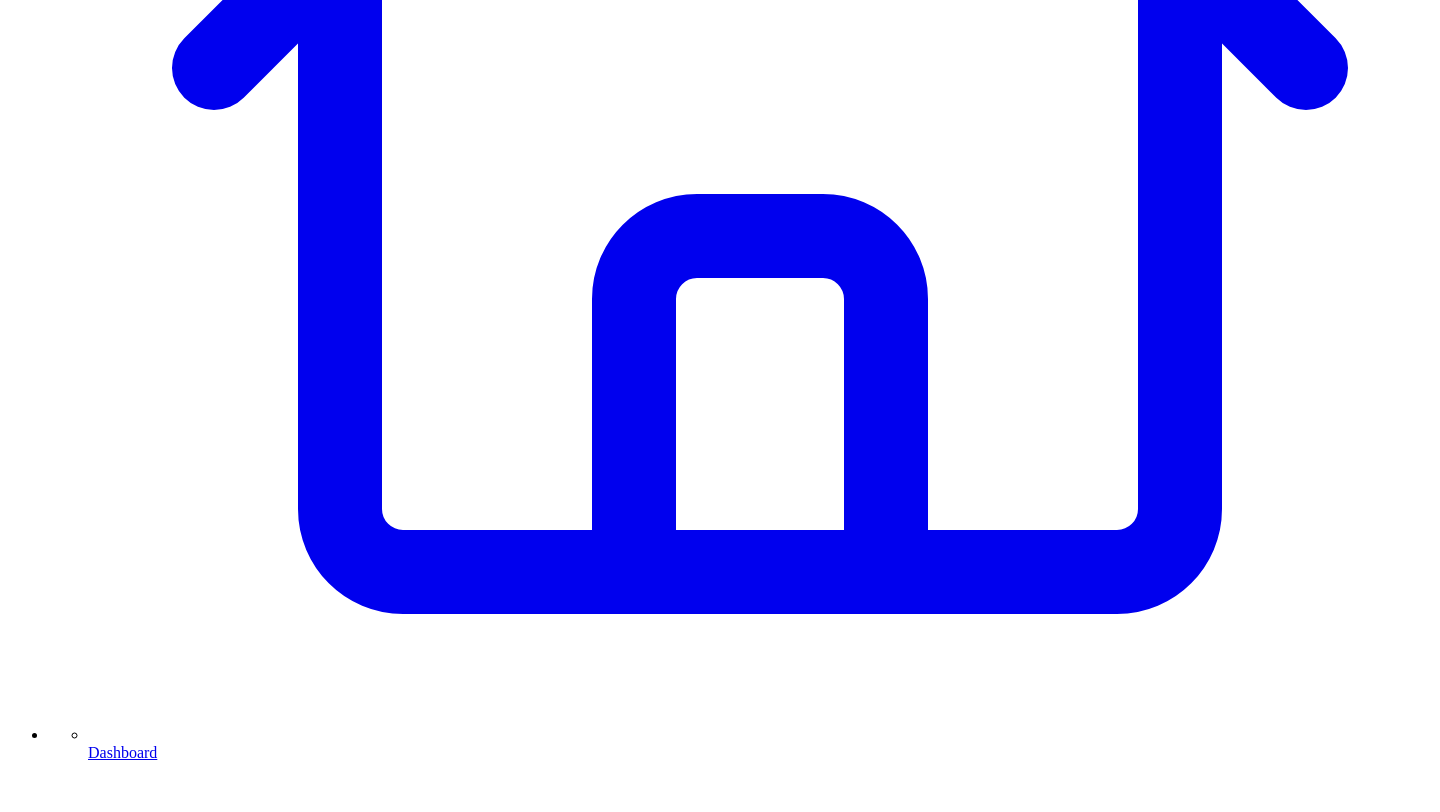 scroll, scrollTop: 785, scrollLeft: 0, axis: vertical 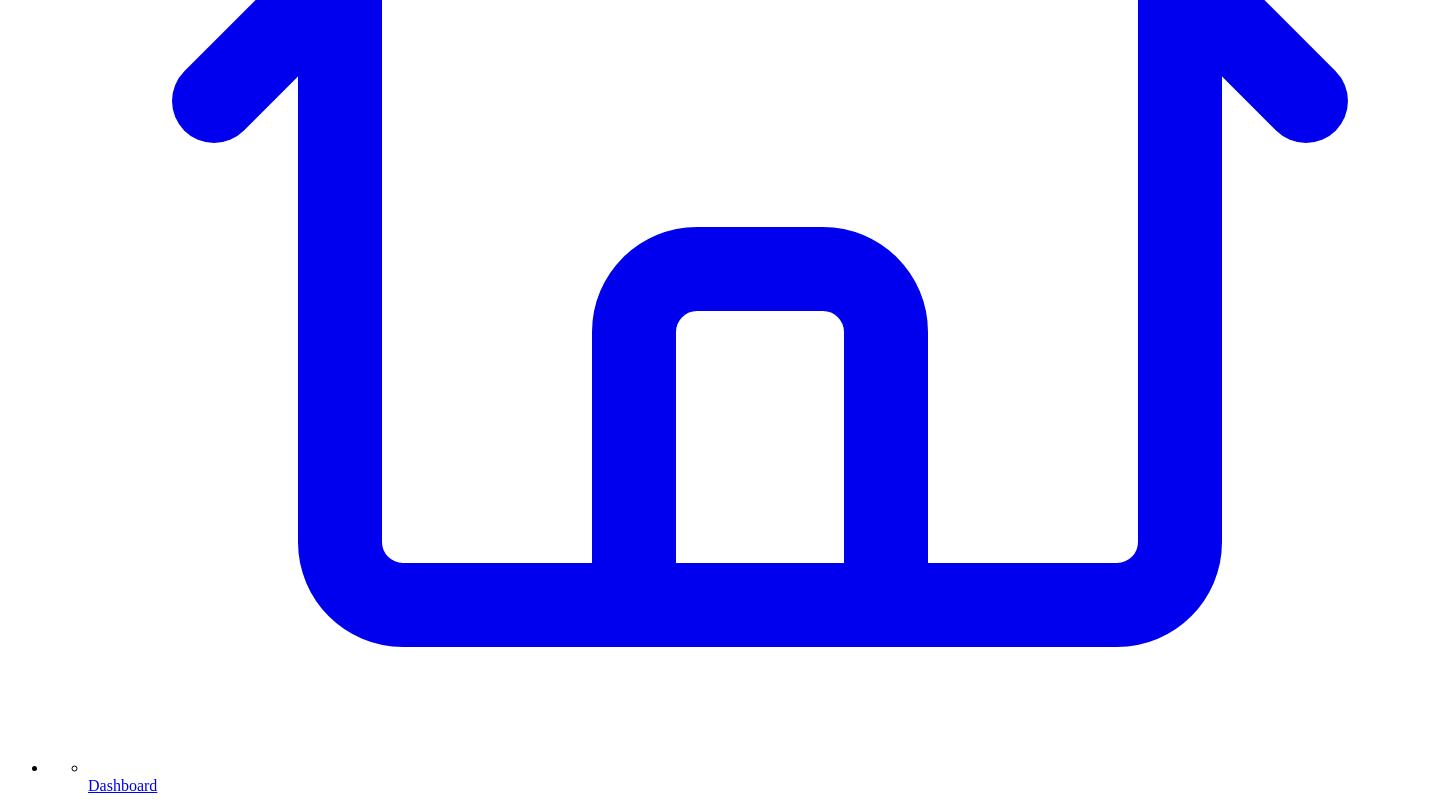 click on "1 1130 /3000 characters (edited) I like this but... add more details from responses make it shorter make it sound more like, worded from the responses give a custom instruction Save as writing style for  Andres Vourakis" at bounding box center (720, 7302) 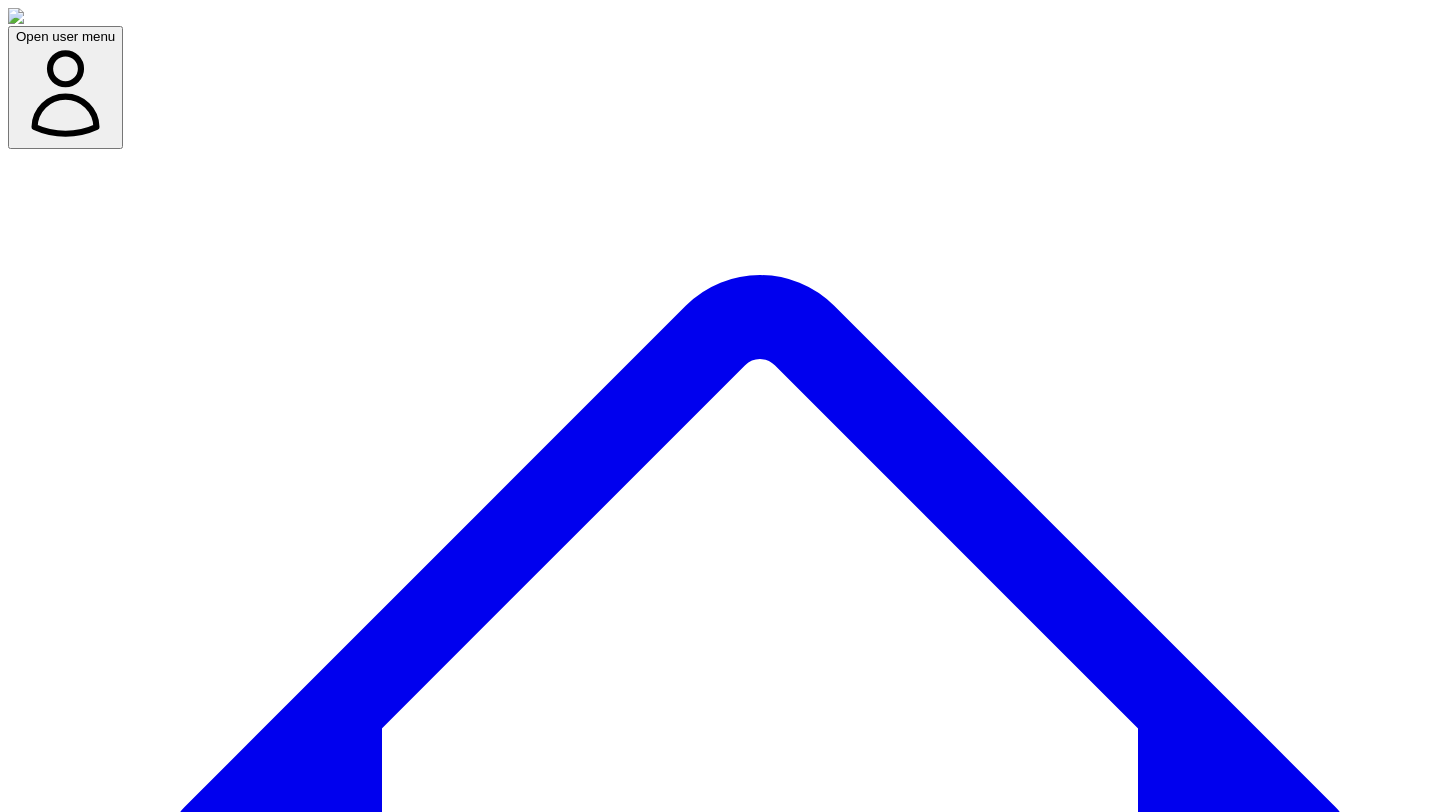 scroll, scrollTop: 144, scrollLeft: 0, axis: vertical 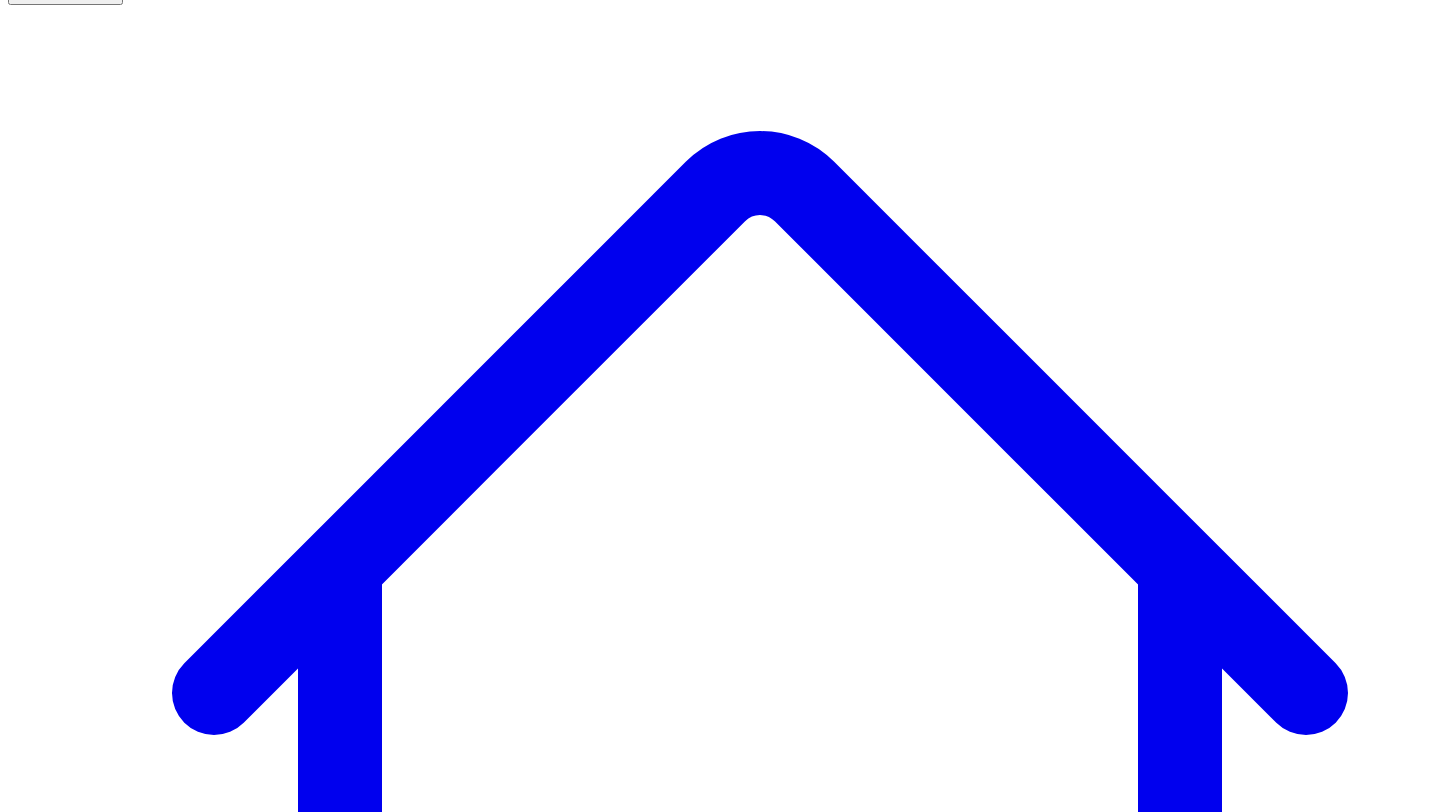 click on "Social Posts" at bounding box center [249, 7516] 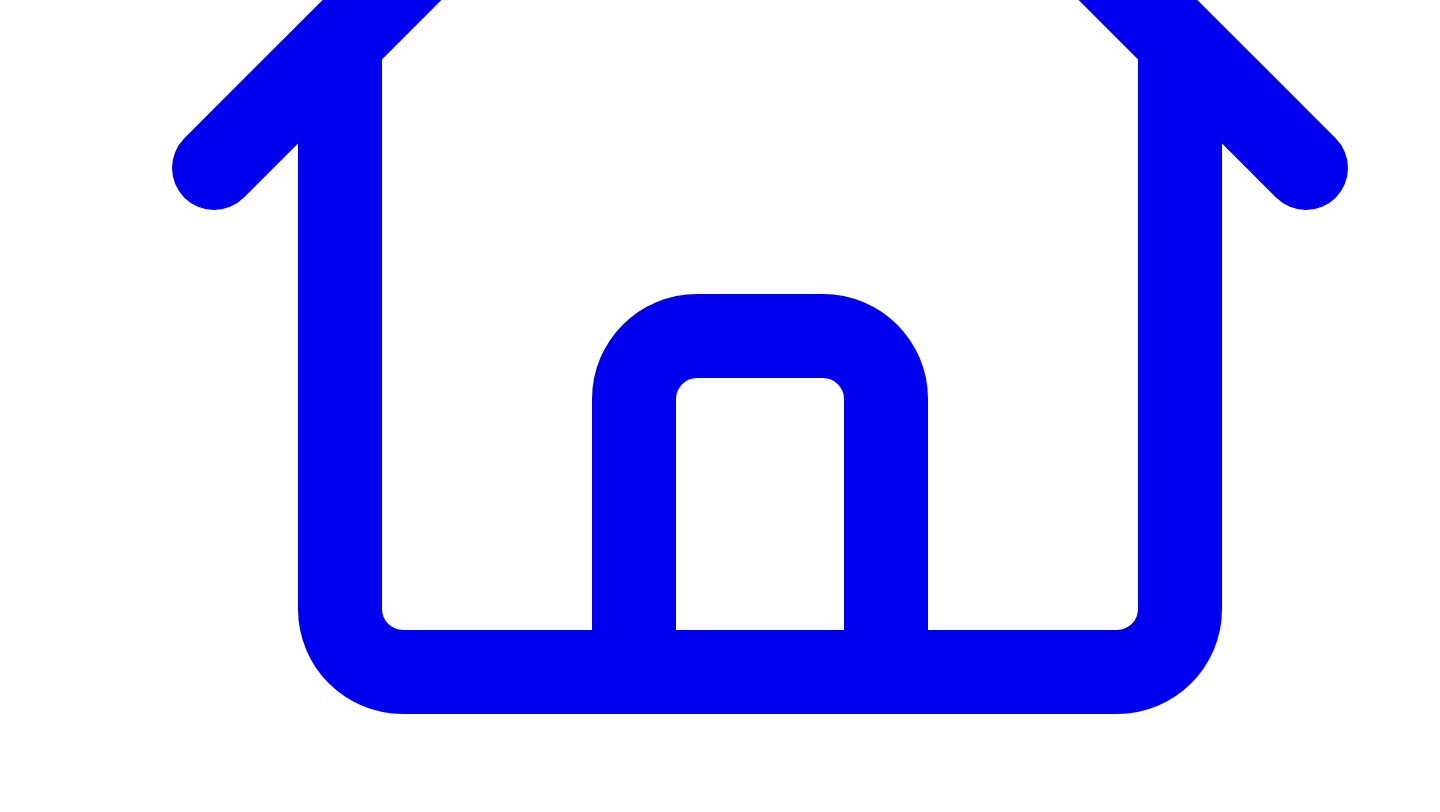 scroll, scrollTop: 668, scrollLeft: 0, axis: vertical 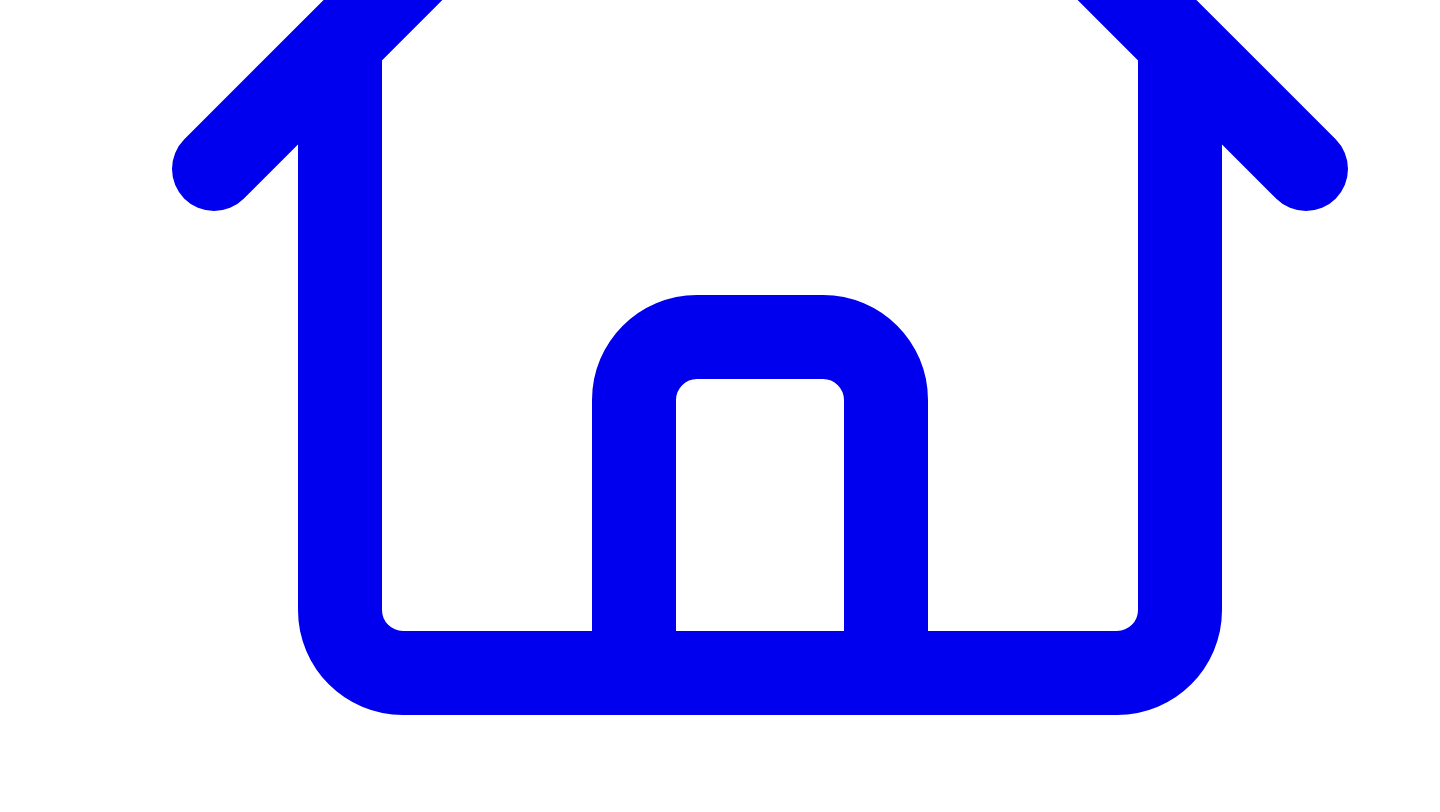 click at bounding box center (720, 7365) 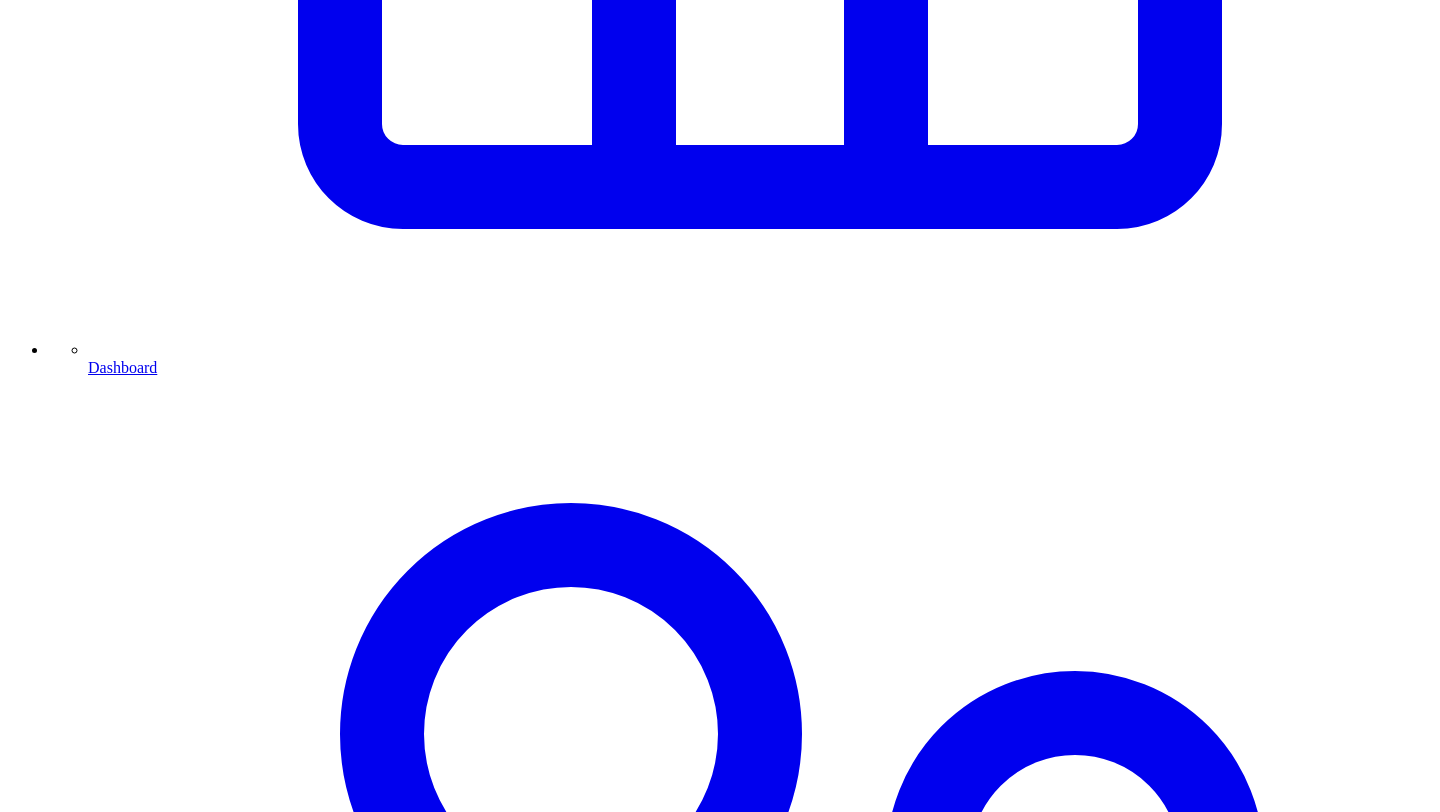 scroll, scrollTop: 1166, scrollLeft: 0, axis: vertical 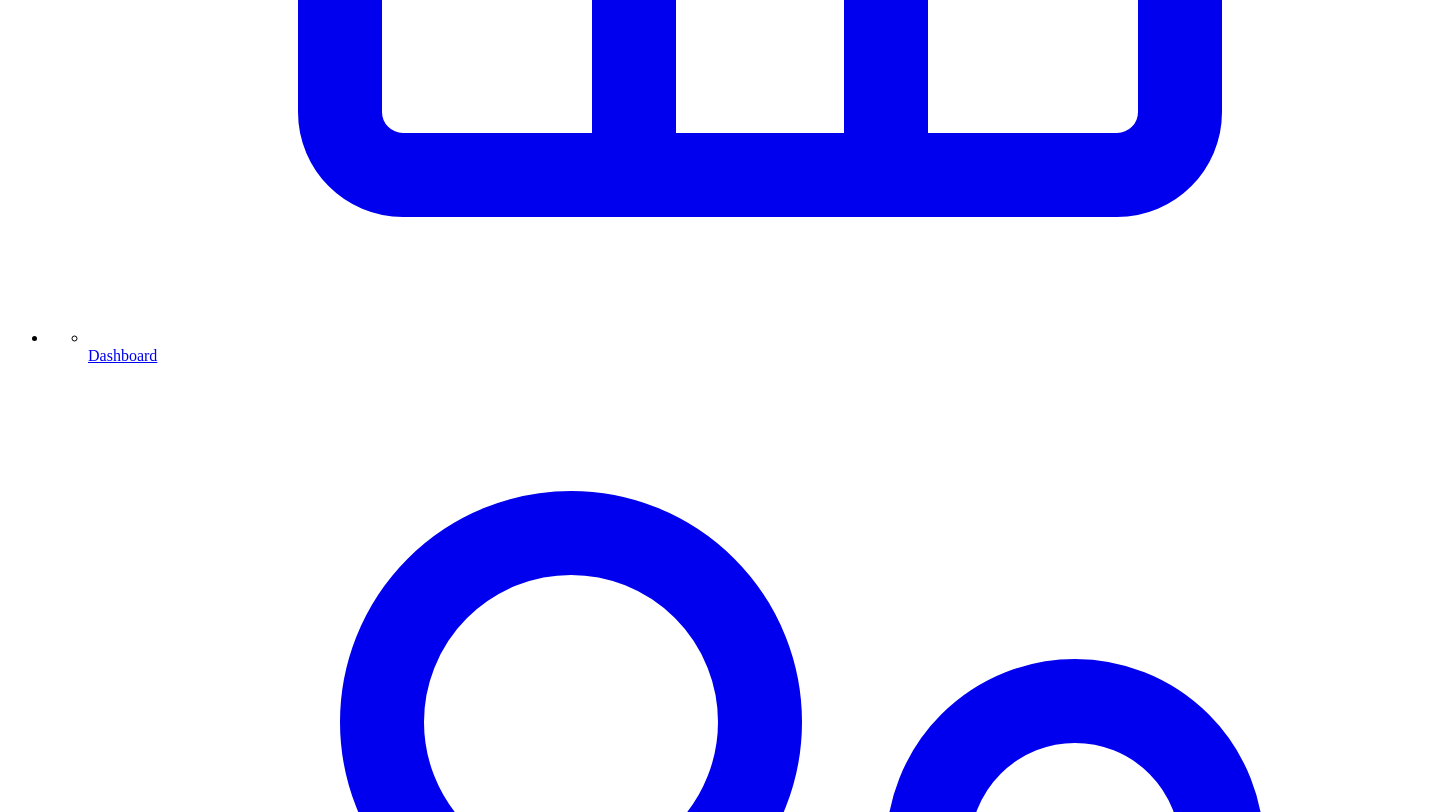 click 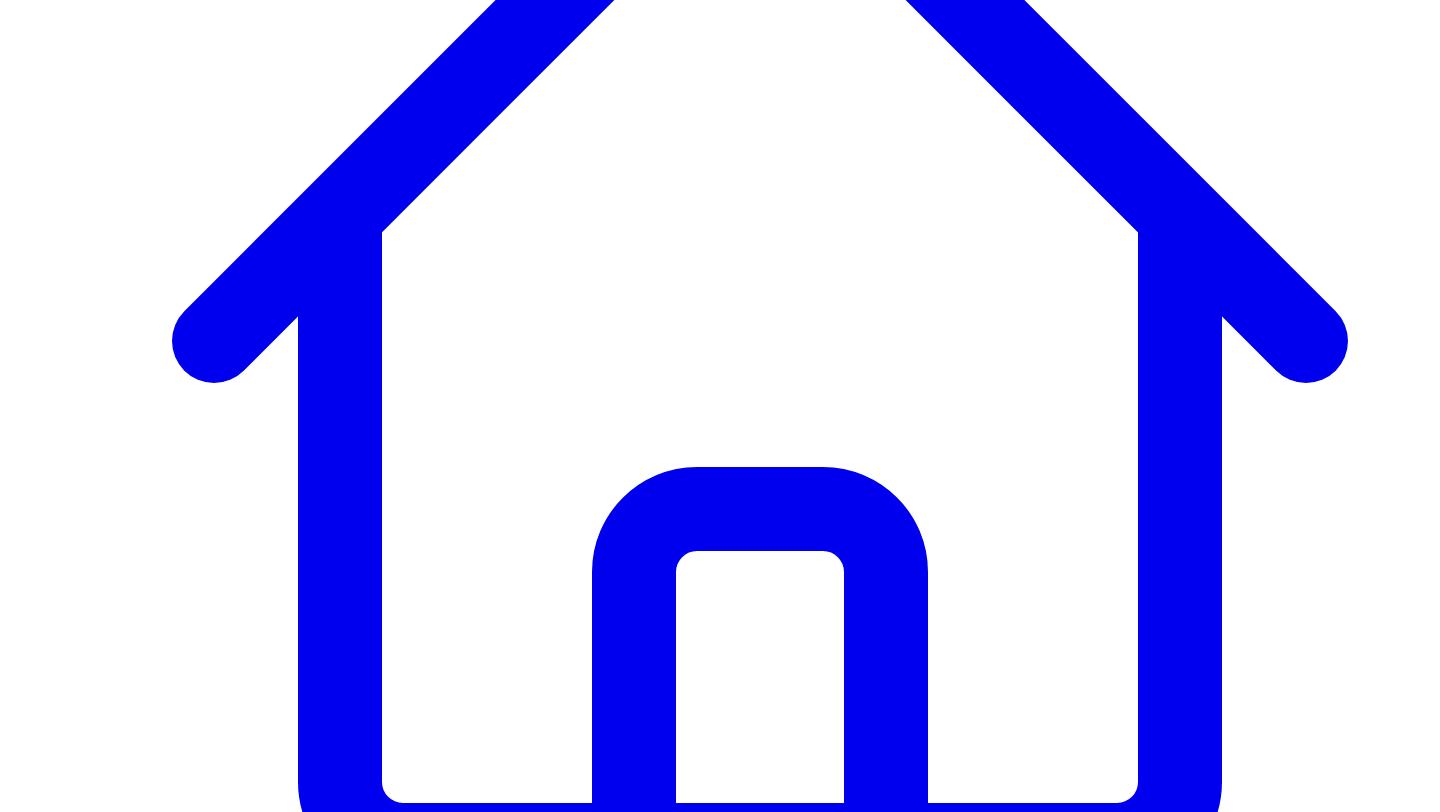 scroll, scrollTop: 475, scrollLeft: 0, axis: vertical 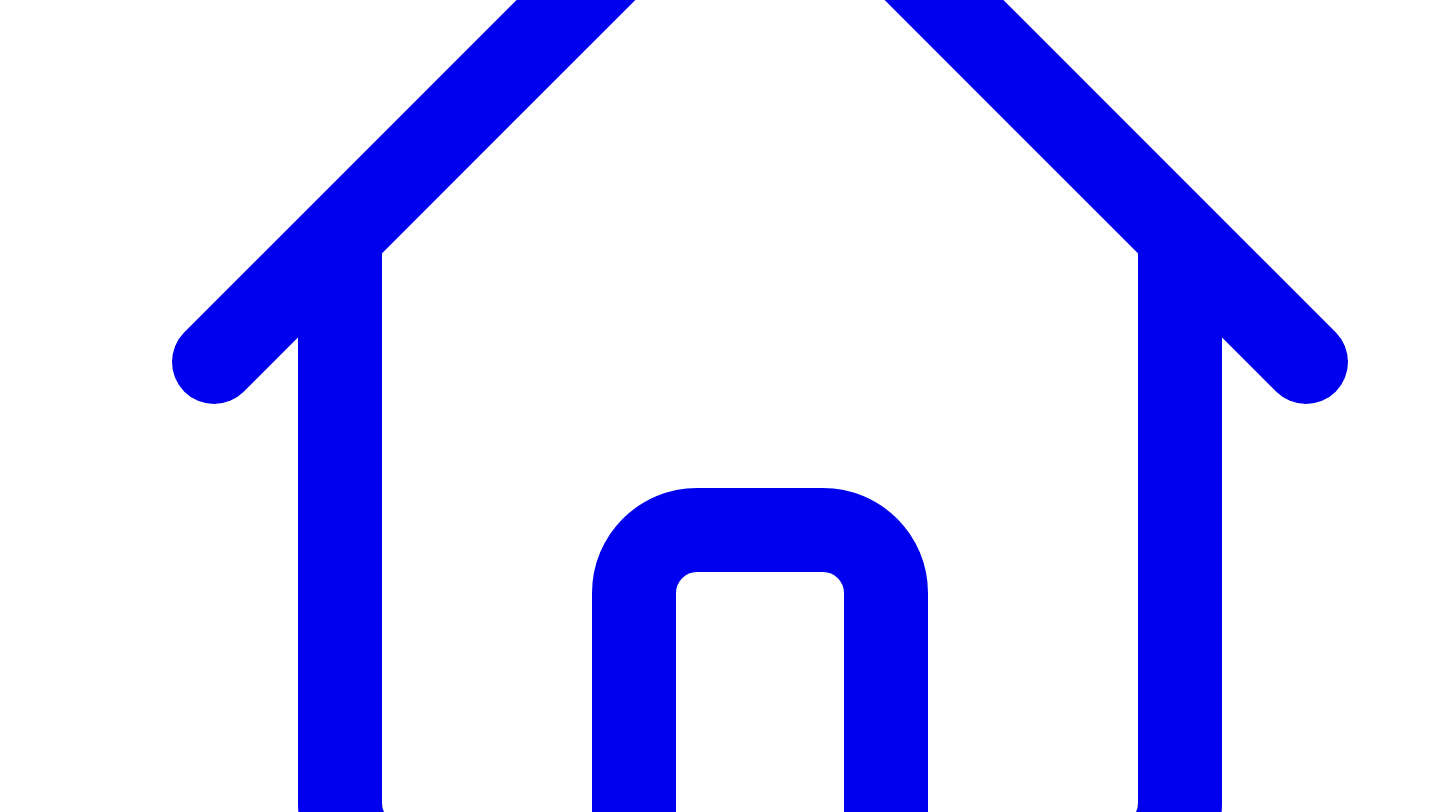 click at bounding box center [313, 7875] 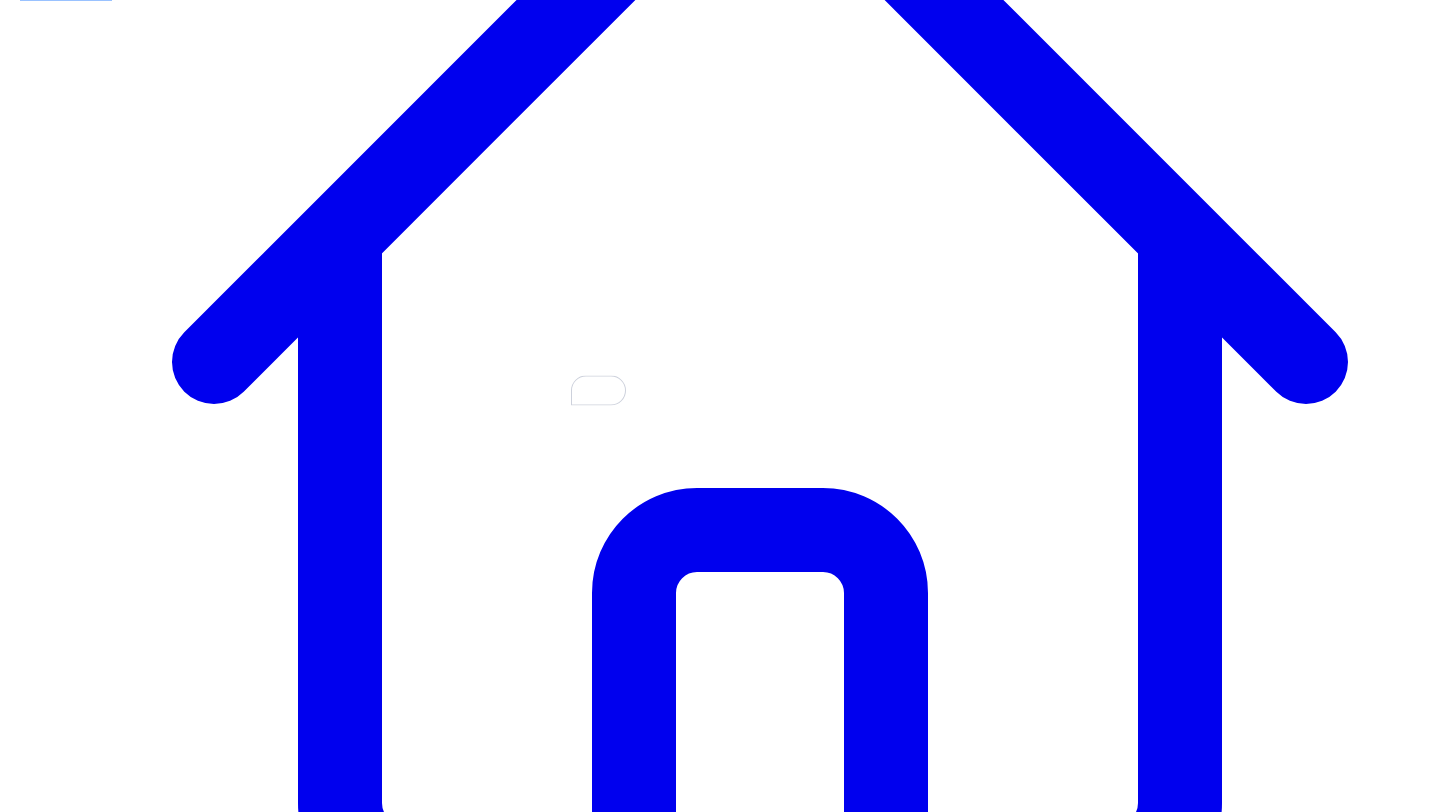 drag, startPoint x: 763, startPoint y: 315, endPoint x: 985, endPoint y: 312, distance: 222.02026 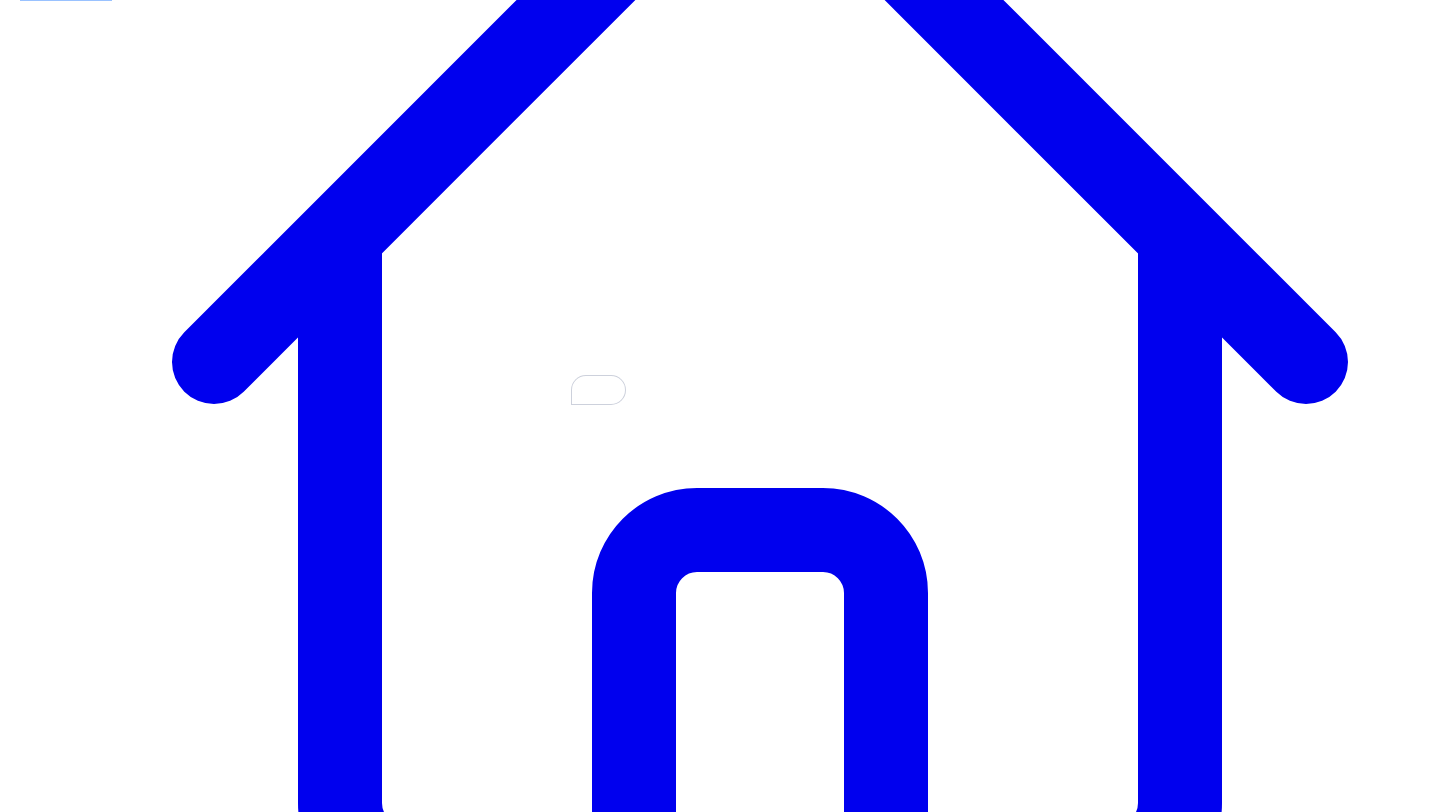 paste on "**********" 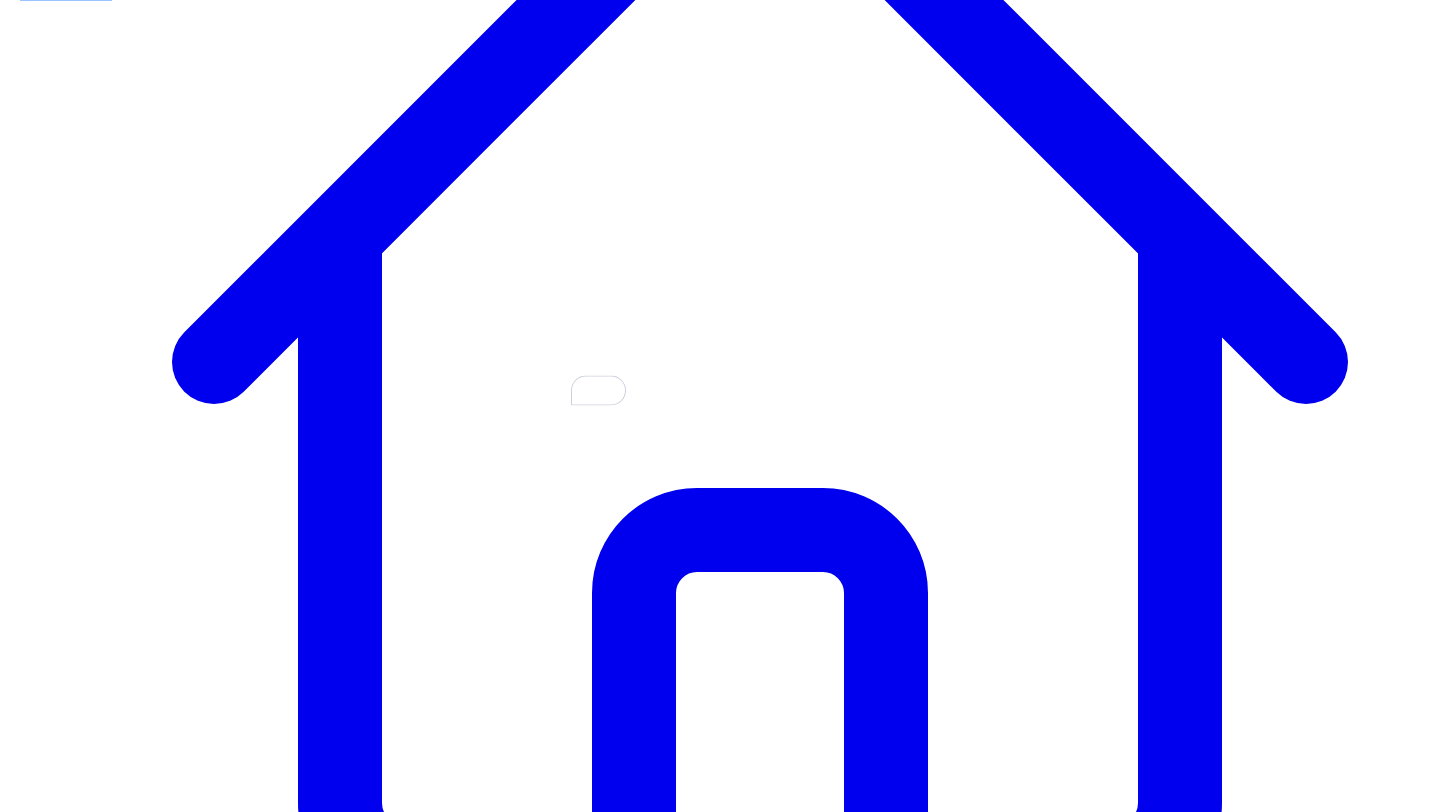 click at bounding box center [313, 7875] 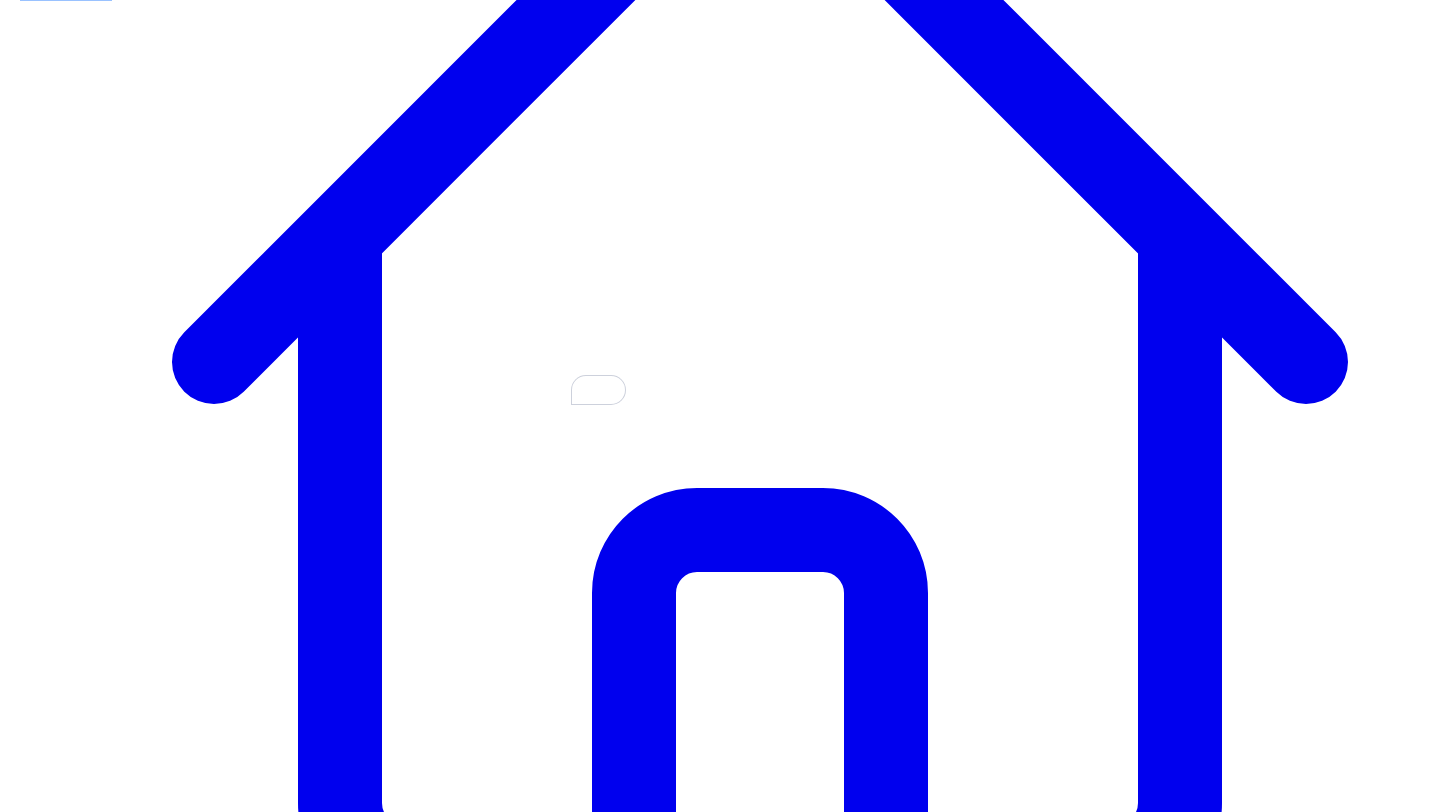 scroll, scrollTop: 515, scrollLeft: 0, axis: vertical 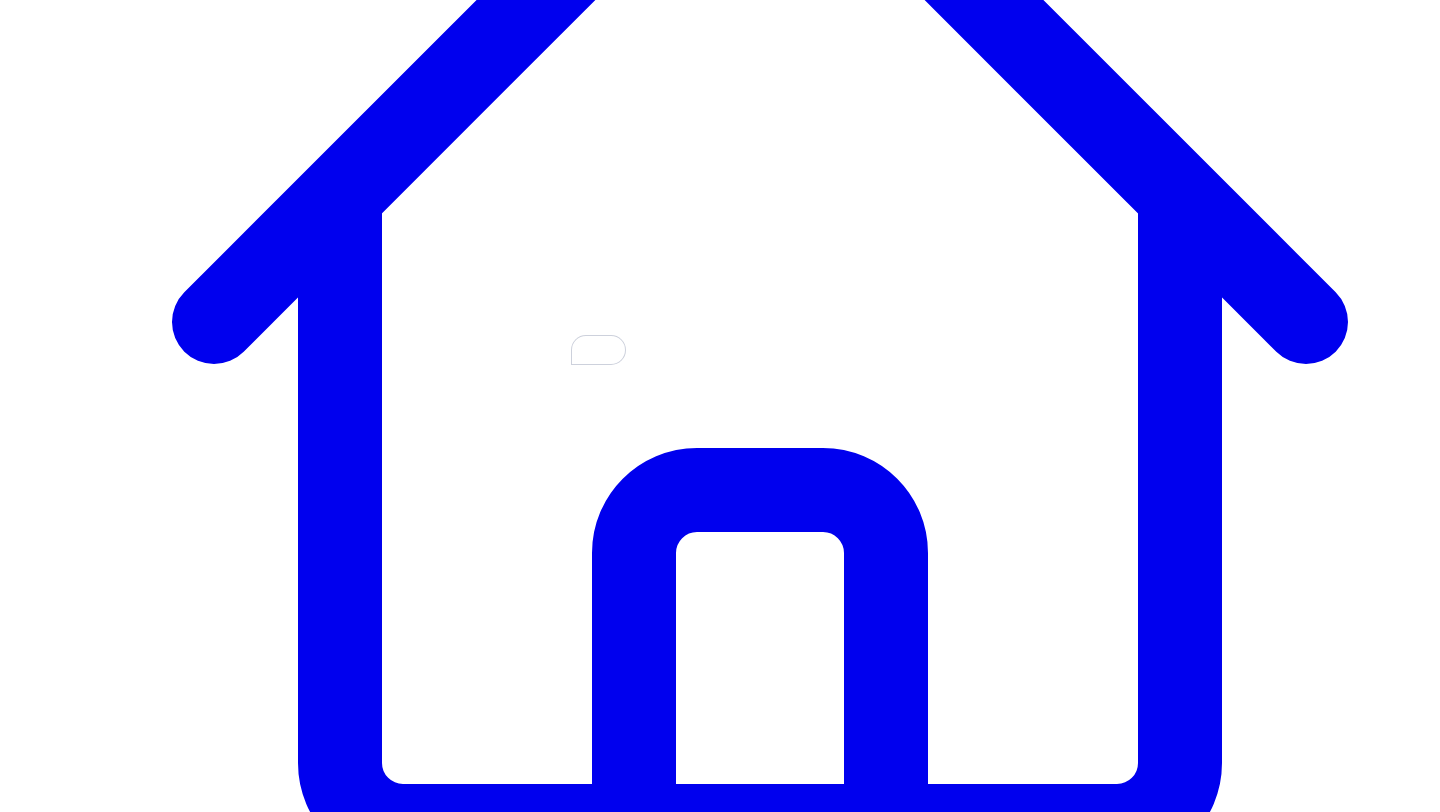 type on "**********" 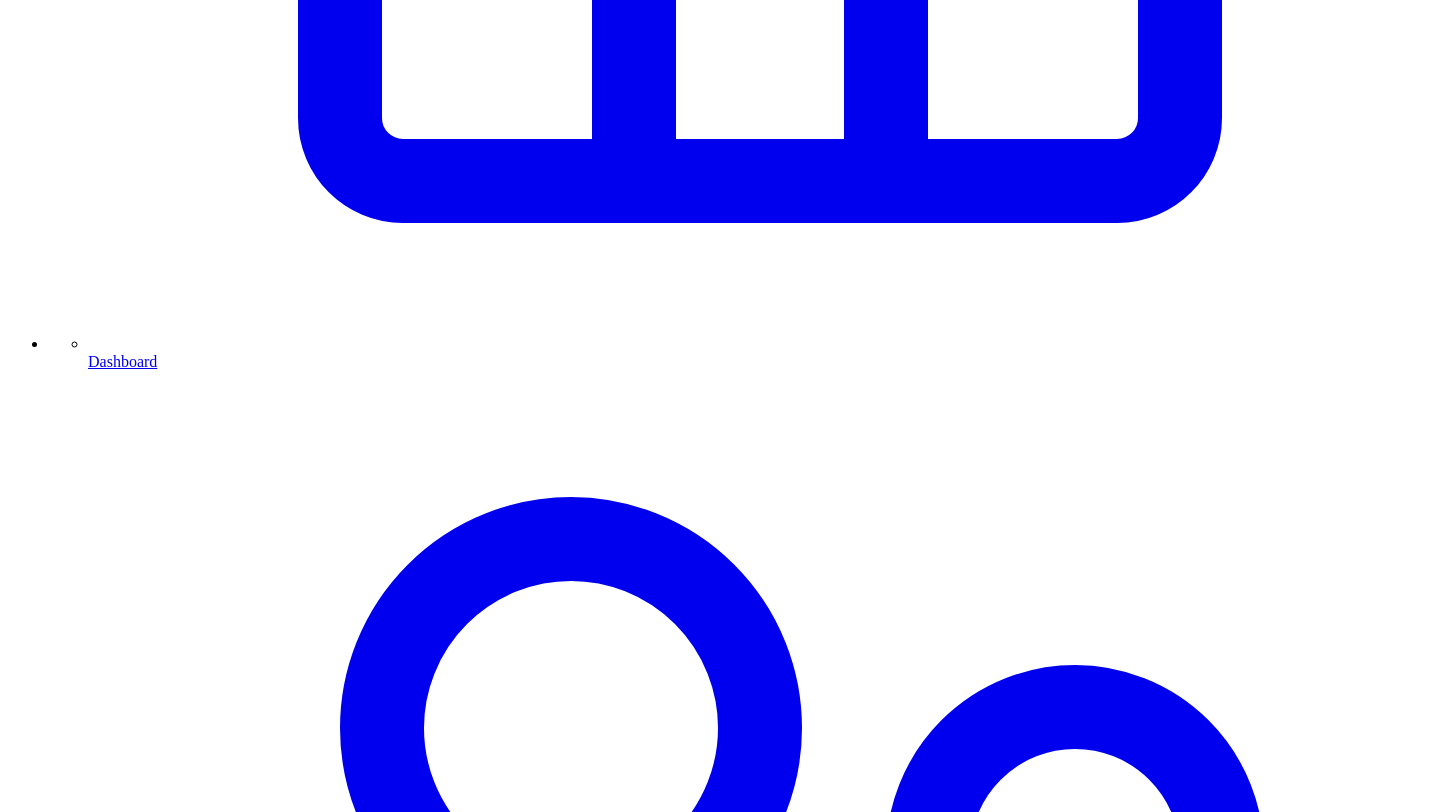 scroll, scrollTop: 1185, scrollLeft: 0, axis: vertical 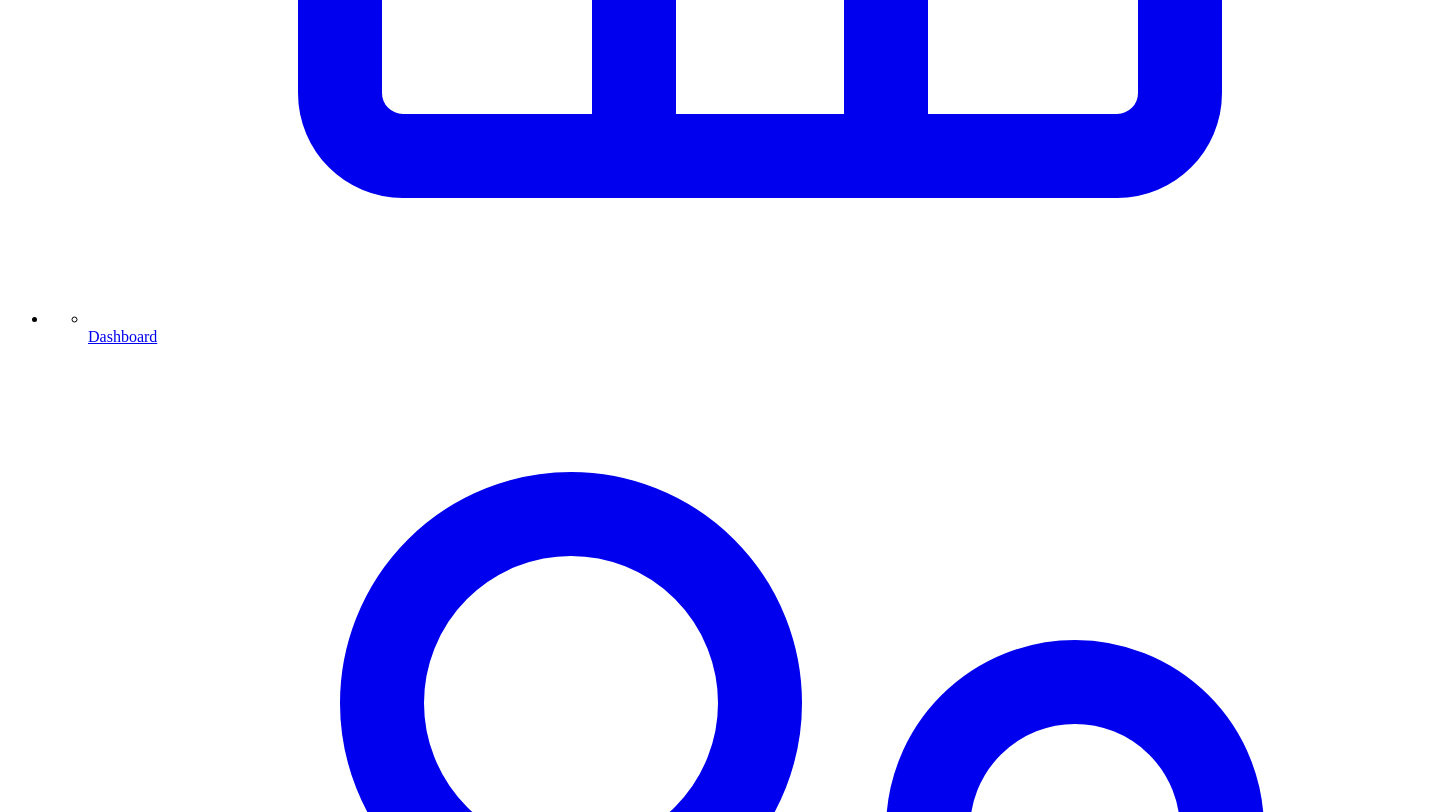 click on "Save" at bounding box center [89, 7611] 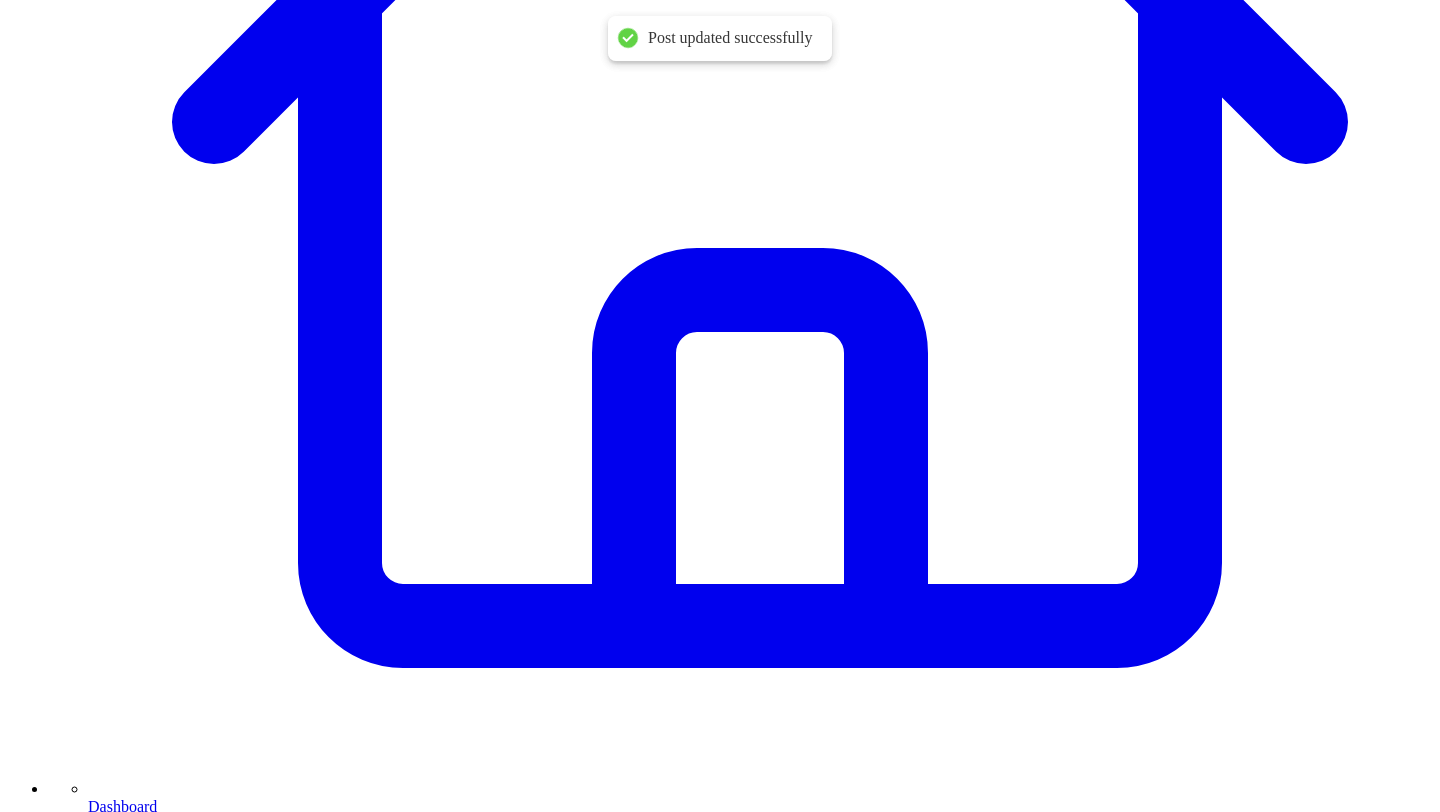scroll, scrollTop: 742, scrollLeft: 0, axis: vertical 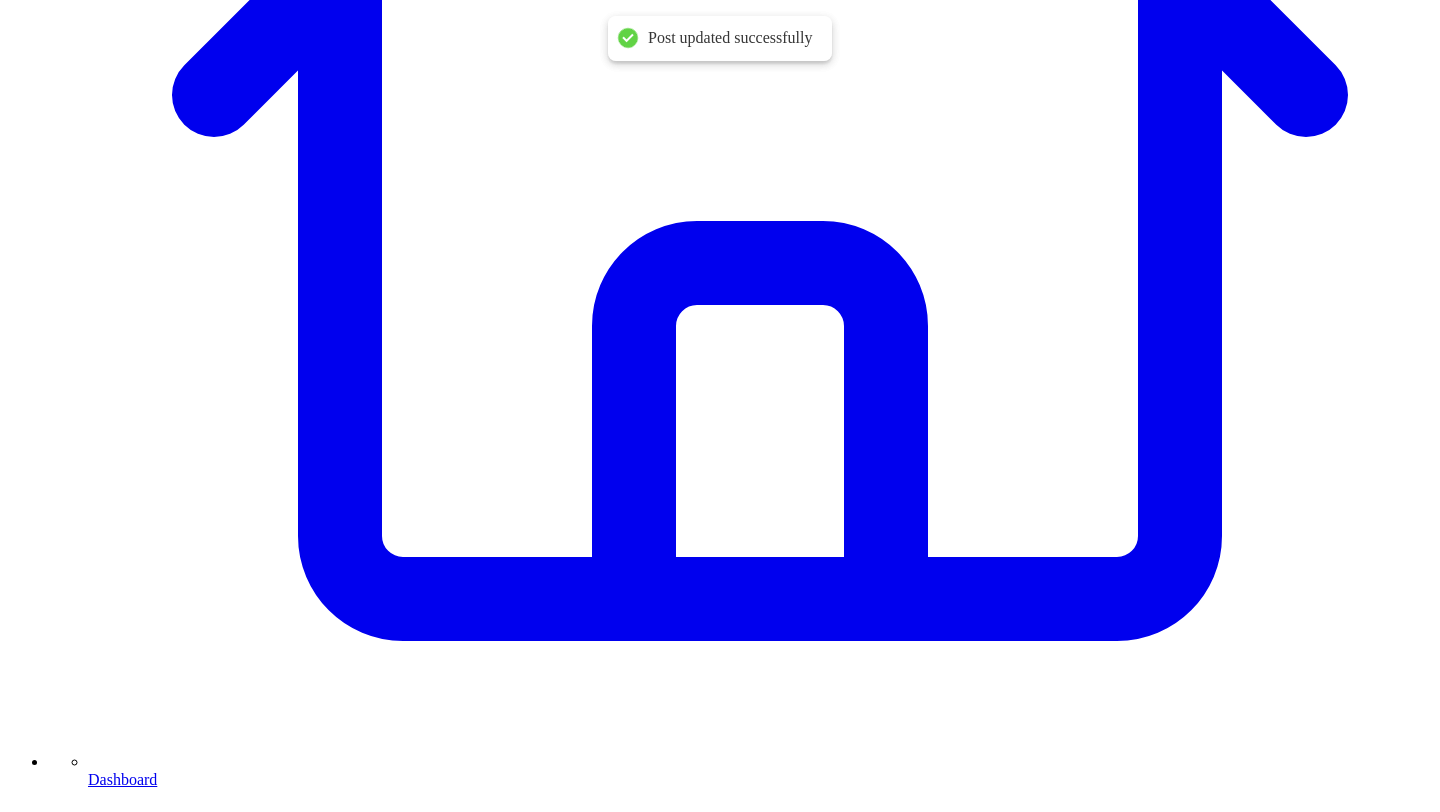 click on "Save as writing style for  Andres Vourakis" at bounding box center (143, 7541) 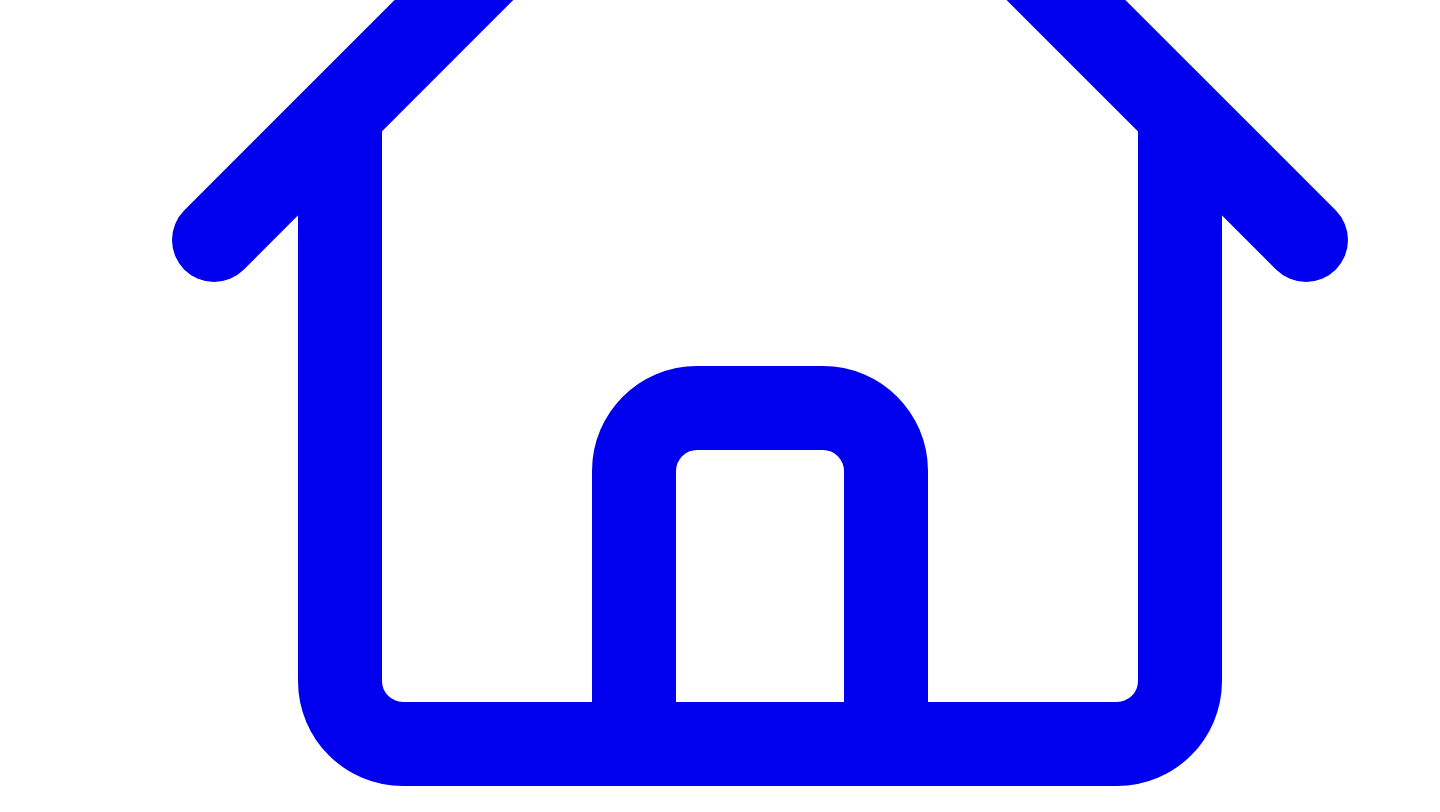 scroll, scrollTop: 596, scrollLeft: 0, axis: vertical 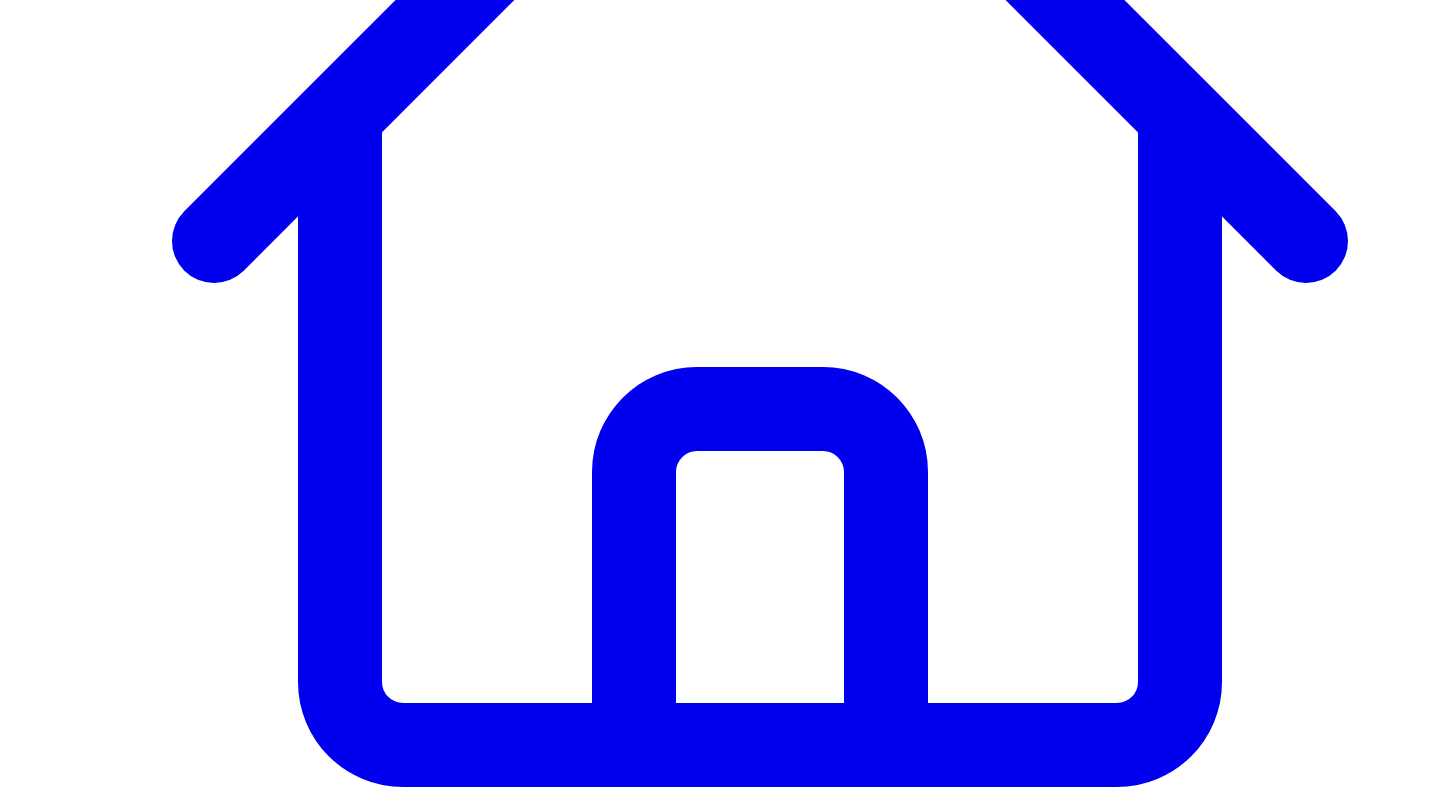 click on "1 1537 /3000 characters (edited) I like this but... add more details from responses make it shorter make it sound more like, worded from the responses give a custom instruction Save as writing style for  Andres Vourakis" at bounding box center [720, 7513] 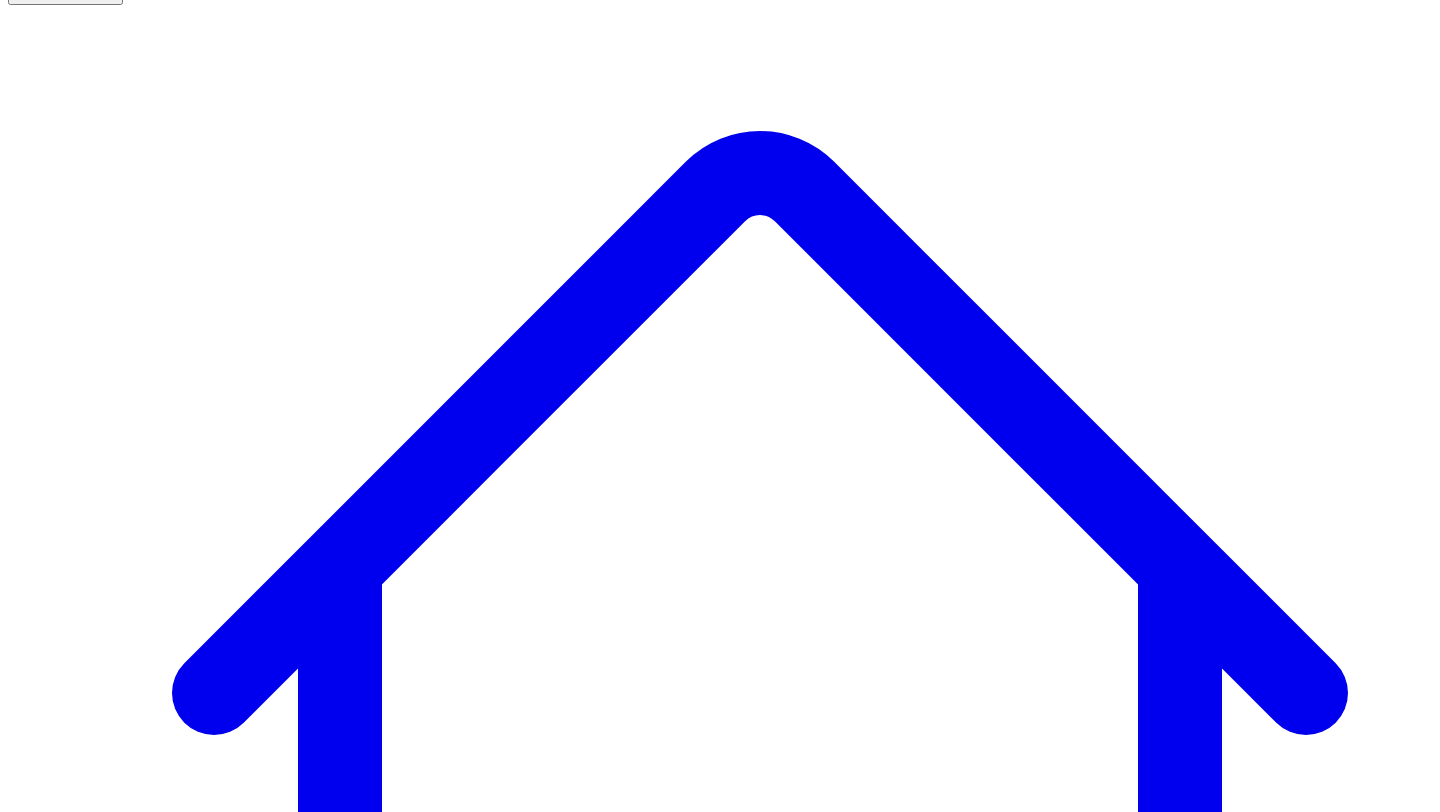 click on "@ [FIRST] [LAST] 10 posts" at bounding box center [91, 7698] 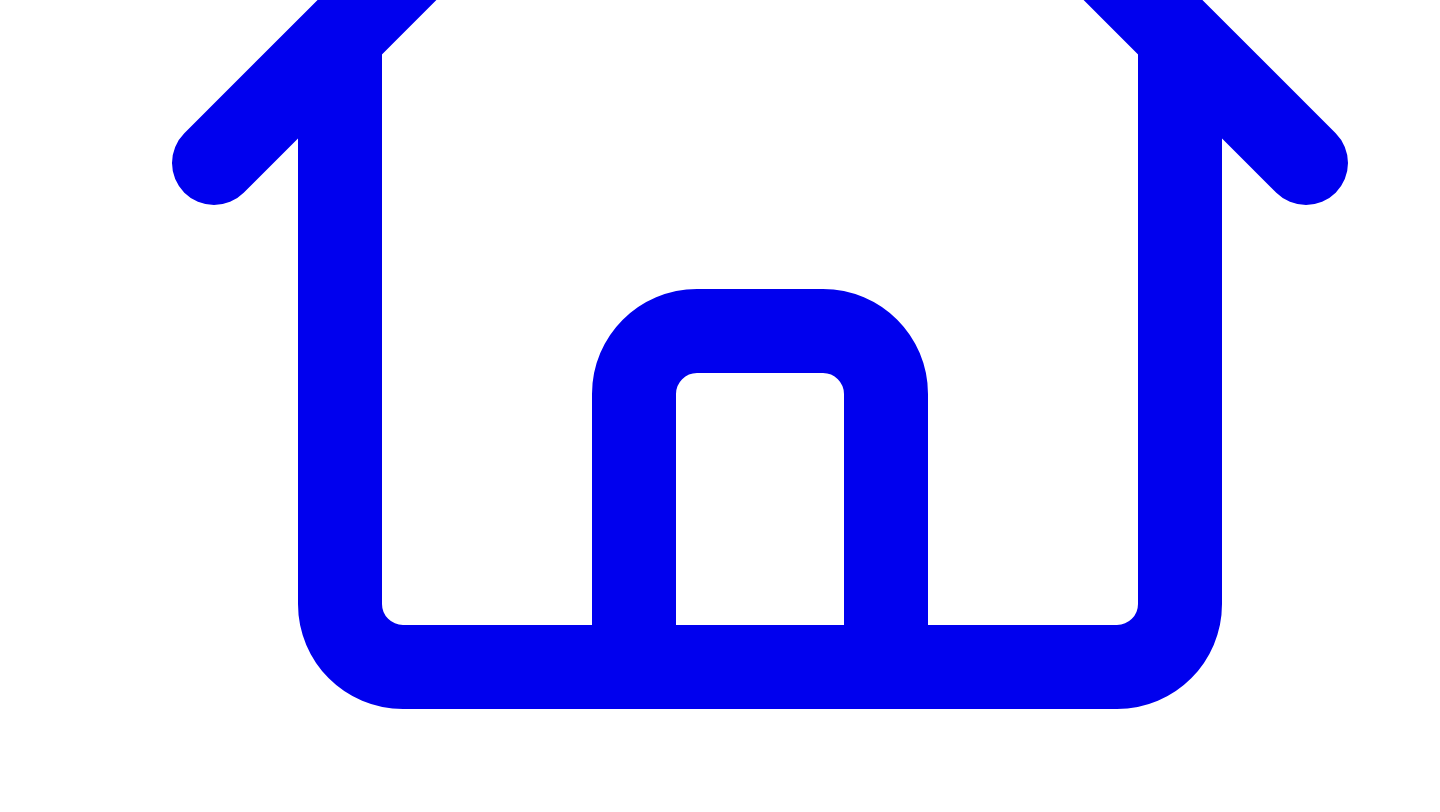 scroll, scrollTop: 144, scrollLeft: 0, axis: vertical 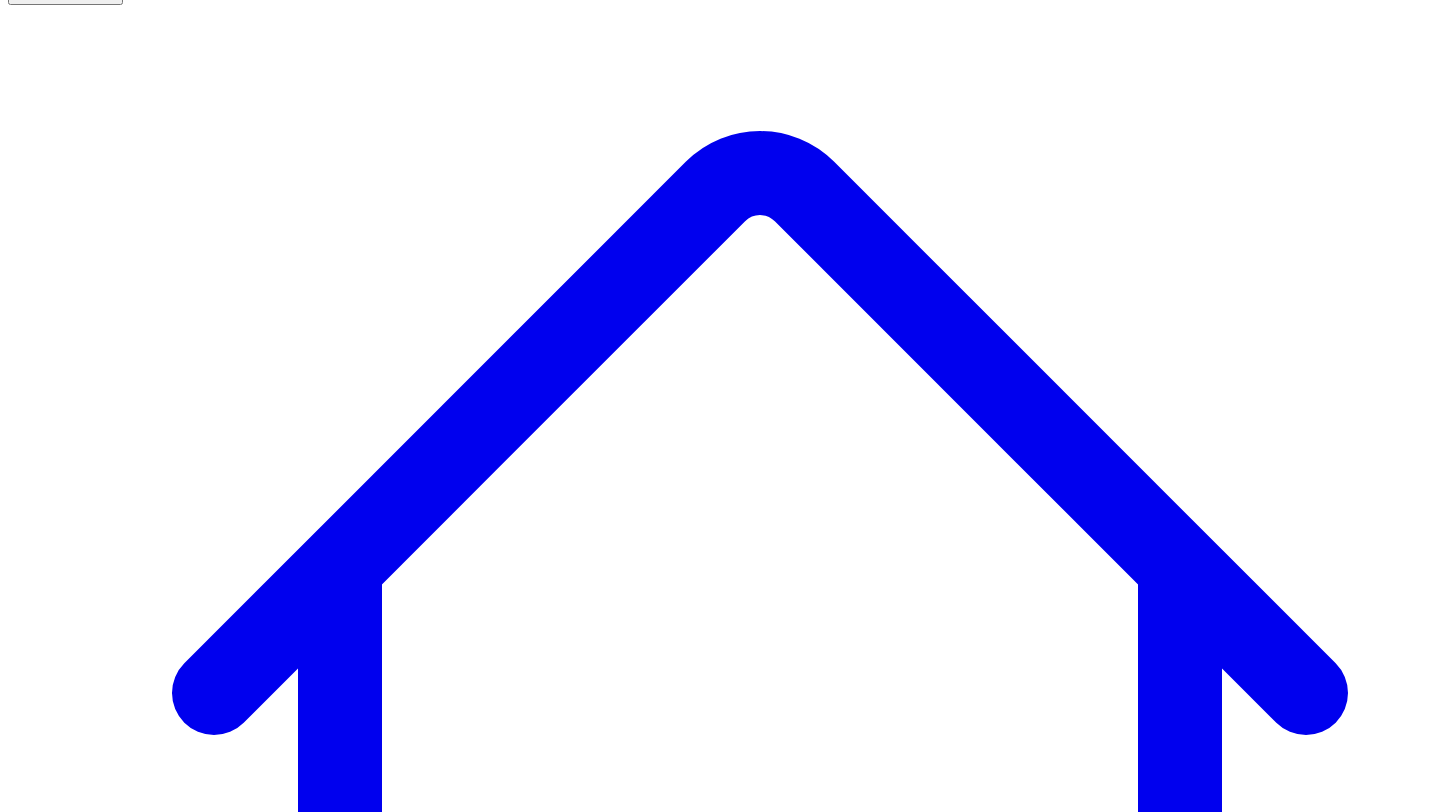 click on "@ [FIRST] [LAST] 10 posts" at bounding box center [91, 7698] 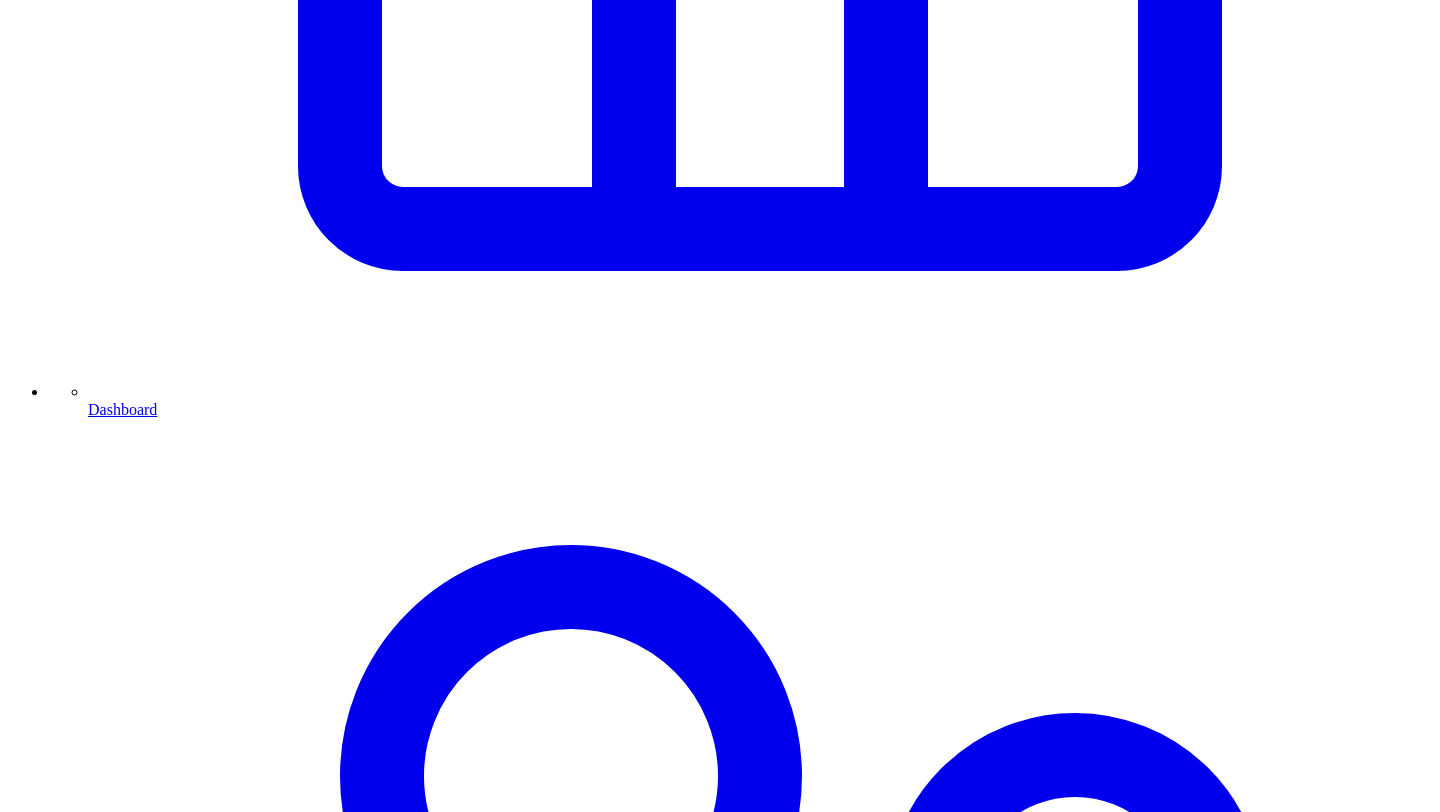 scroll, scrollTop: 1118, scrollLeft: 0, axis: vertical 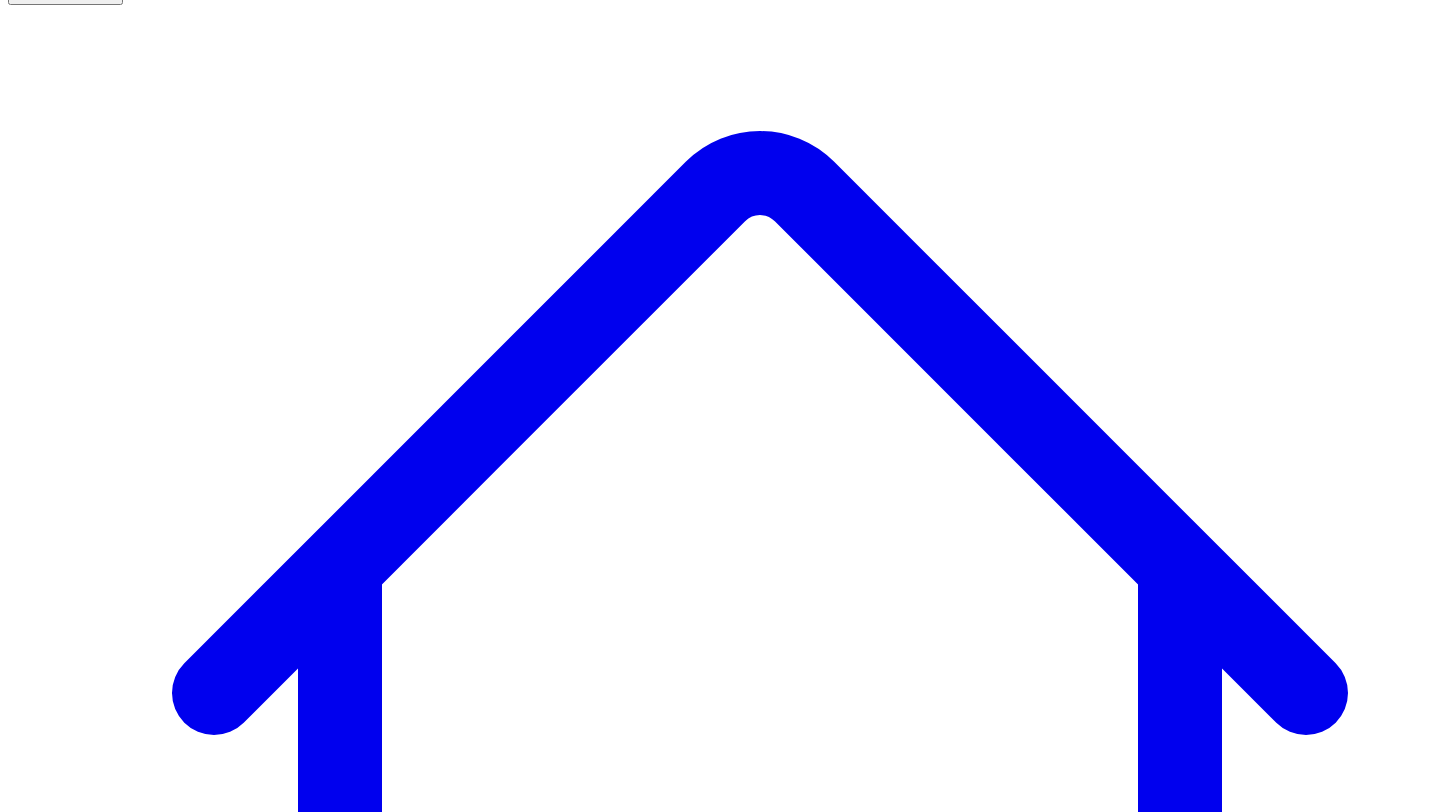 click on "@ [FIRST] [LAST] 10 posts" at bounding box center [91, 7684] 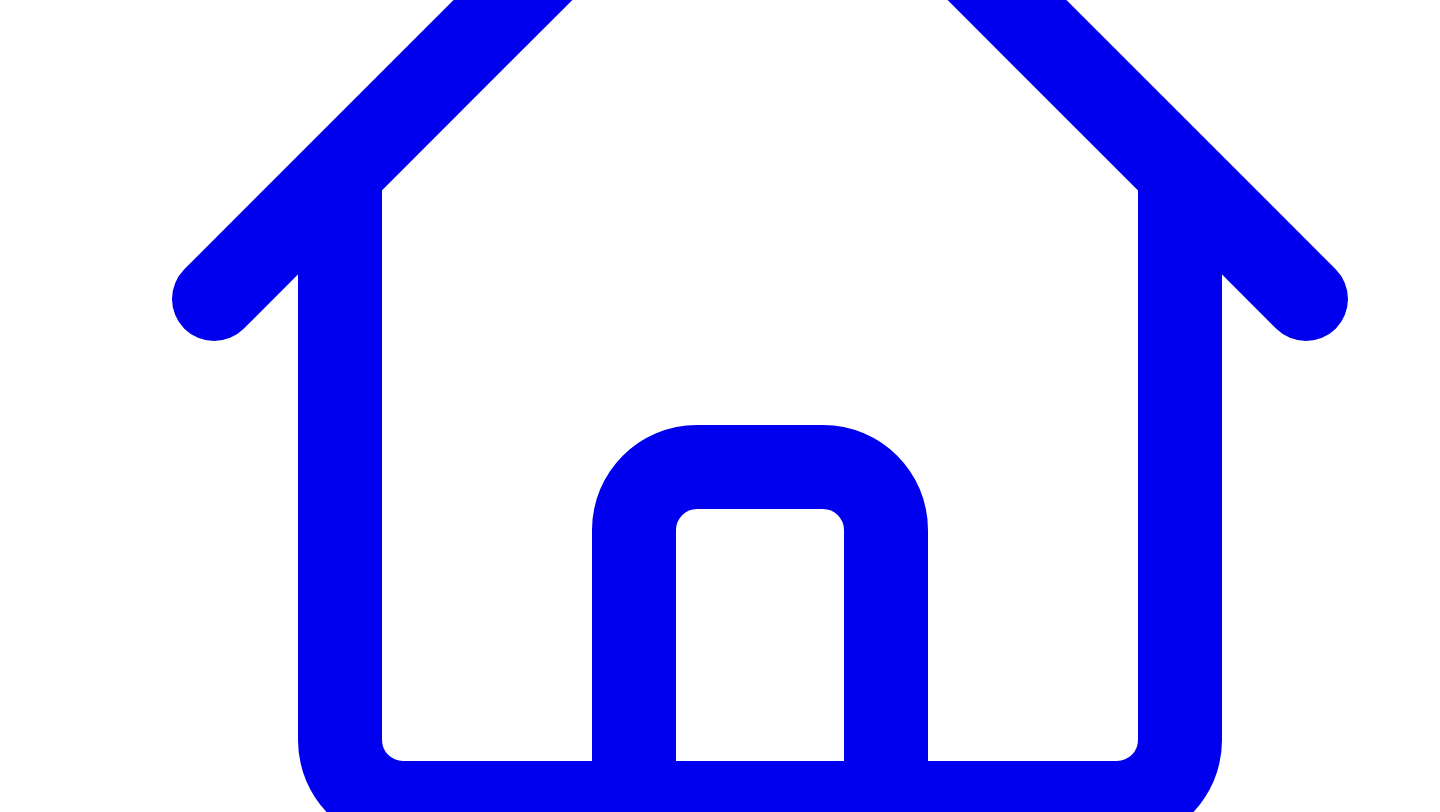 scroll, scrollTop: 534, scrollLeft: 0, axis: vertical 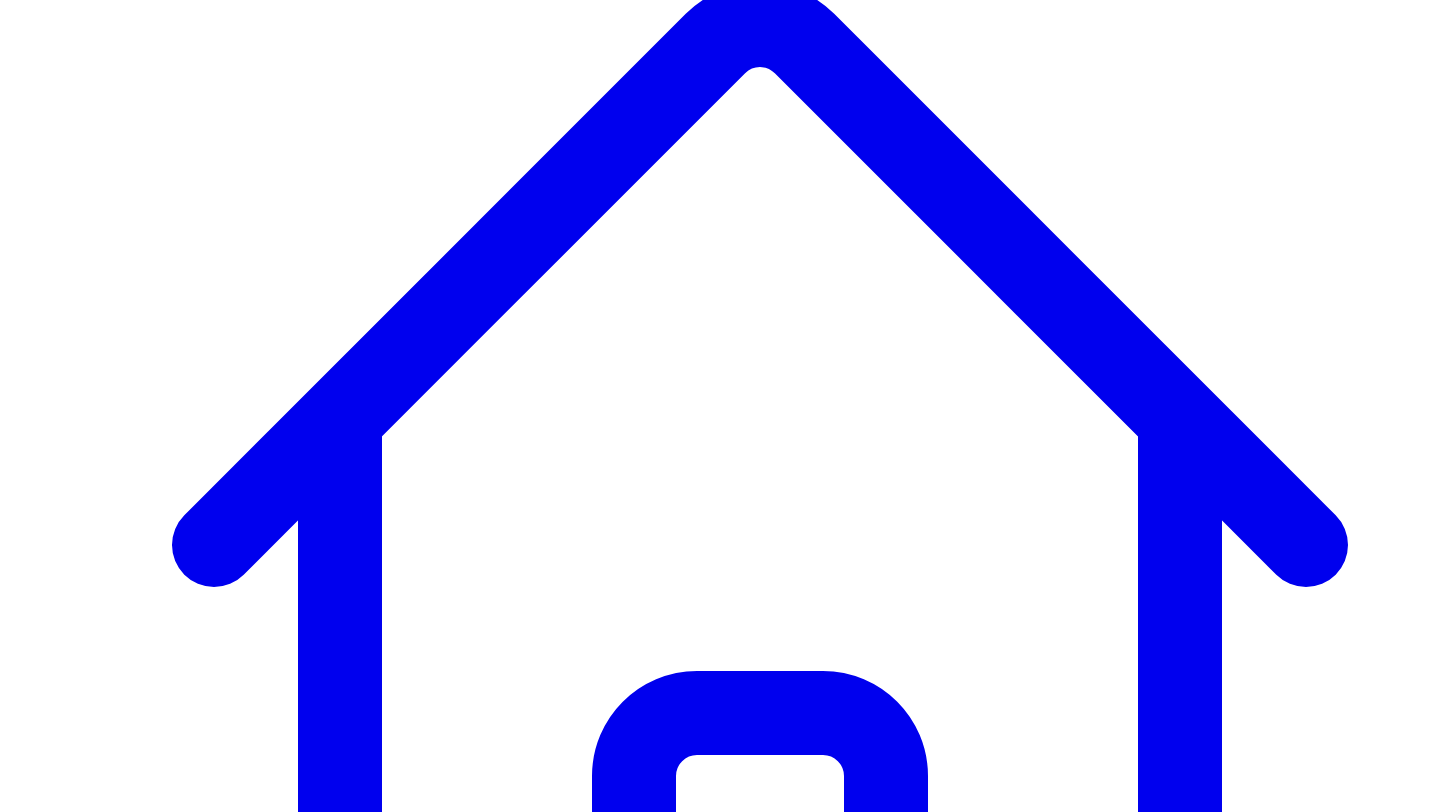 click on "Newsletters Newsletters" at bounding box center (420, 7362) 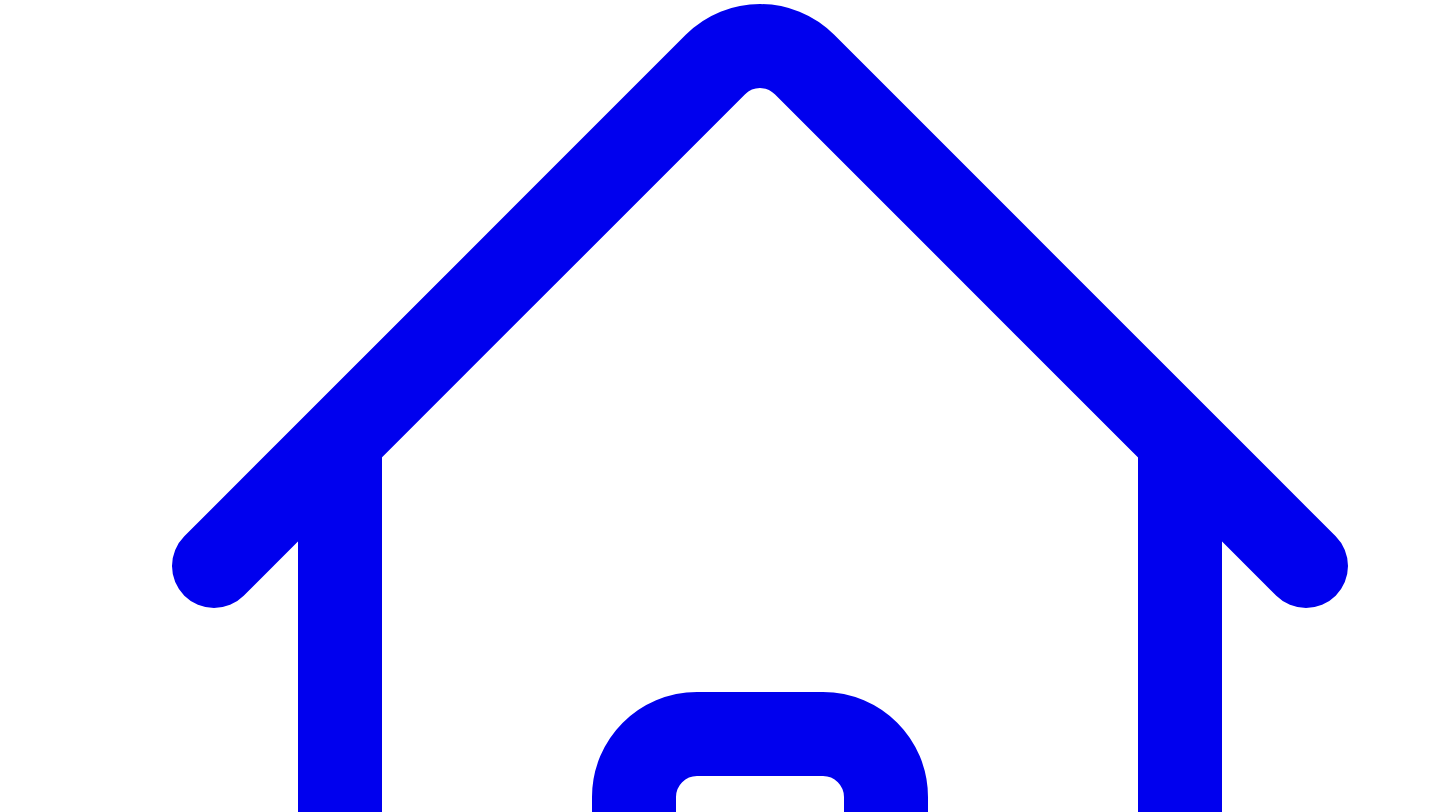 scroll, scrollTop: 245, scrollLeft: 0, axis: vertical 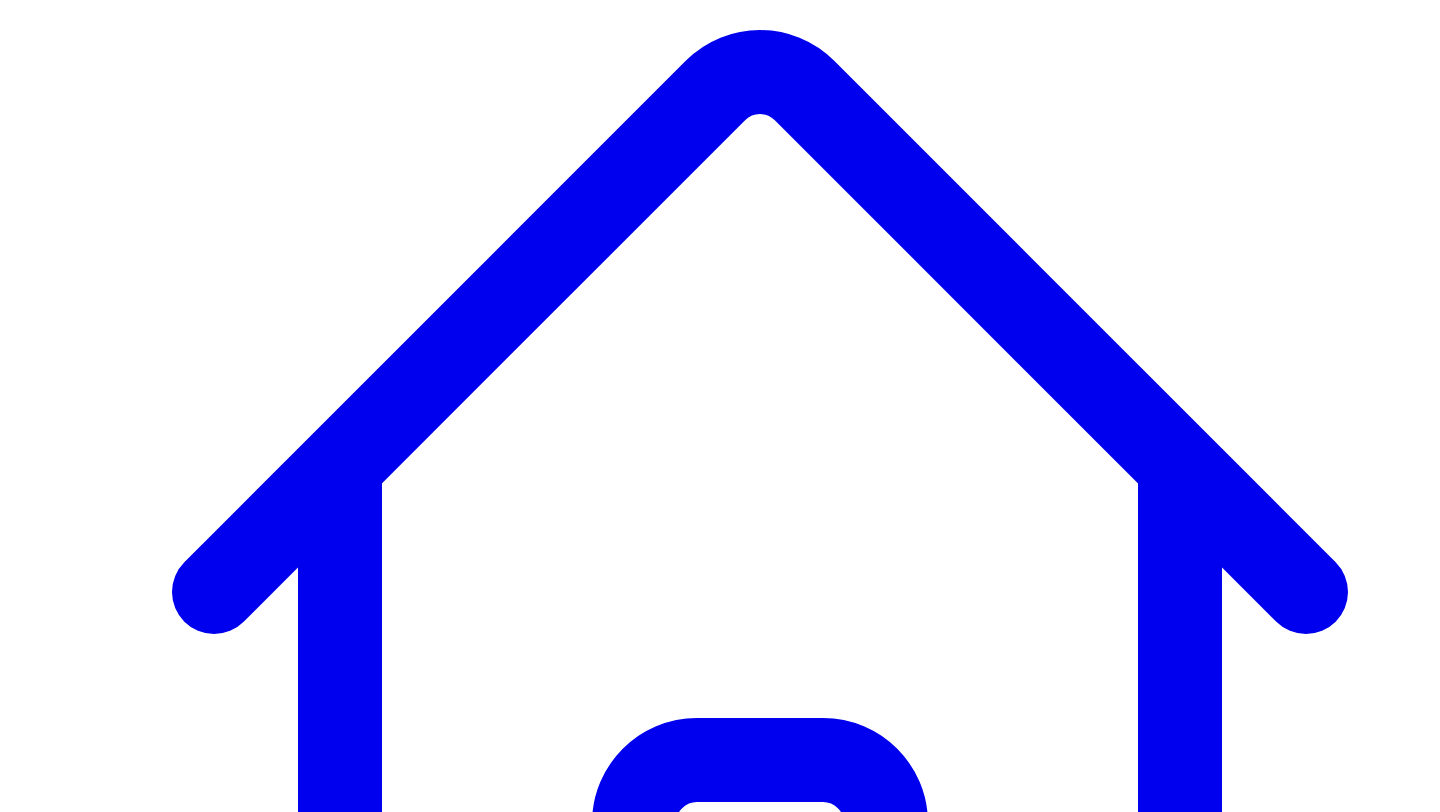 click on "Social Posts" at bounding box center [249, 7415] 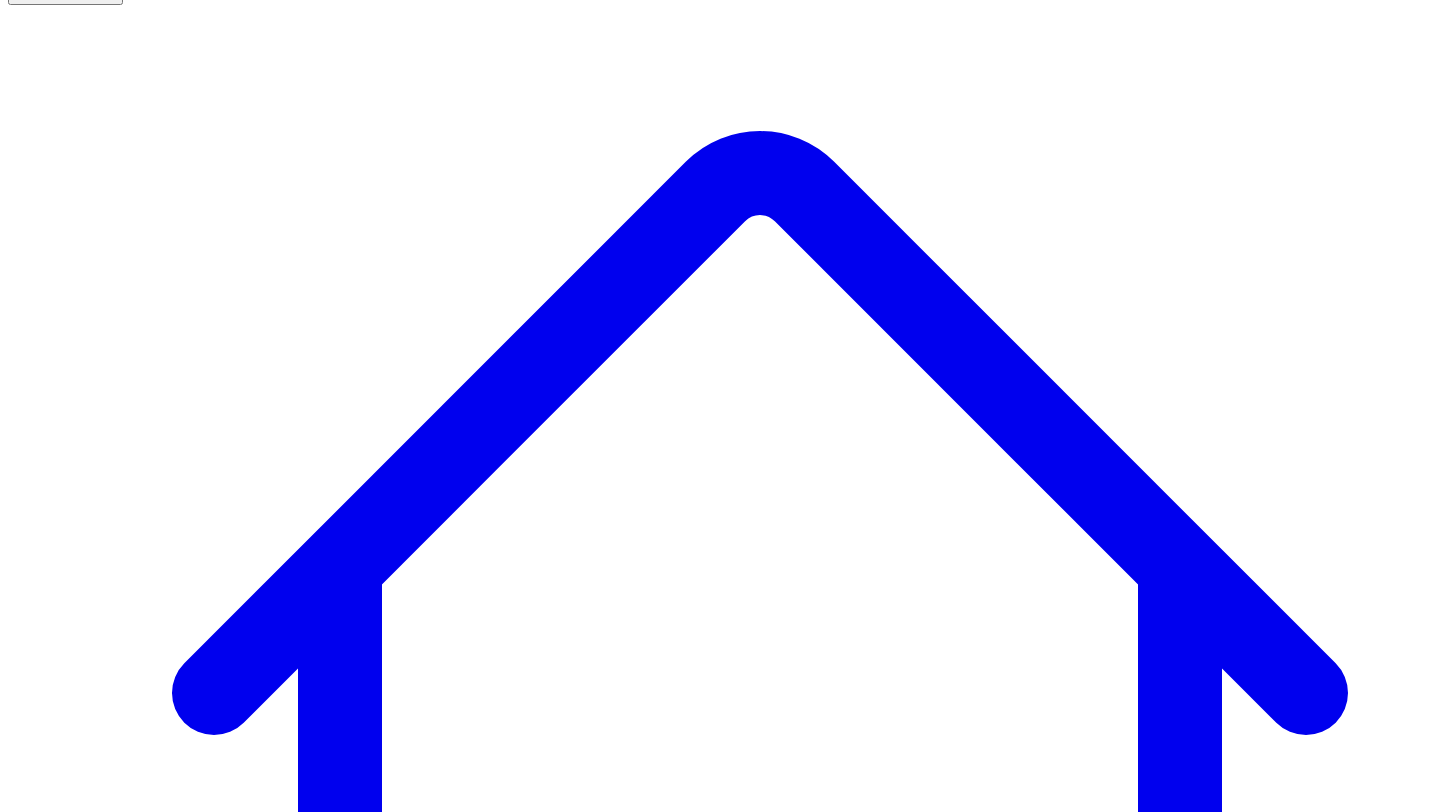 click on "@ [FIRST] [LAST] 10 posts" at bounding box center (91, 7636) 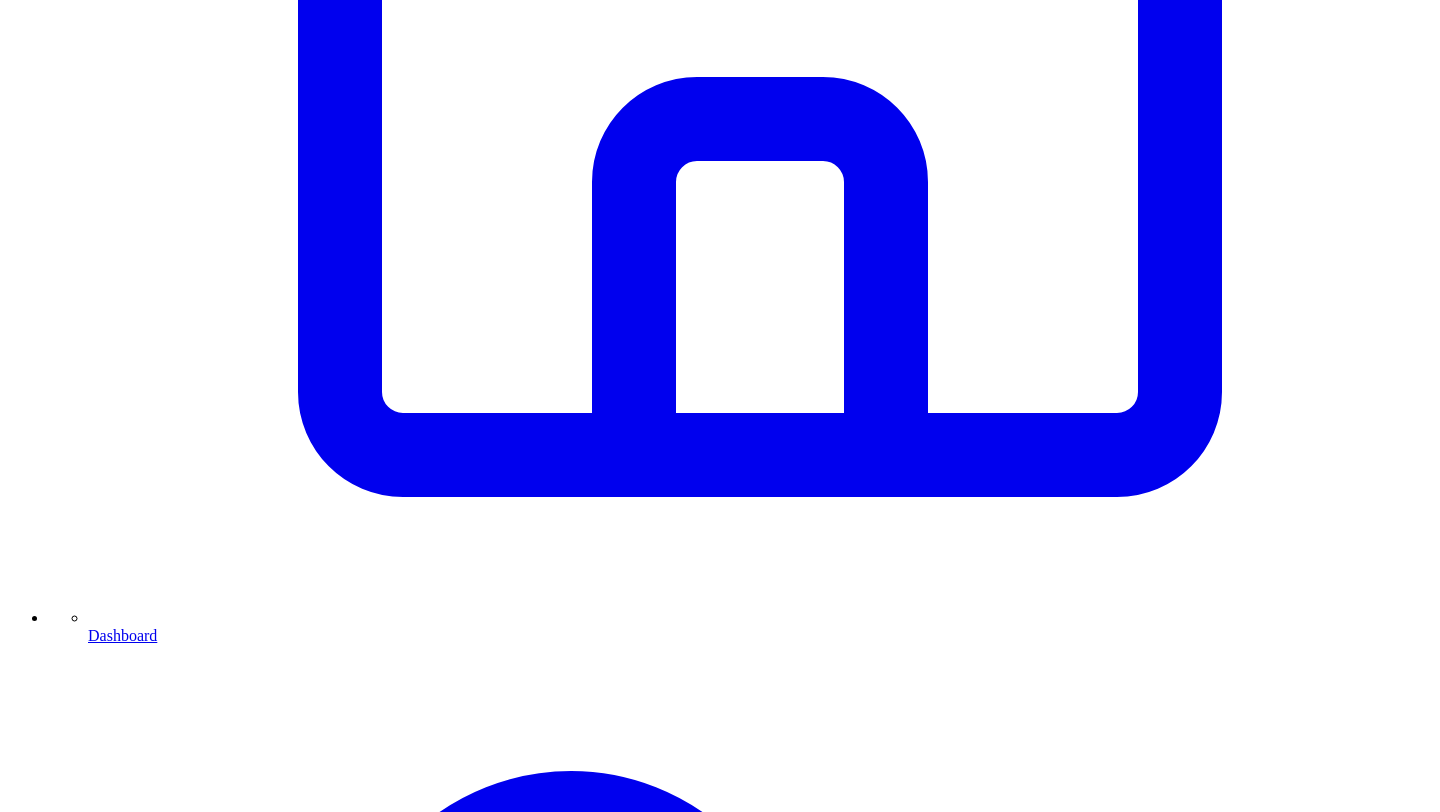 scroll, scrollTop: 885, scrollLeft: 0, axis: vertical 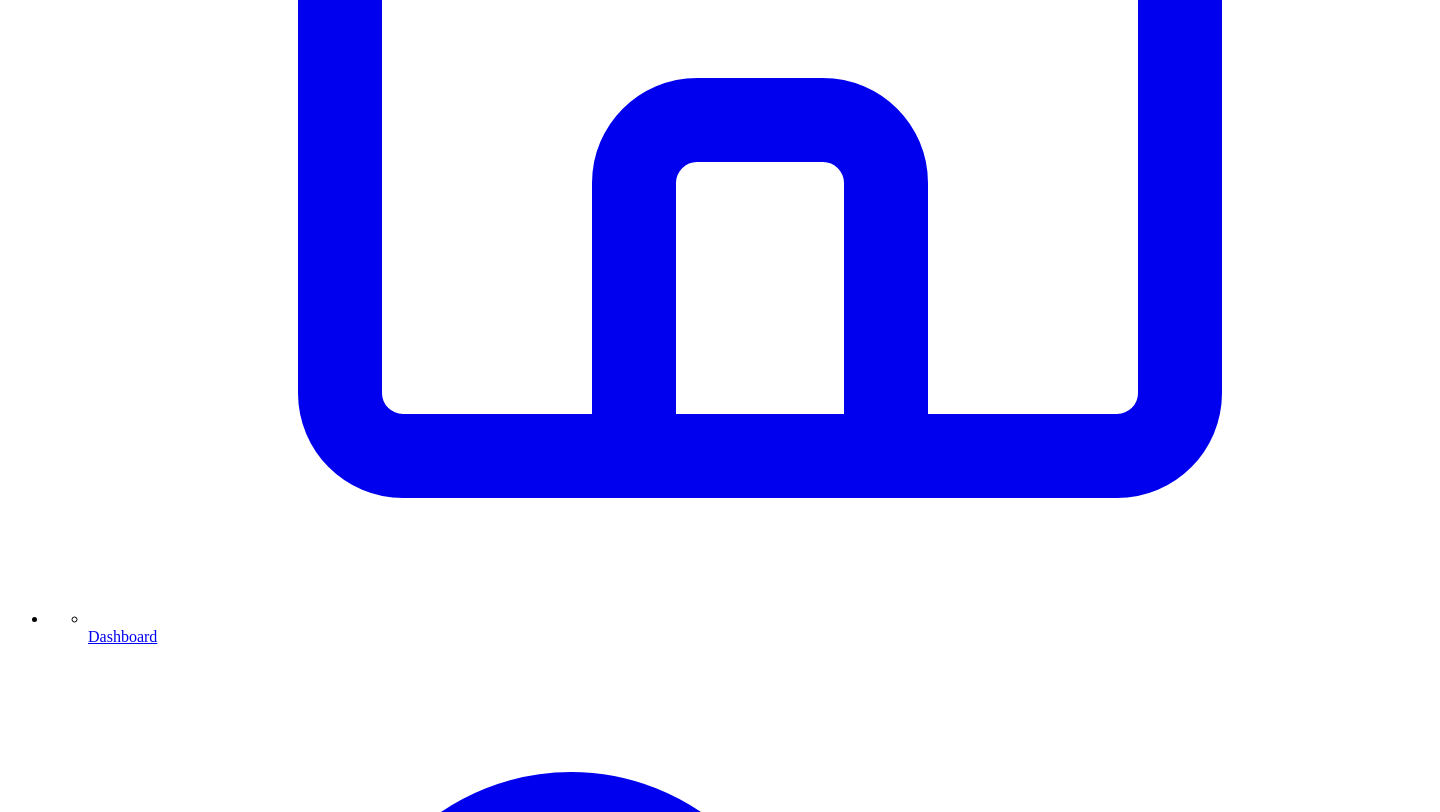 click 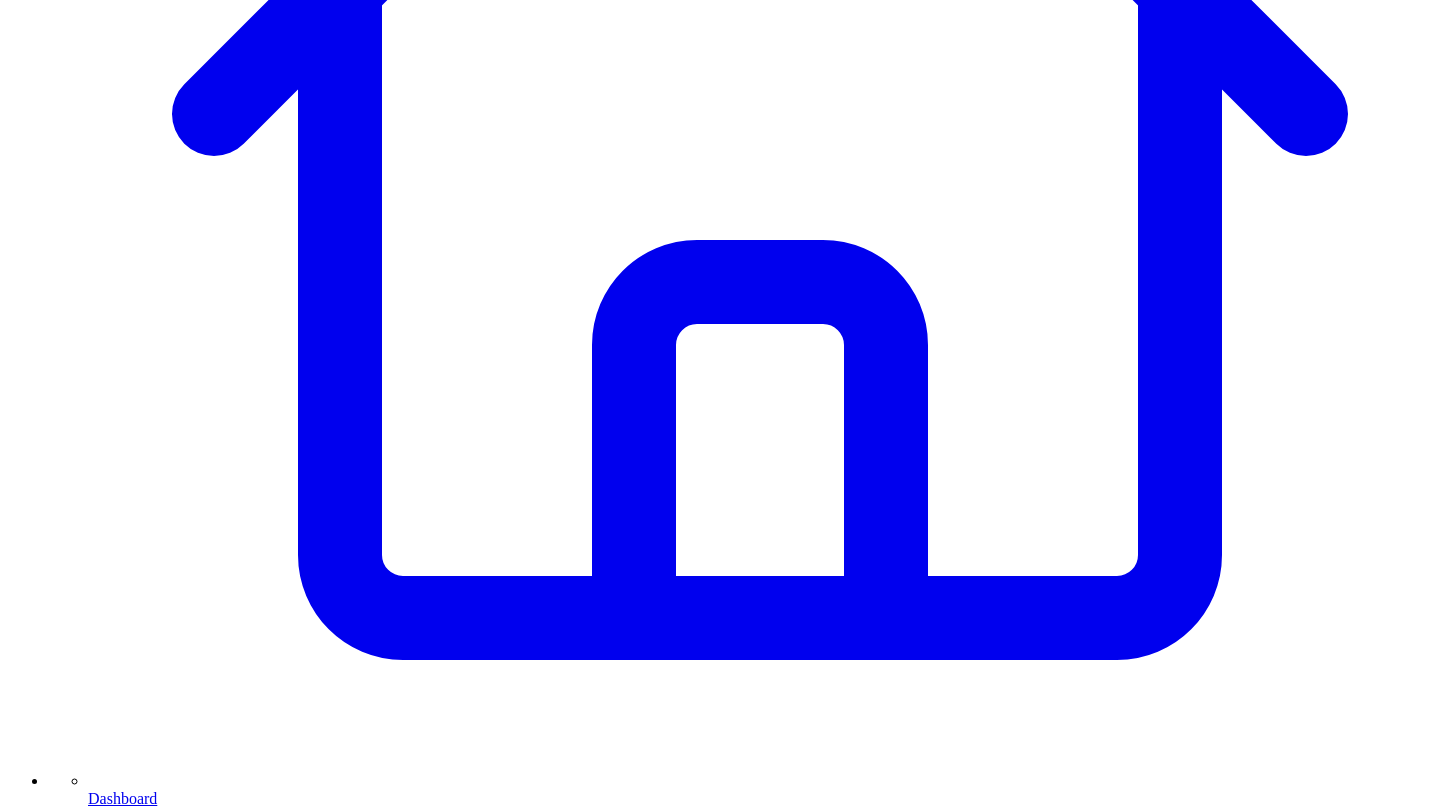 scroll, scrollTop: 716, scrollLeft: 0, axis: vertical 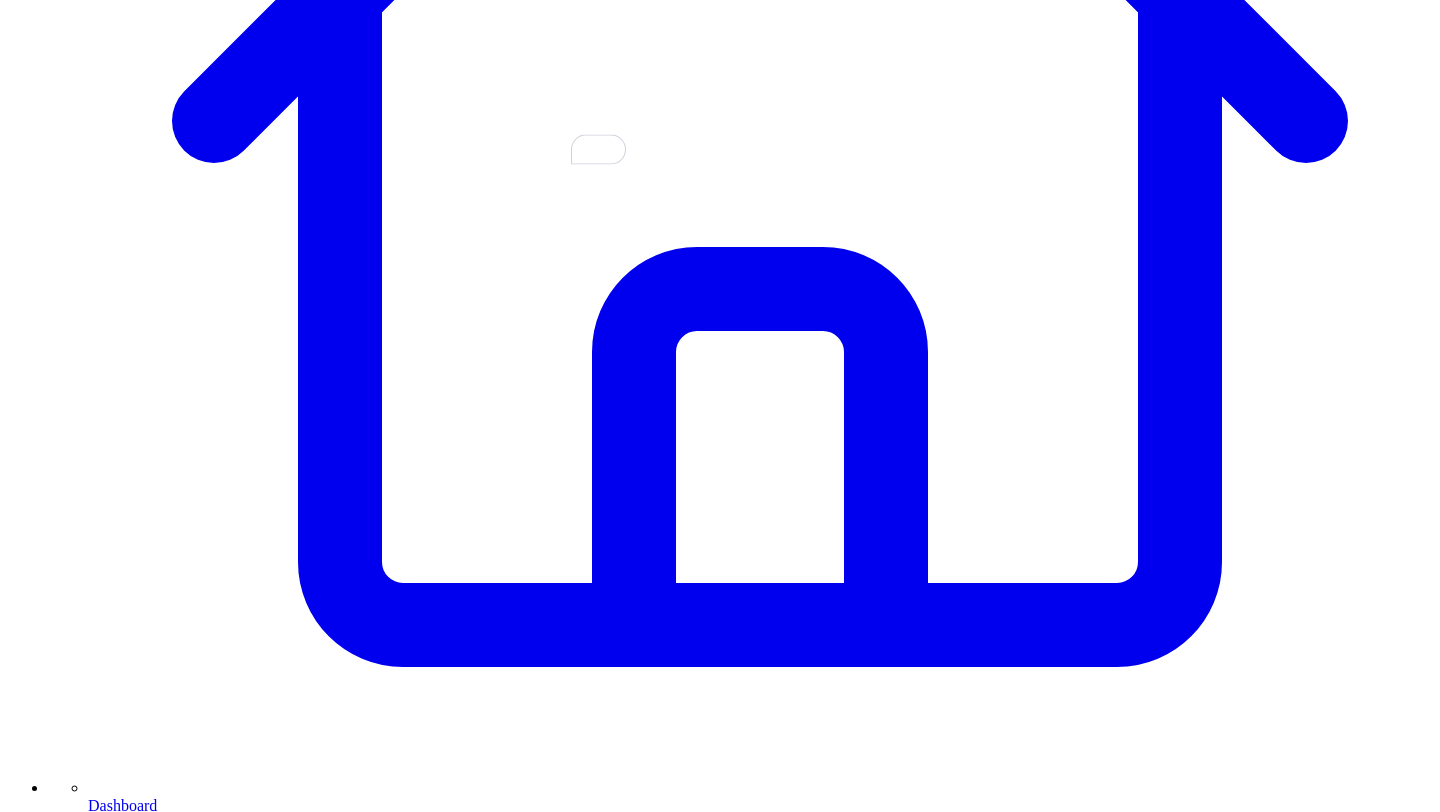 drag, startPoint x: 787, startPoint y: 267, endPoint x: 828, endPoint y: 267, distance: 41 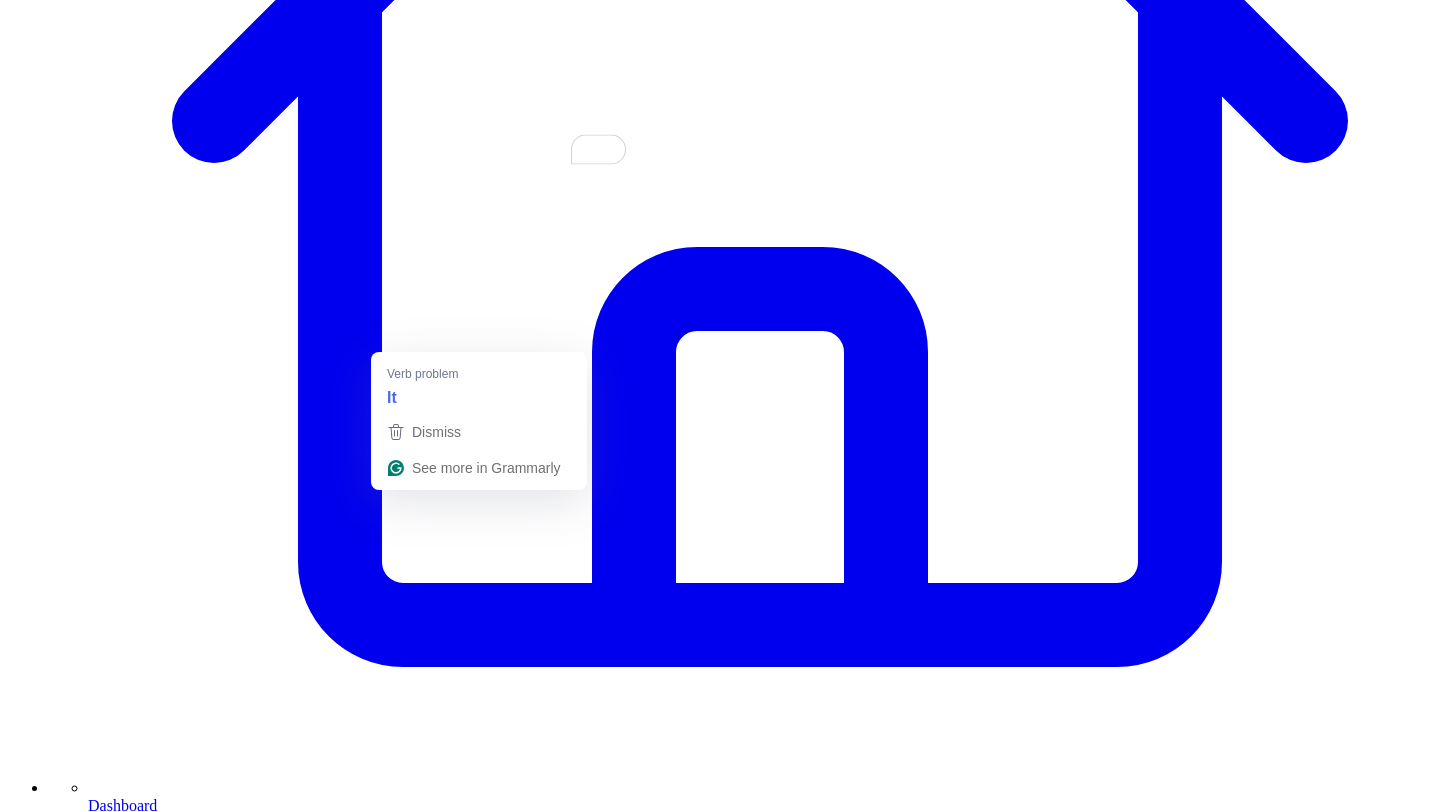click at bounding box center (313, 7572) 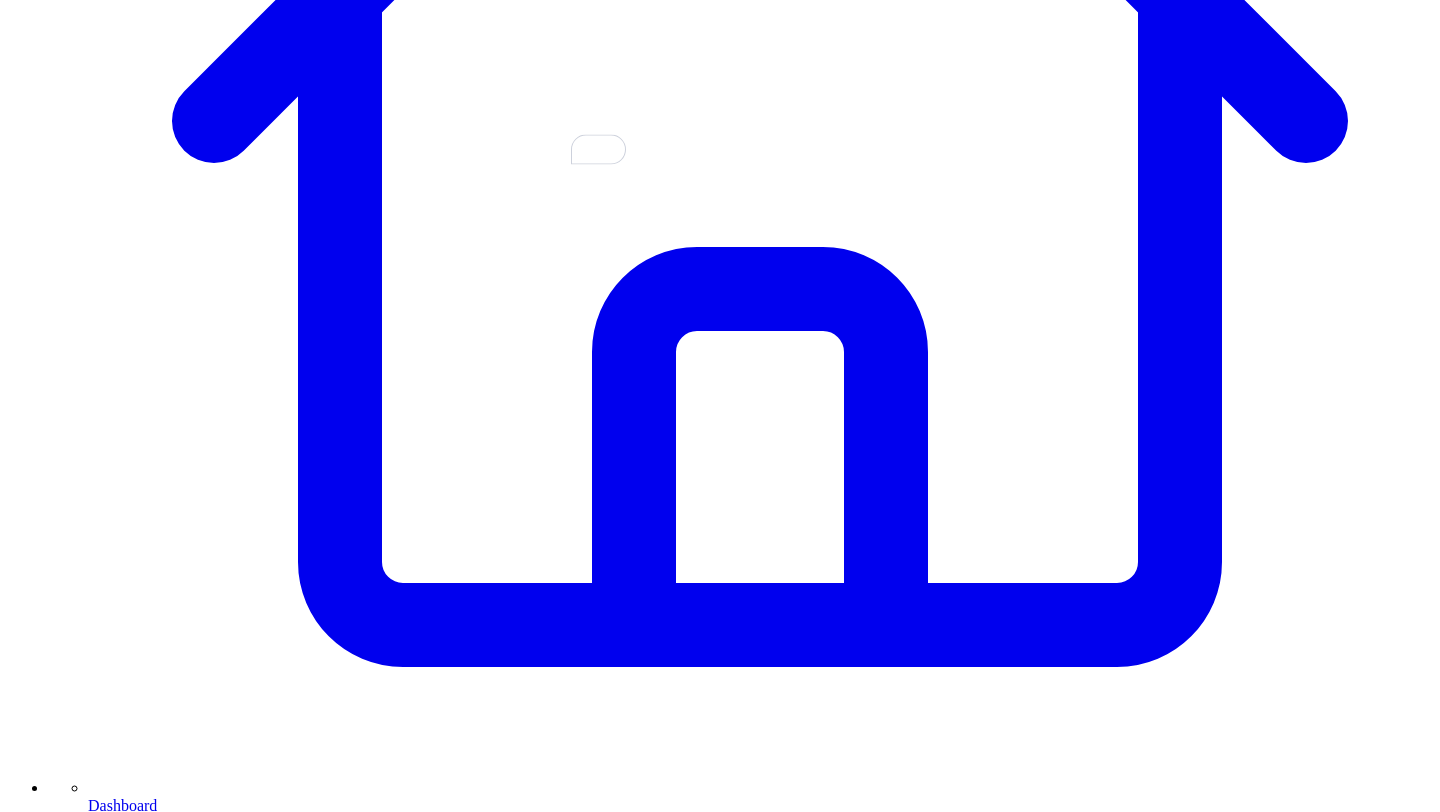 click at bounding box center [313, 7572] 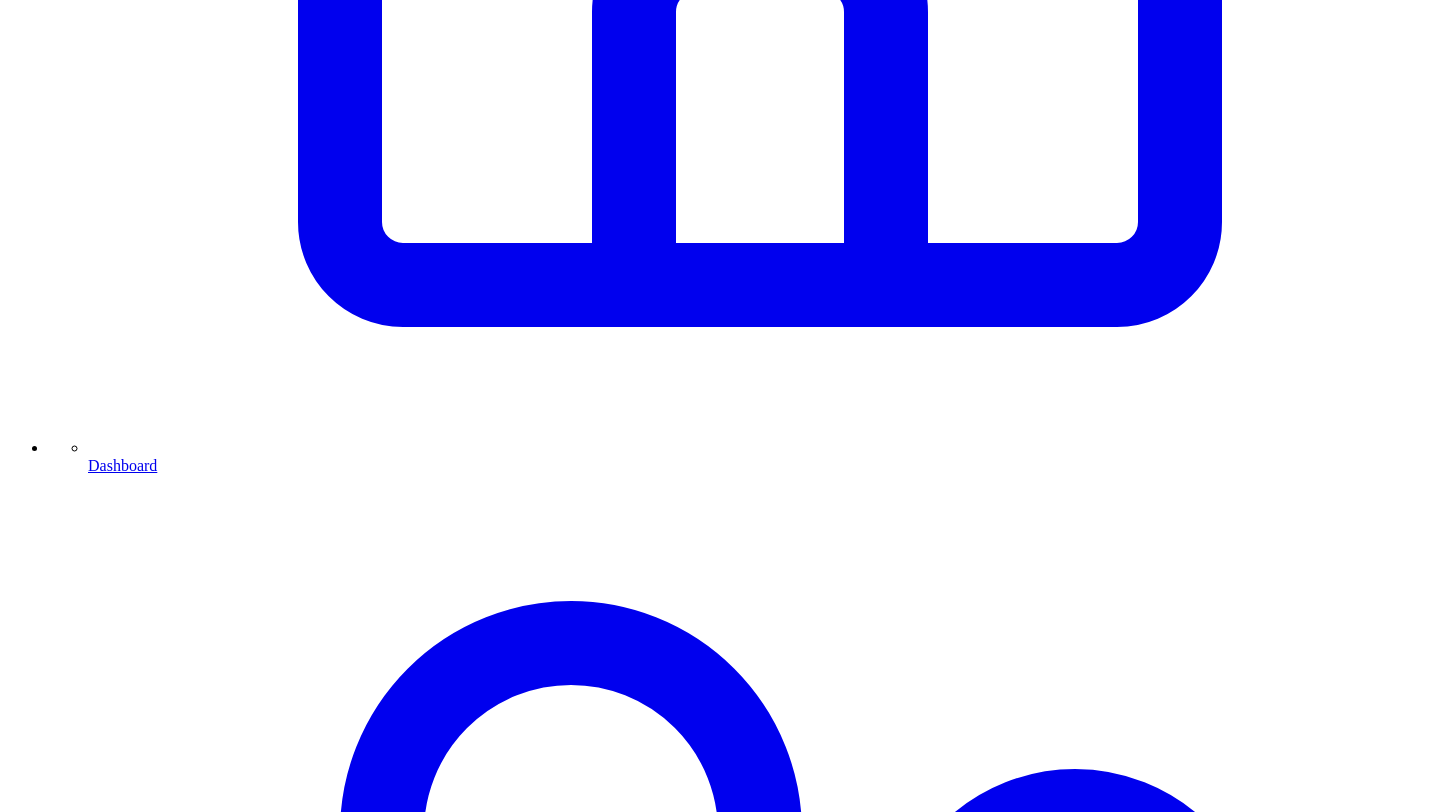 scroll, scrollTop: 1064, scrollLeft: 0, axis: vertical 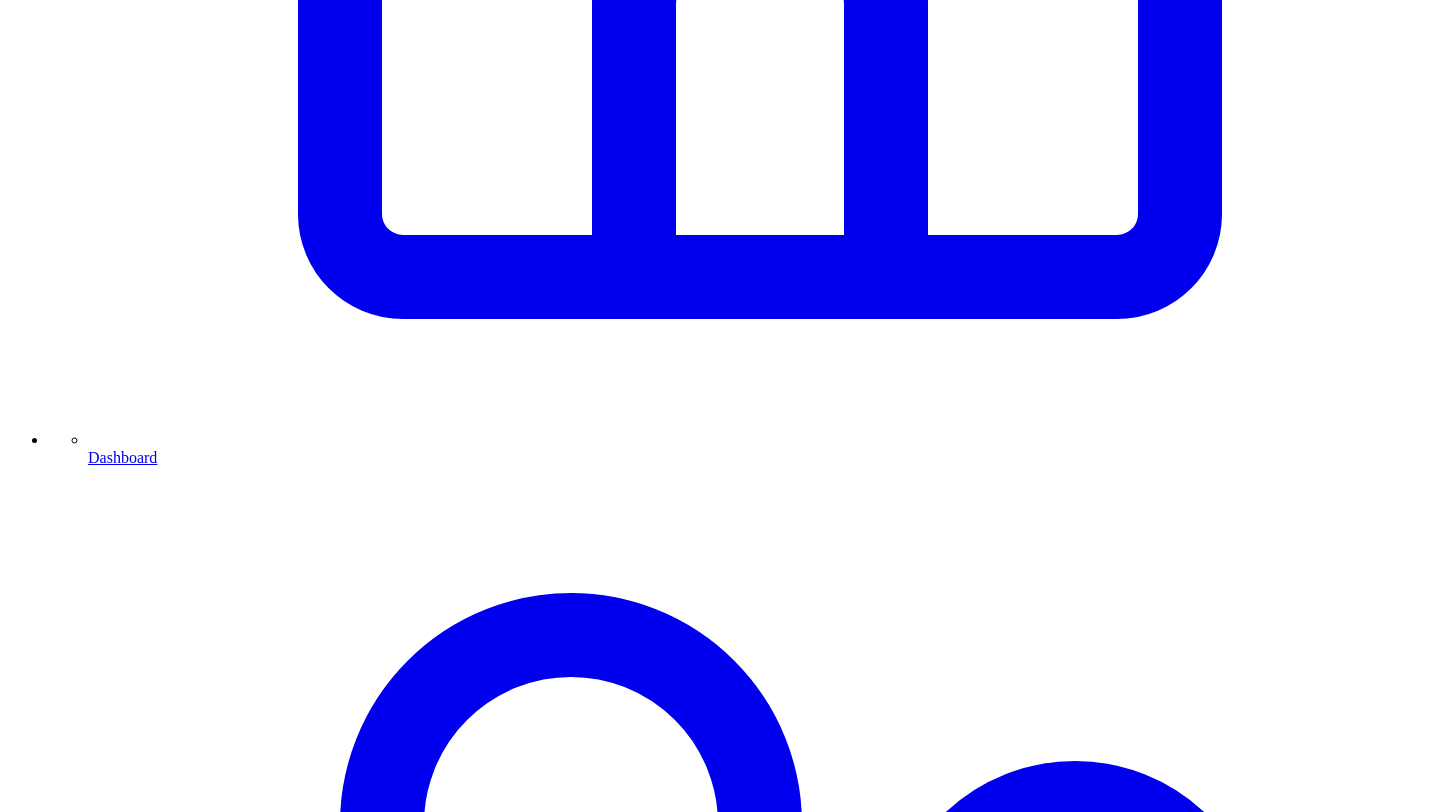 type on "**********" 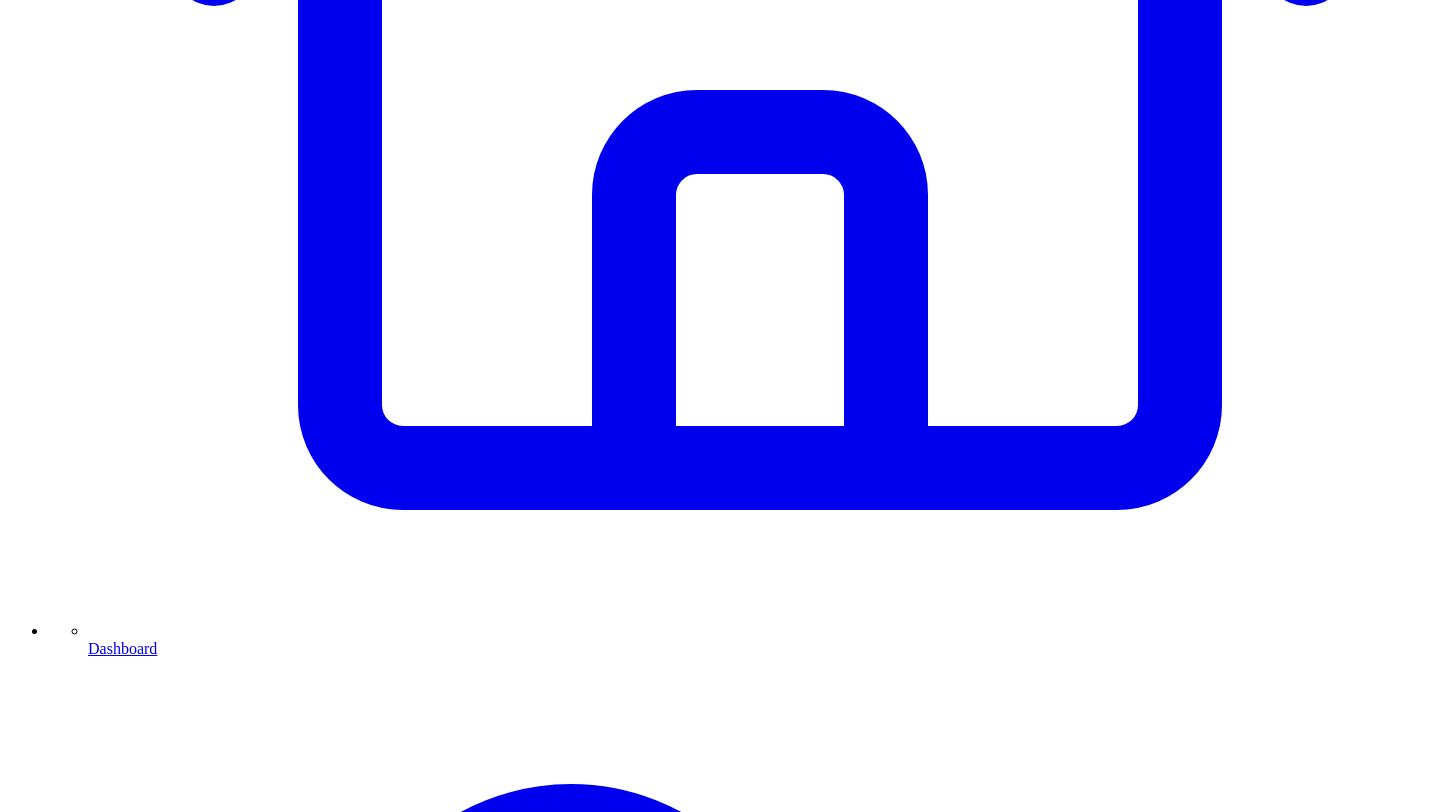 scroll, scrollTop: 825, scrollLeft: 0, axis: vertical 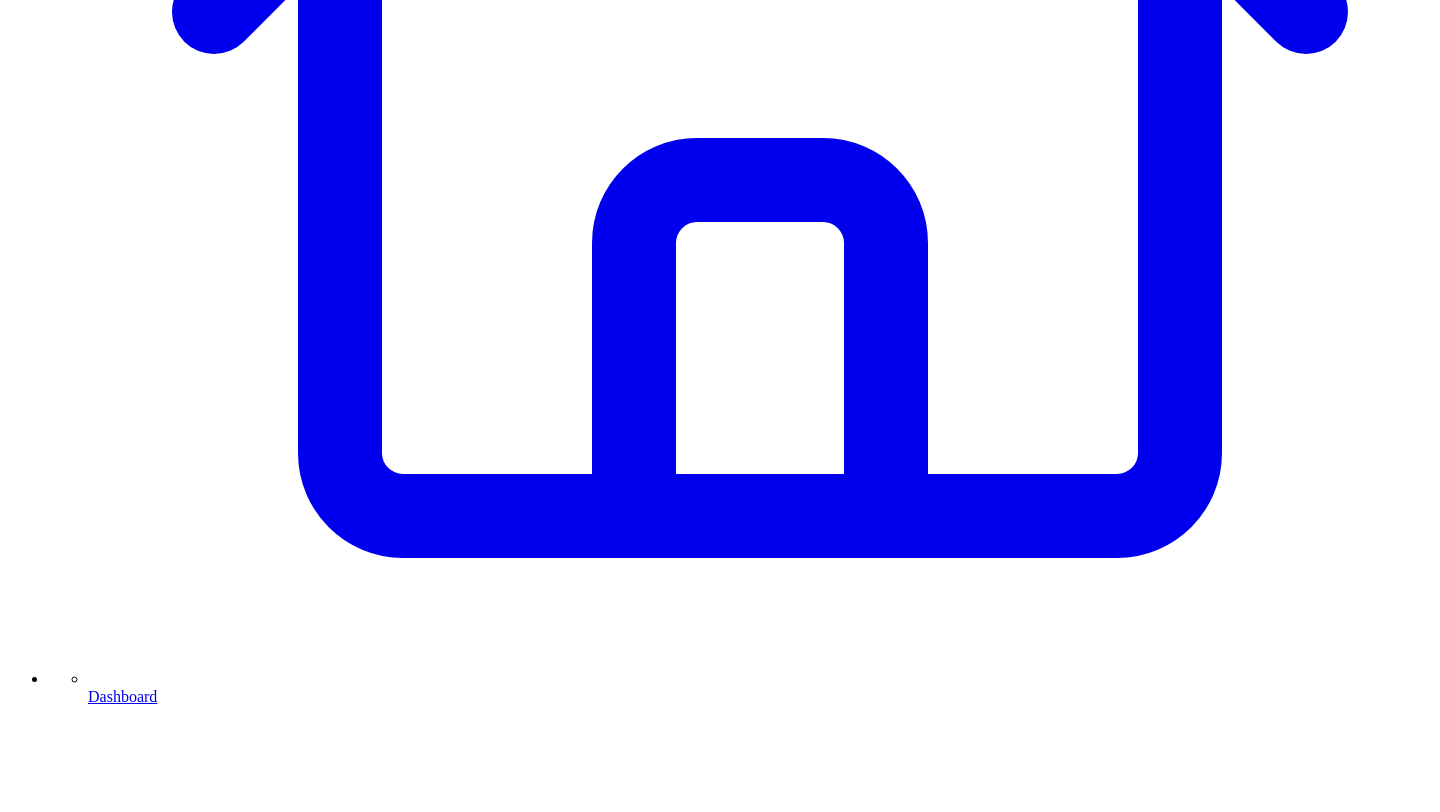 click on "Save as post writing style for  Andres Vourakis" at bounding box center [170, 7464] 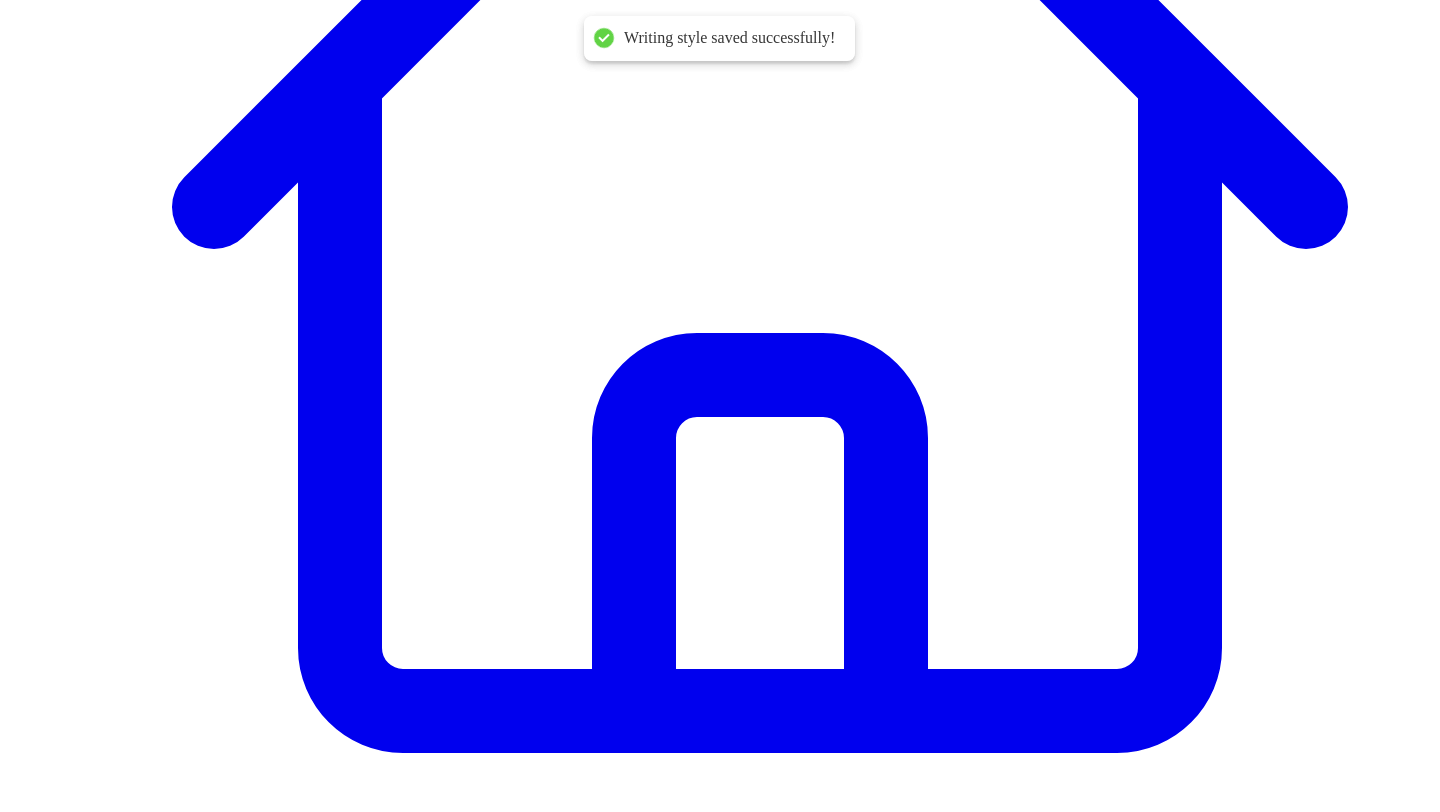 scroll, scrollTop: 617, scrollLeft: 0, axis: vertical 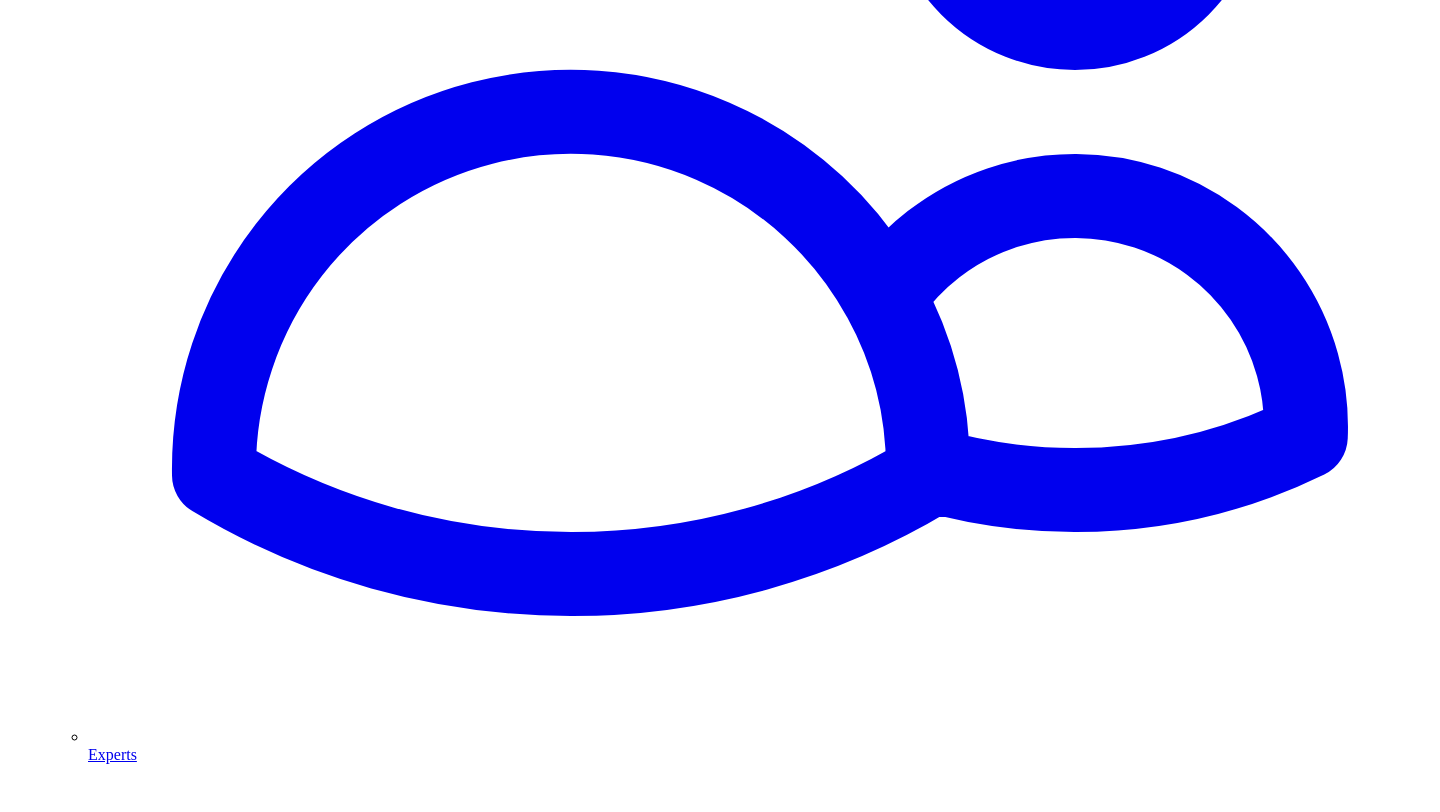 click at bounding box center [68, 6359] 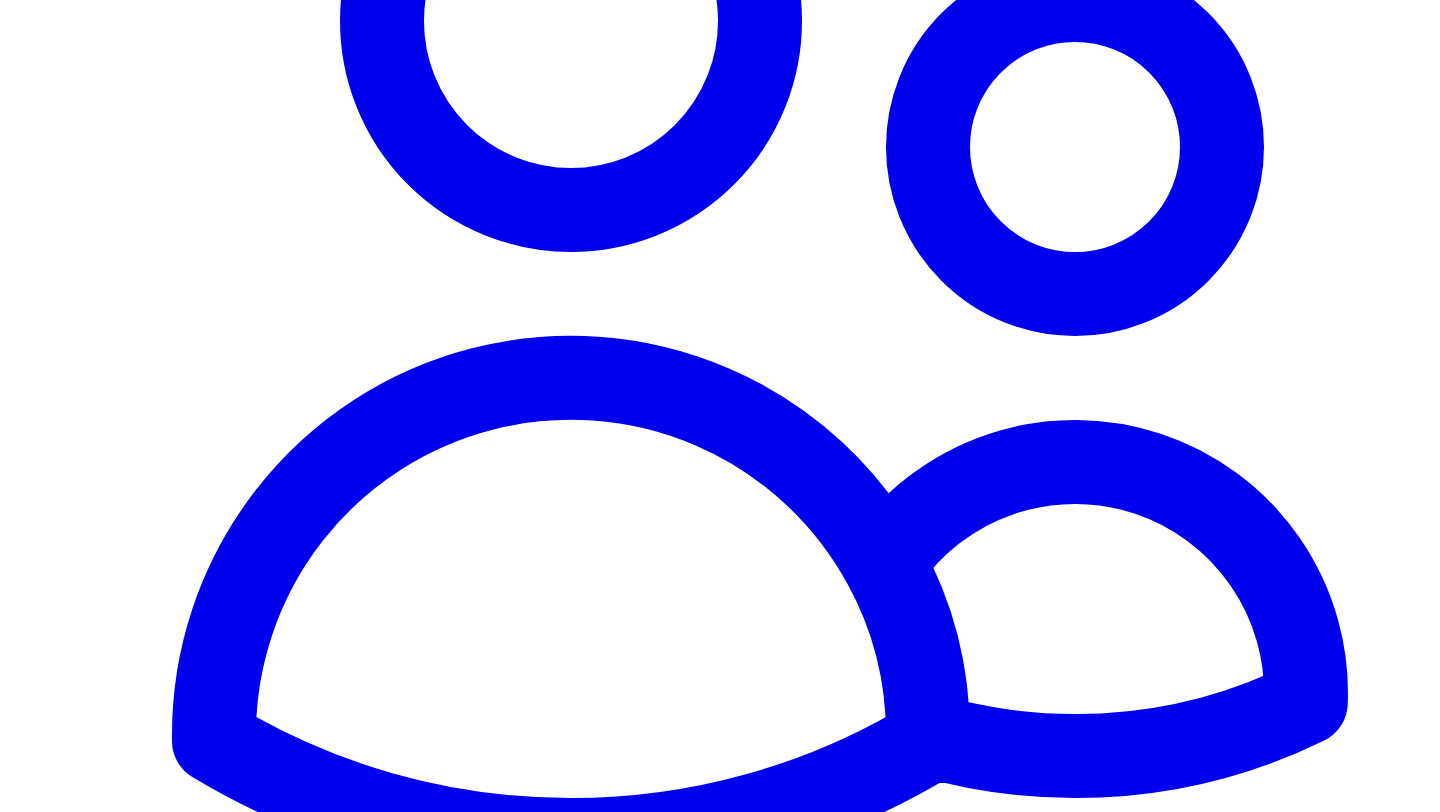 scroll, scrollTop: 2154, scrollLeft: 0, axis: vertical 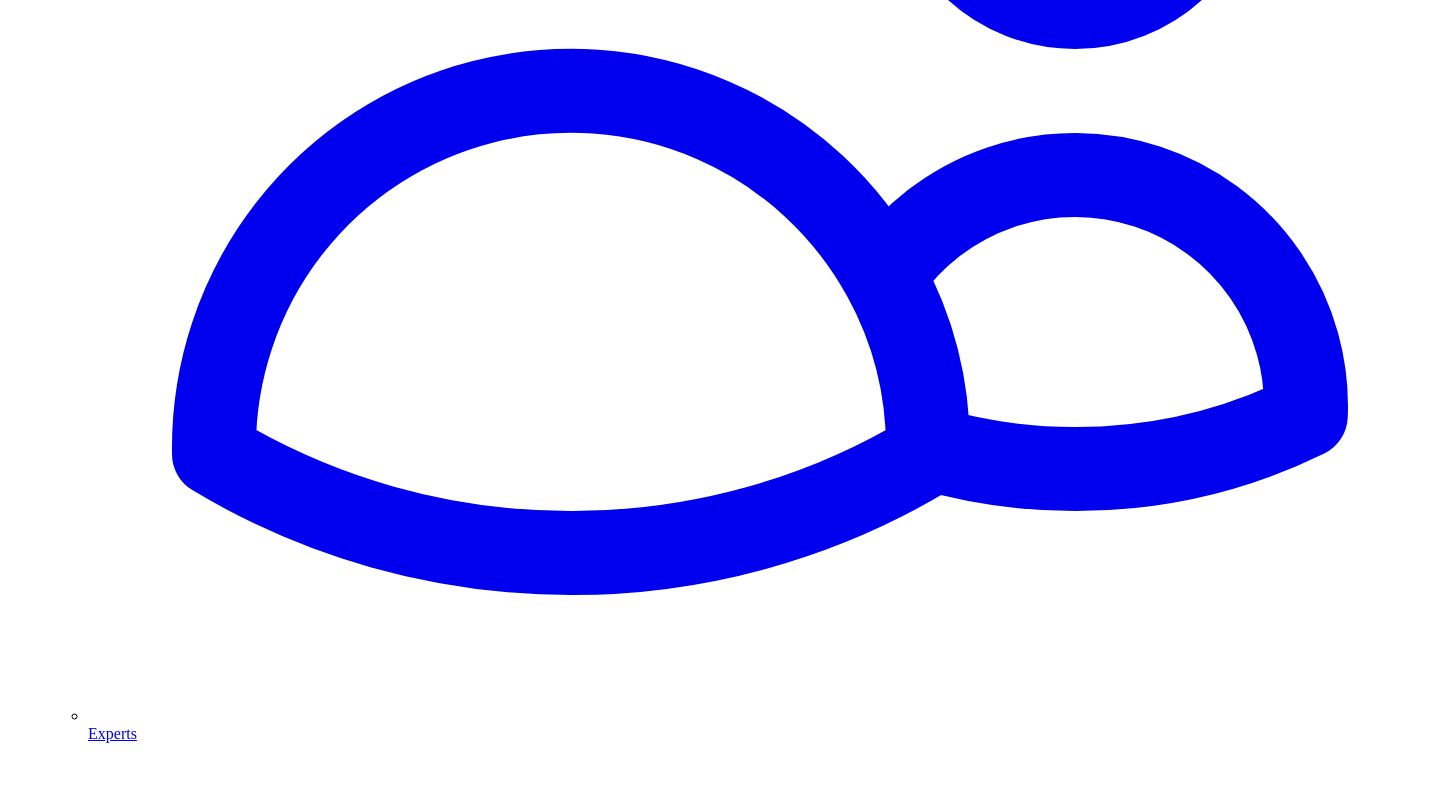 click at bounding box center [313, 6518] 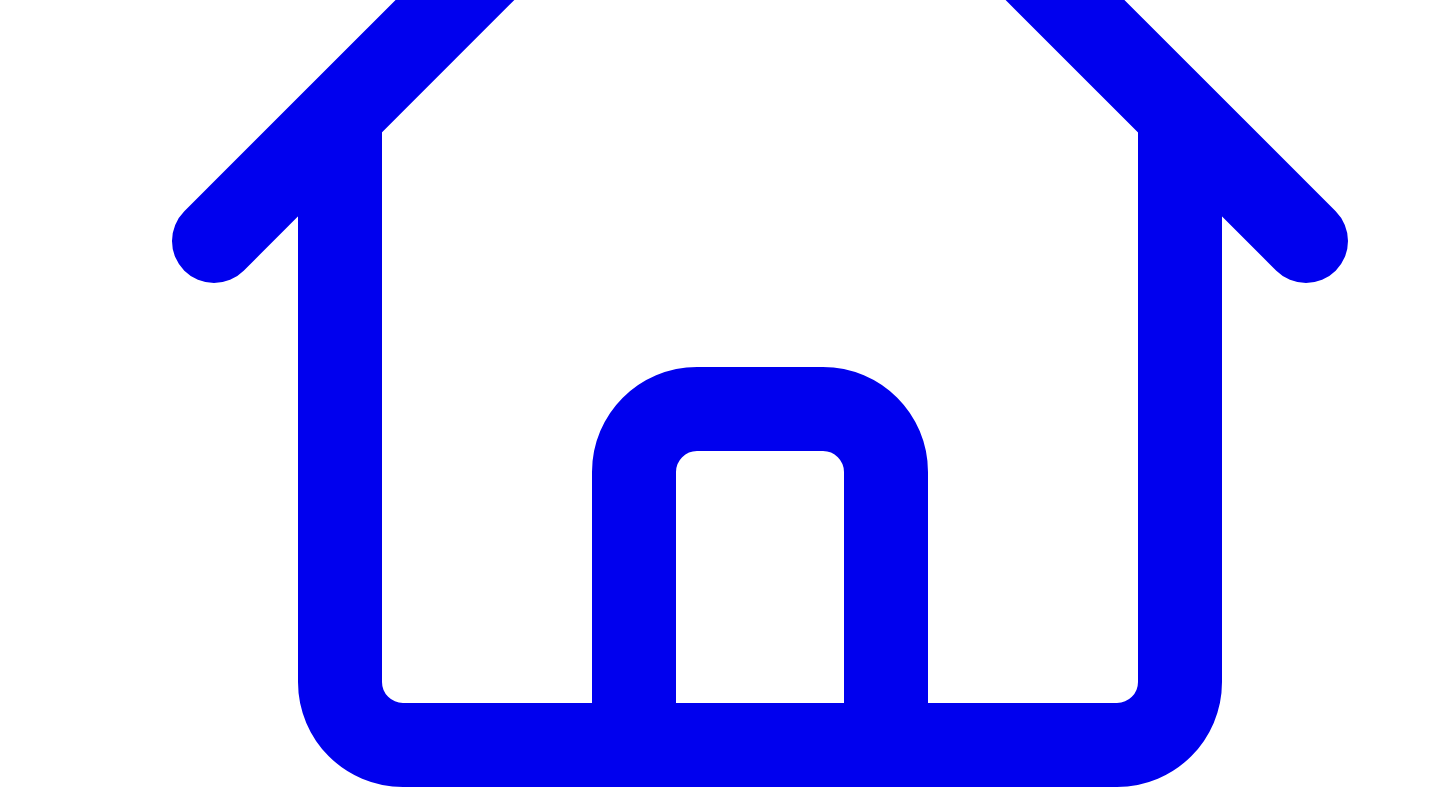 scroll, scrollTop: 402, scrollLeft: 0, axis: vertical 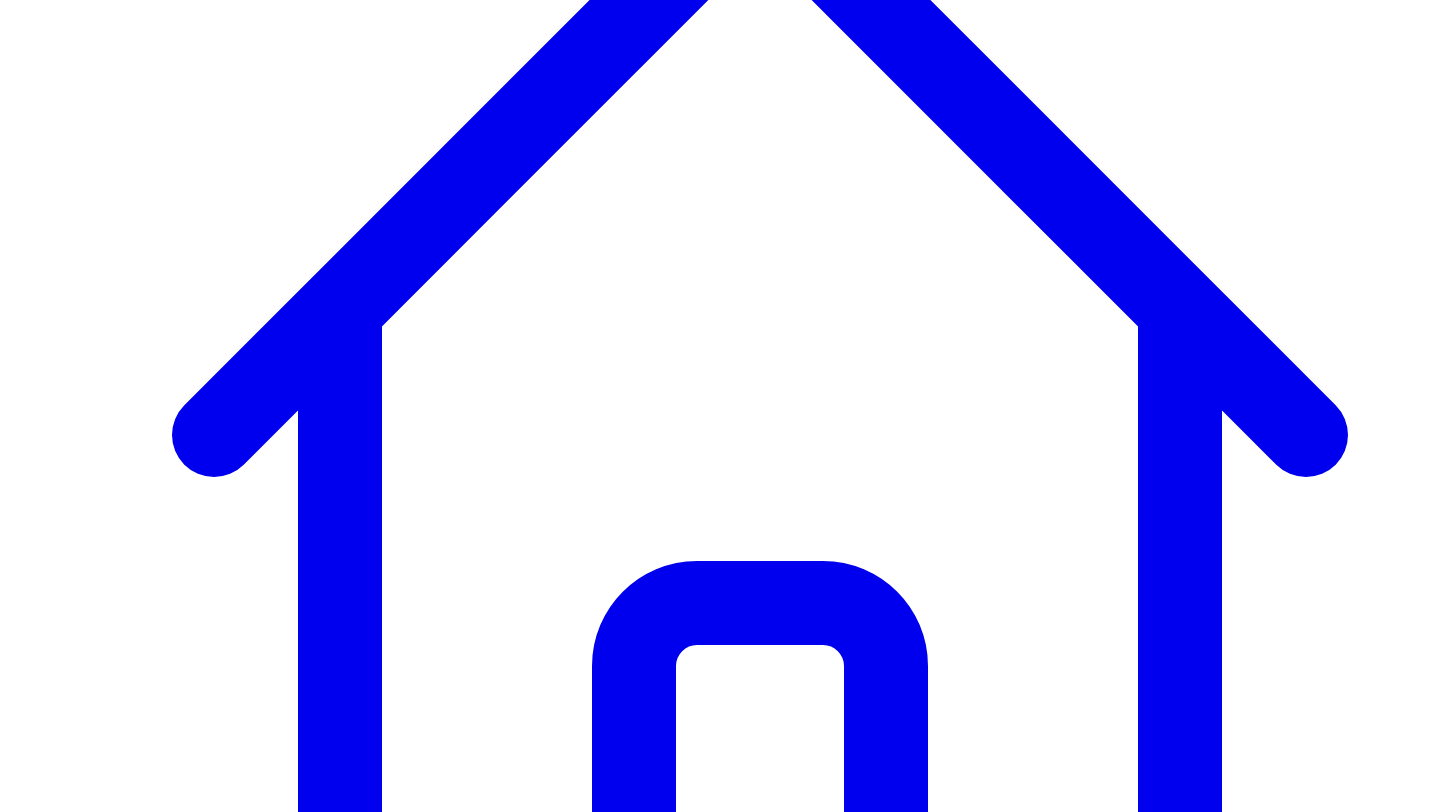 click on "@ [FIRST] [LAST] 10 posts" at bounding box center [91, 7426] 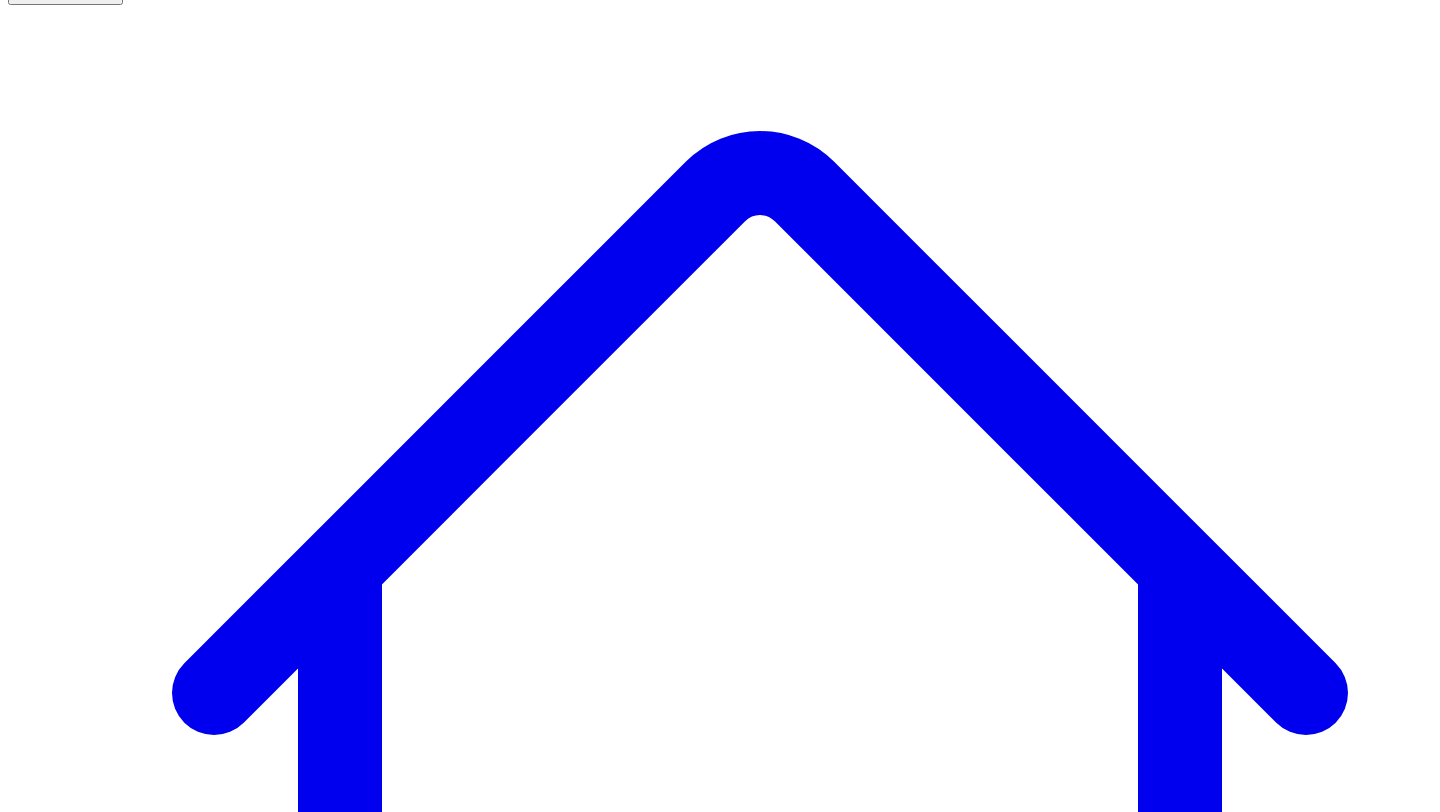 click on "@ [FIRST] [LAST] 10 posts" at bounding box center [91, 7684] 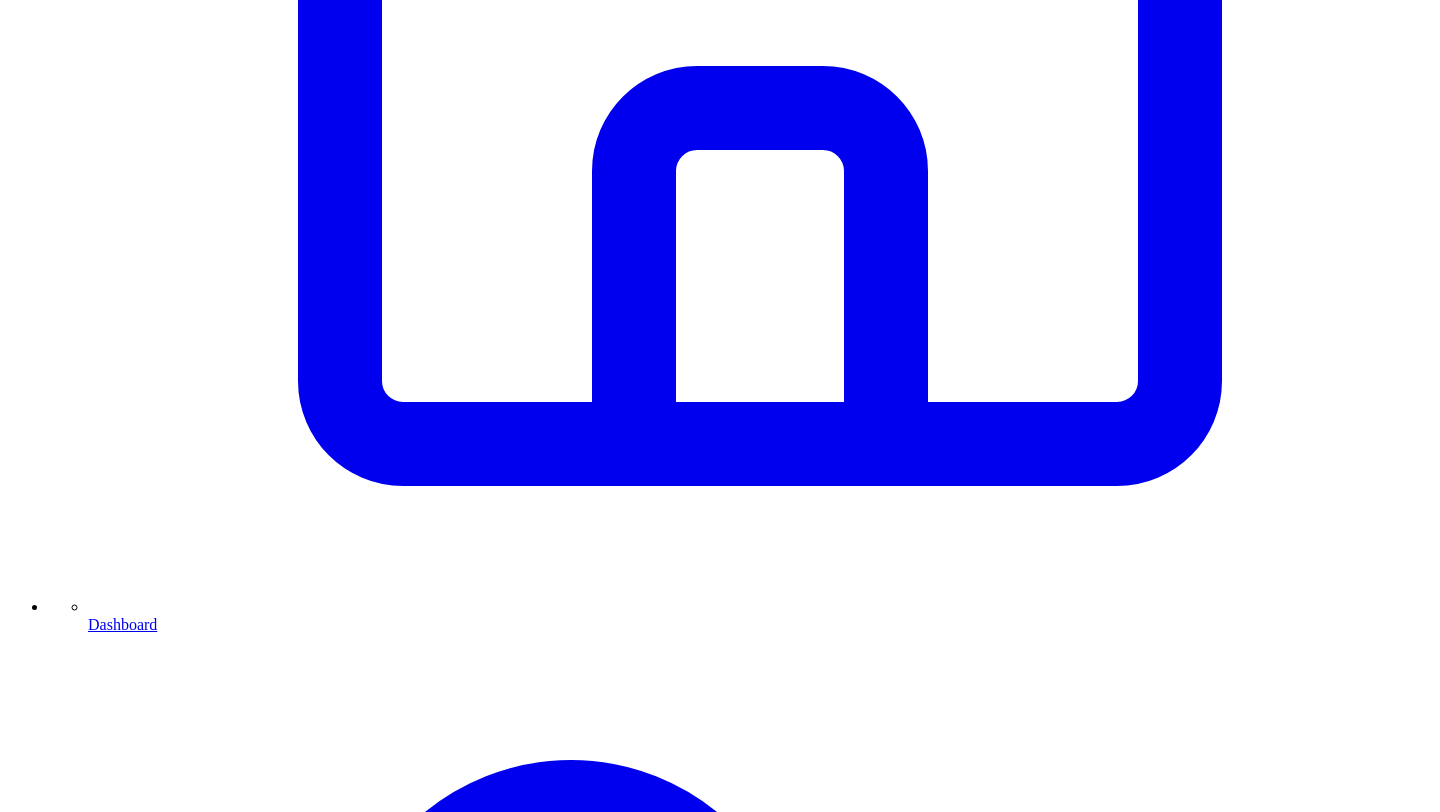 scroll, scrollTop: 978, scrollLeft: 0, axis: vertical 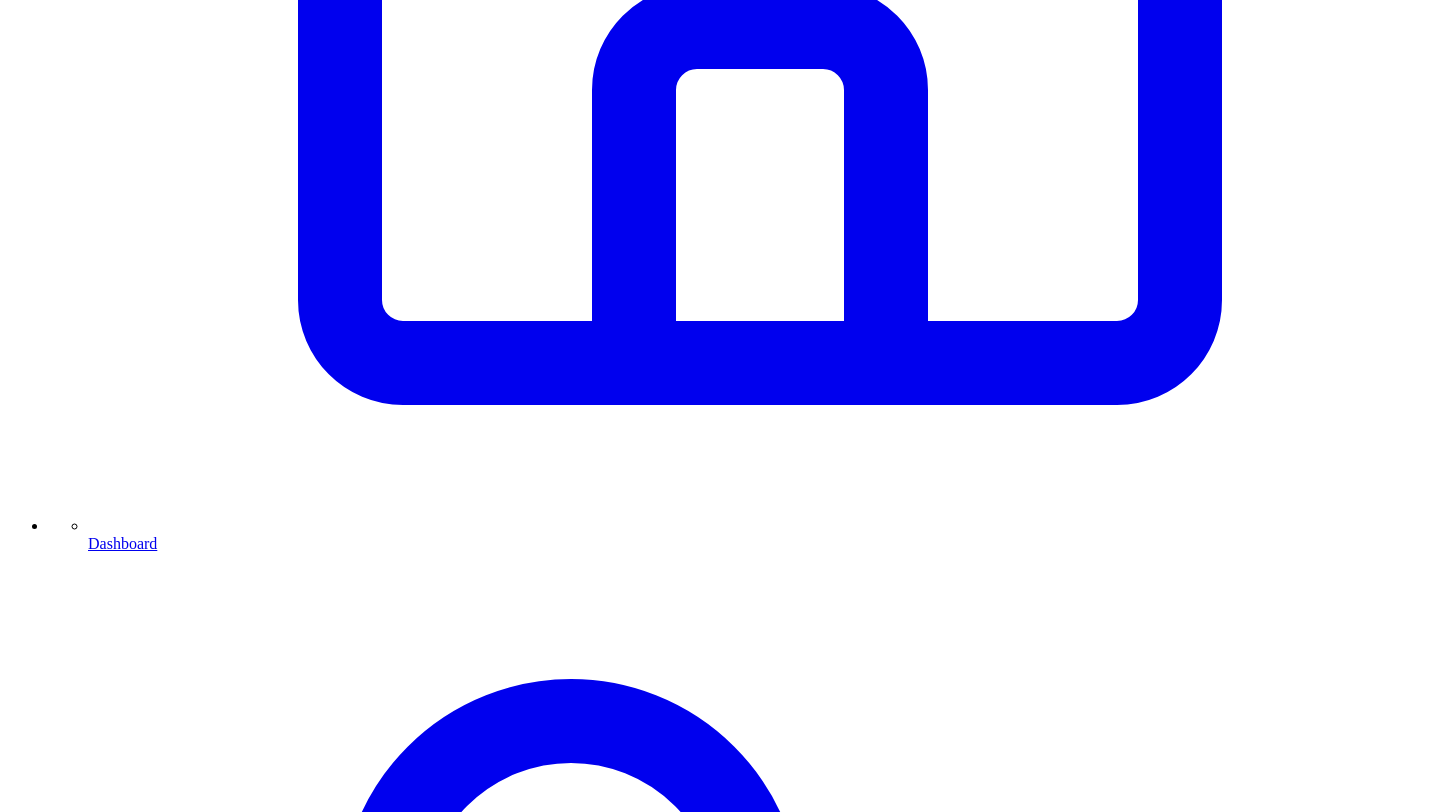 click 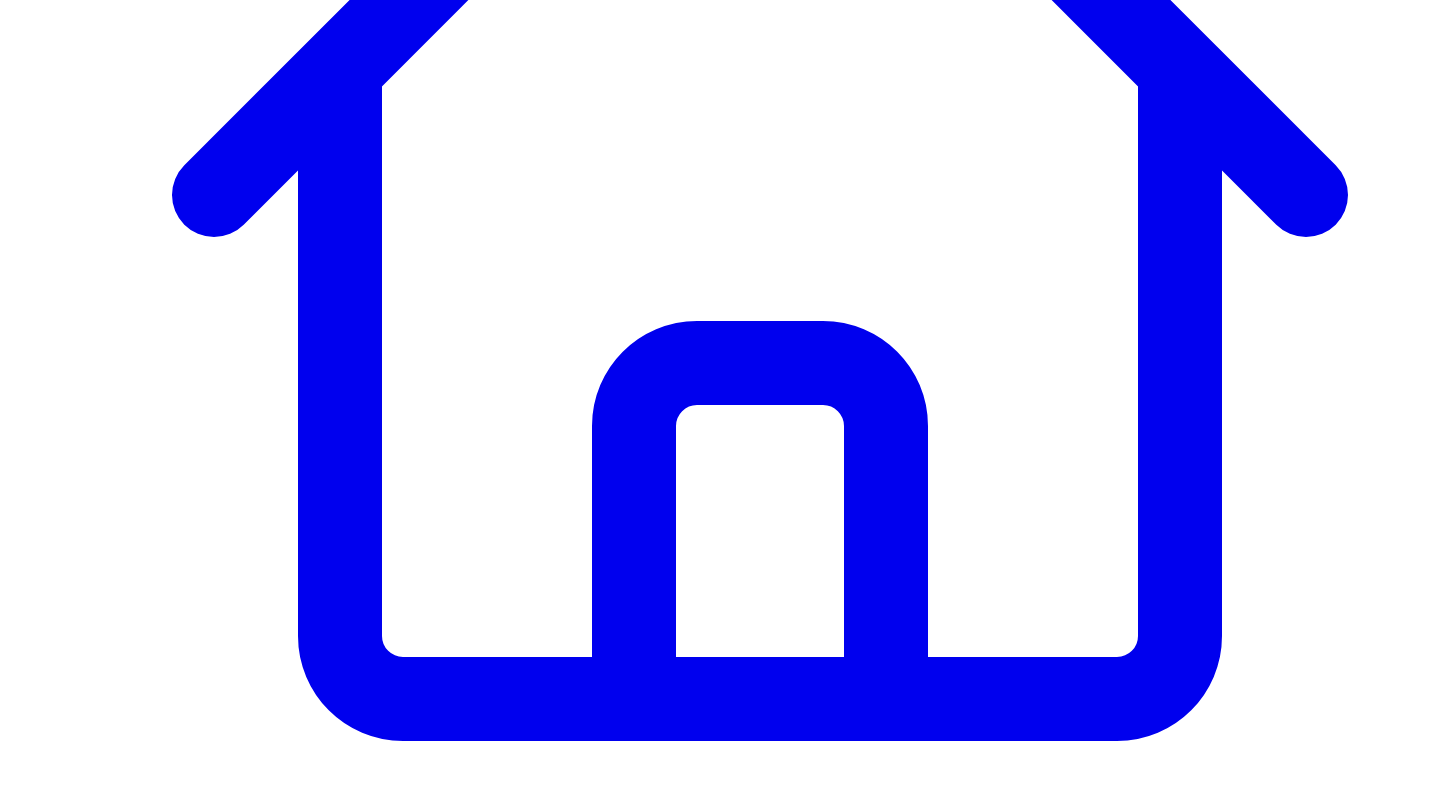 scroll, scrollTop: 641, scrollLeft: 0, axis: vertical 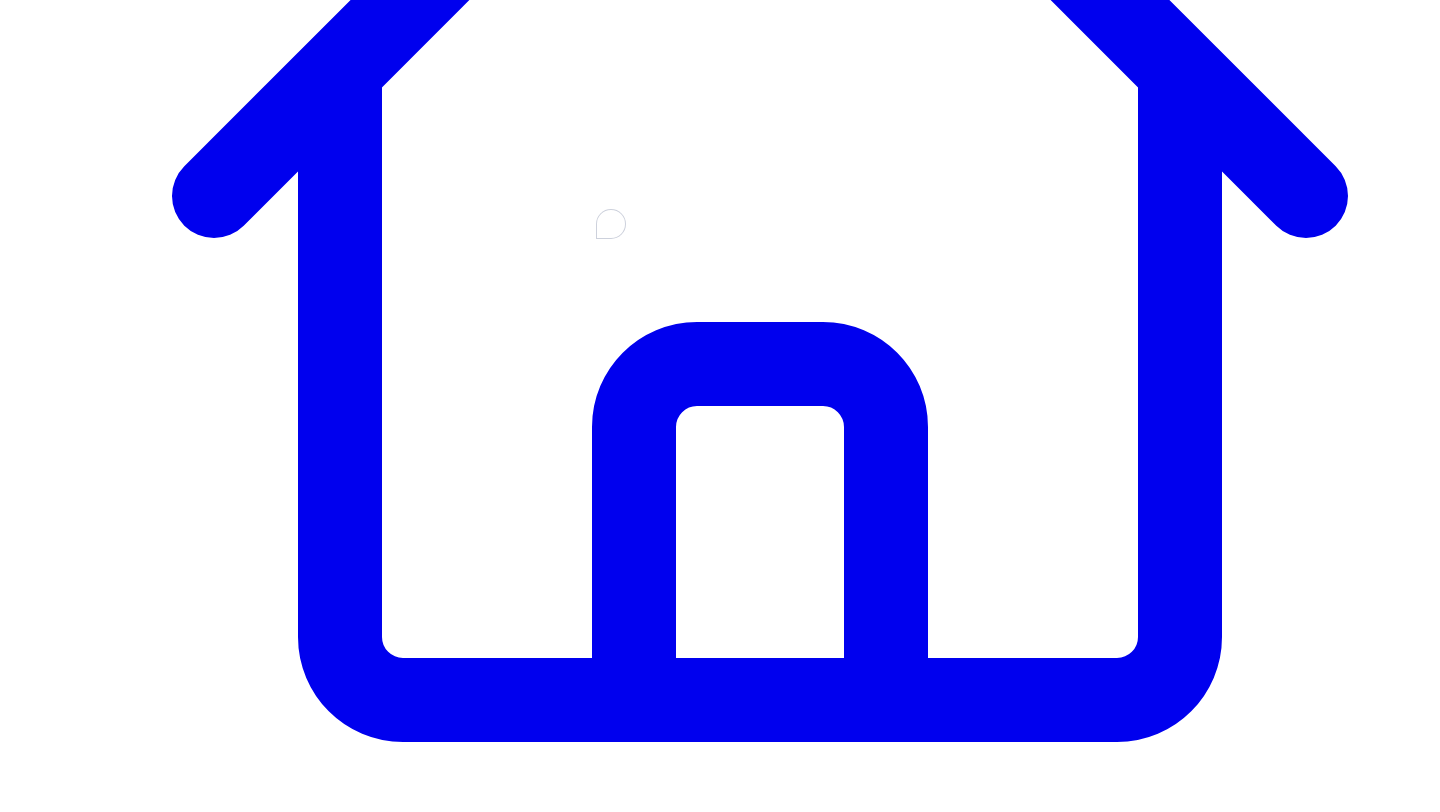 click at bounding box center [313, 7709] 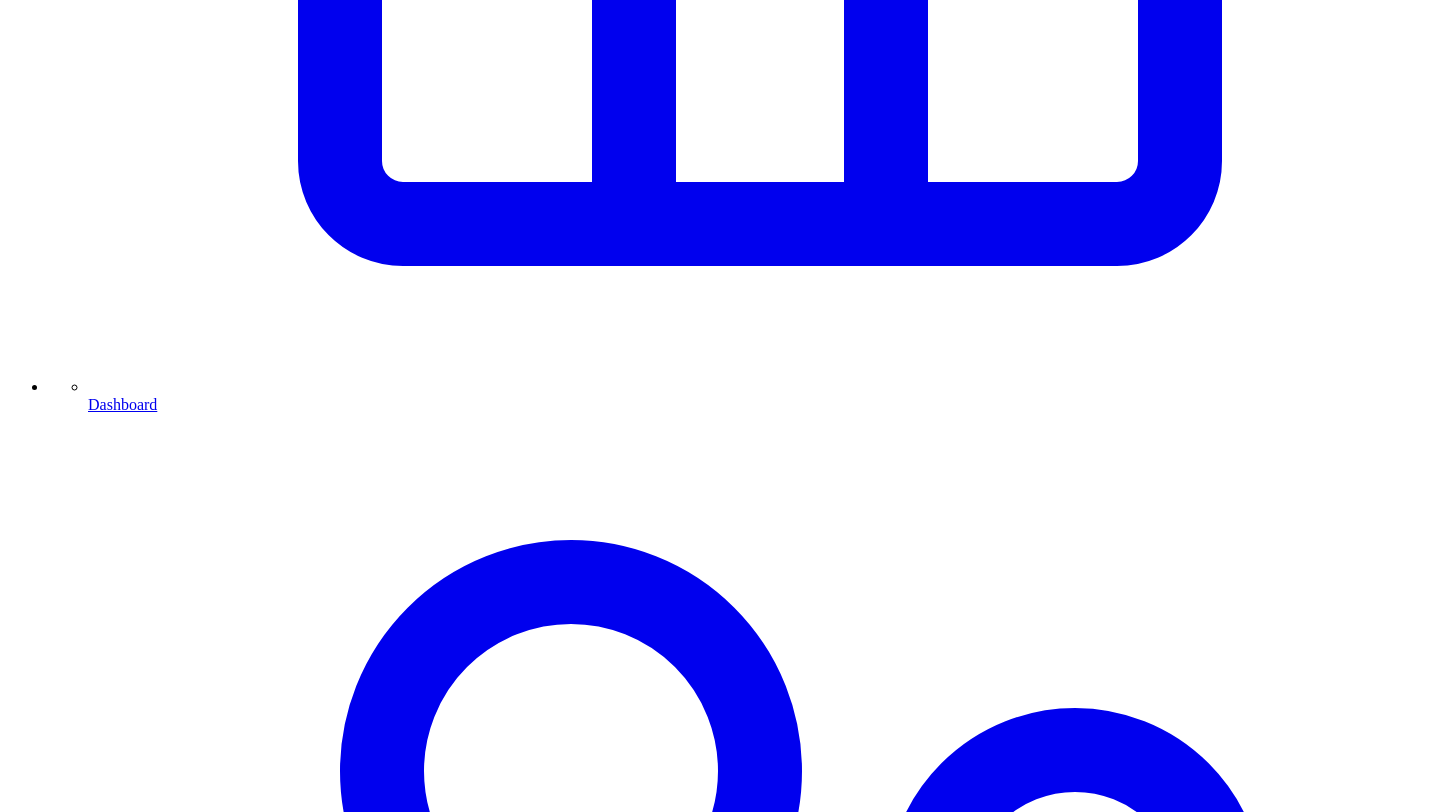 scroll, scrollTop: 1141, scrollLeft: 0, axis: vertical 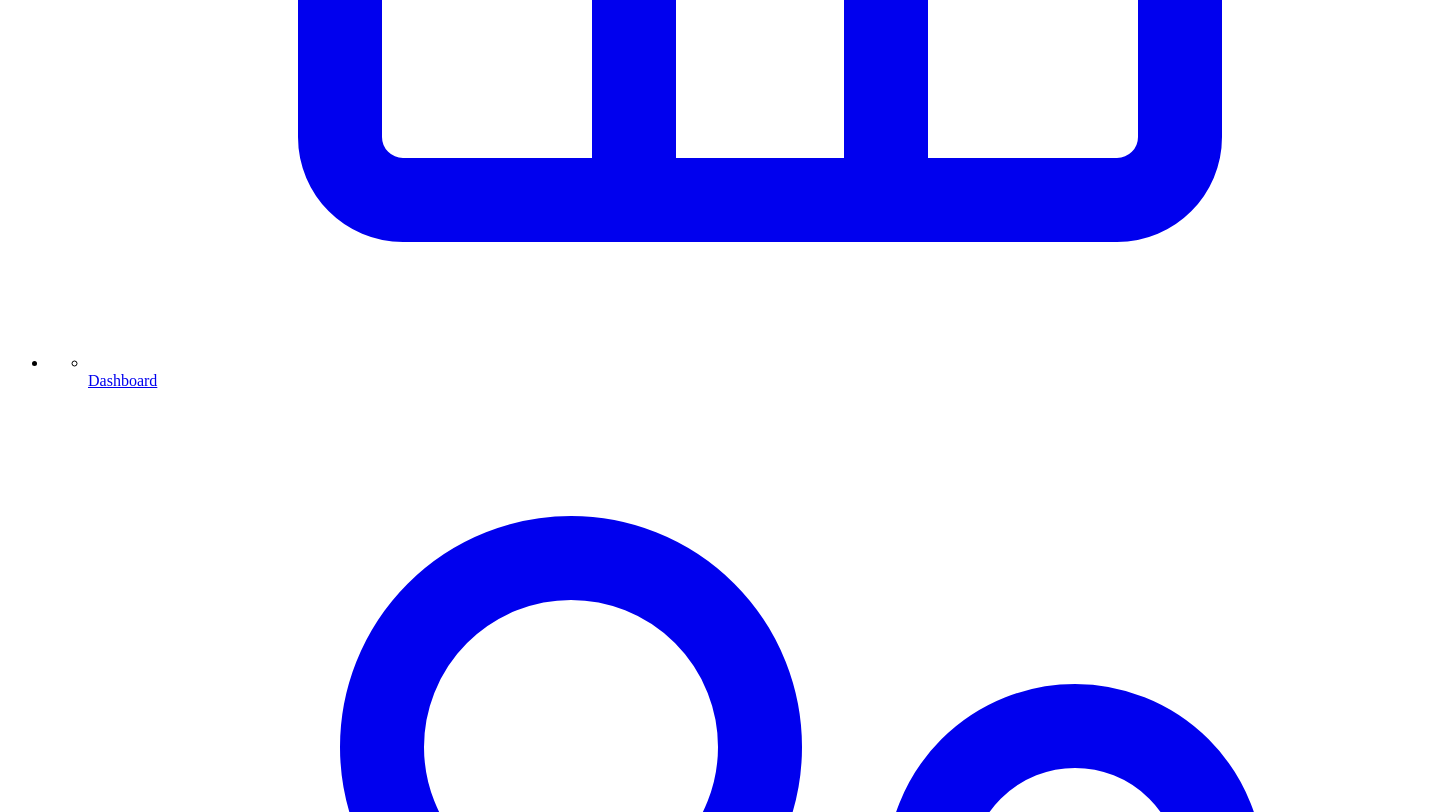 type on "**********" 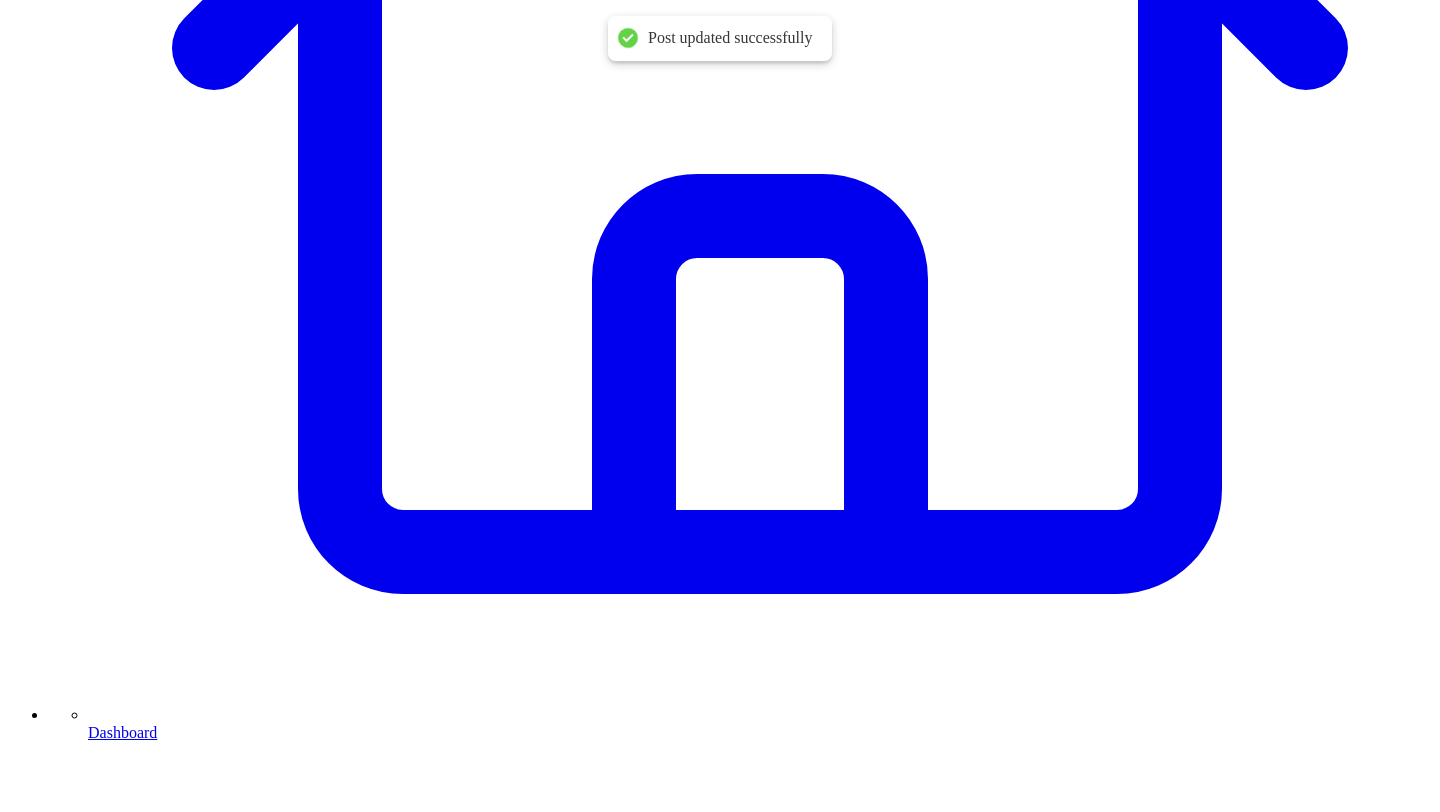 scroll, scrollTop: 788, scrollLeft: 0, axis: vertical 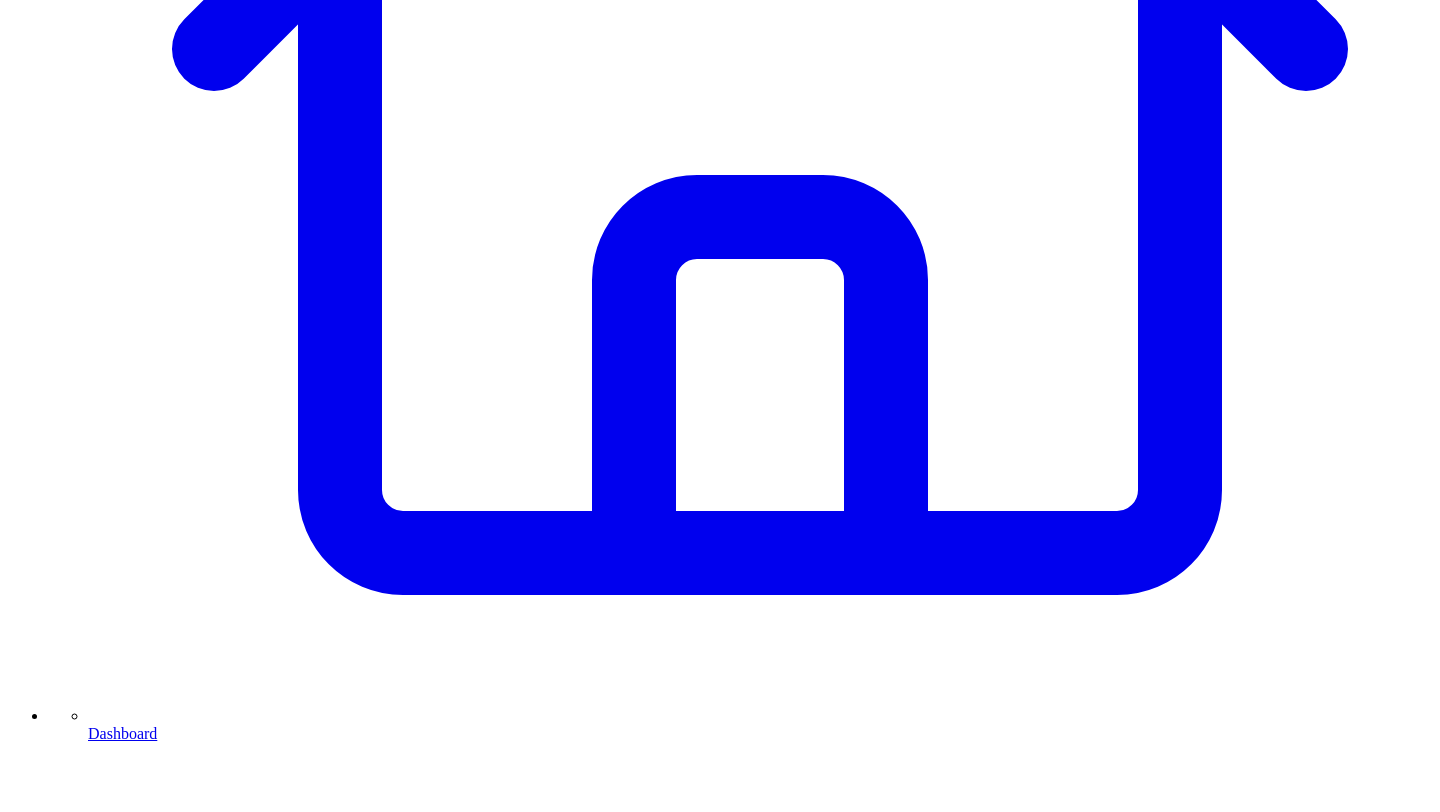 click on "Save as post writing style for  Andres Vourakis" at bounding box center (170, 7501) 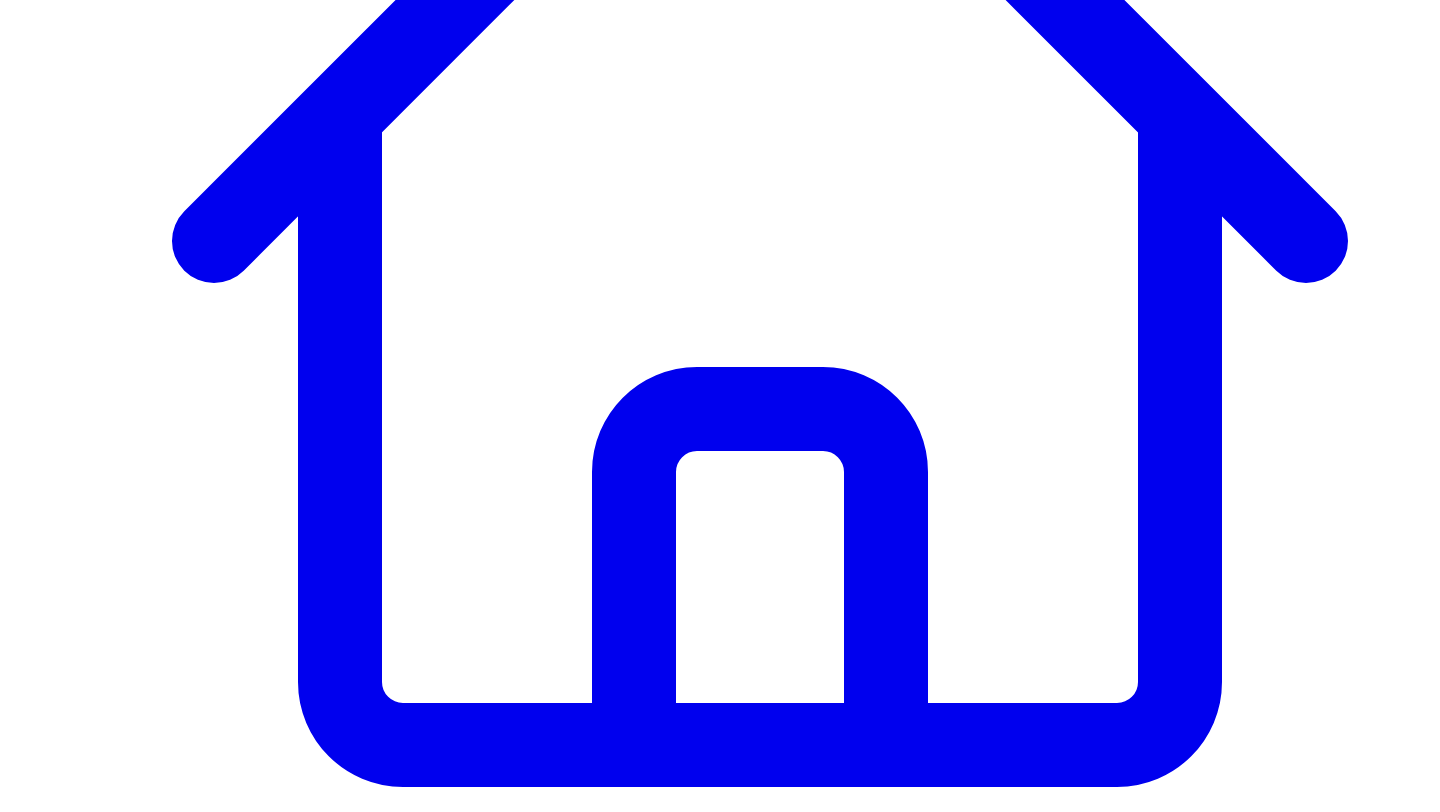 scroll, scrollTop: 590, scrollLeft: 0, axis: vertical 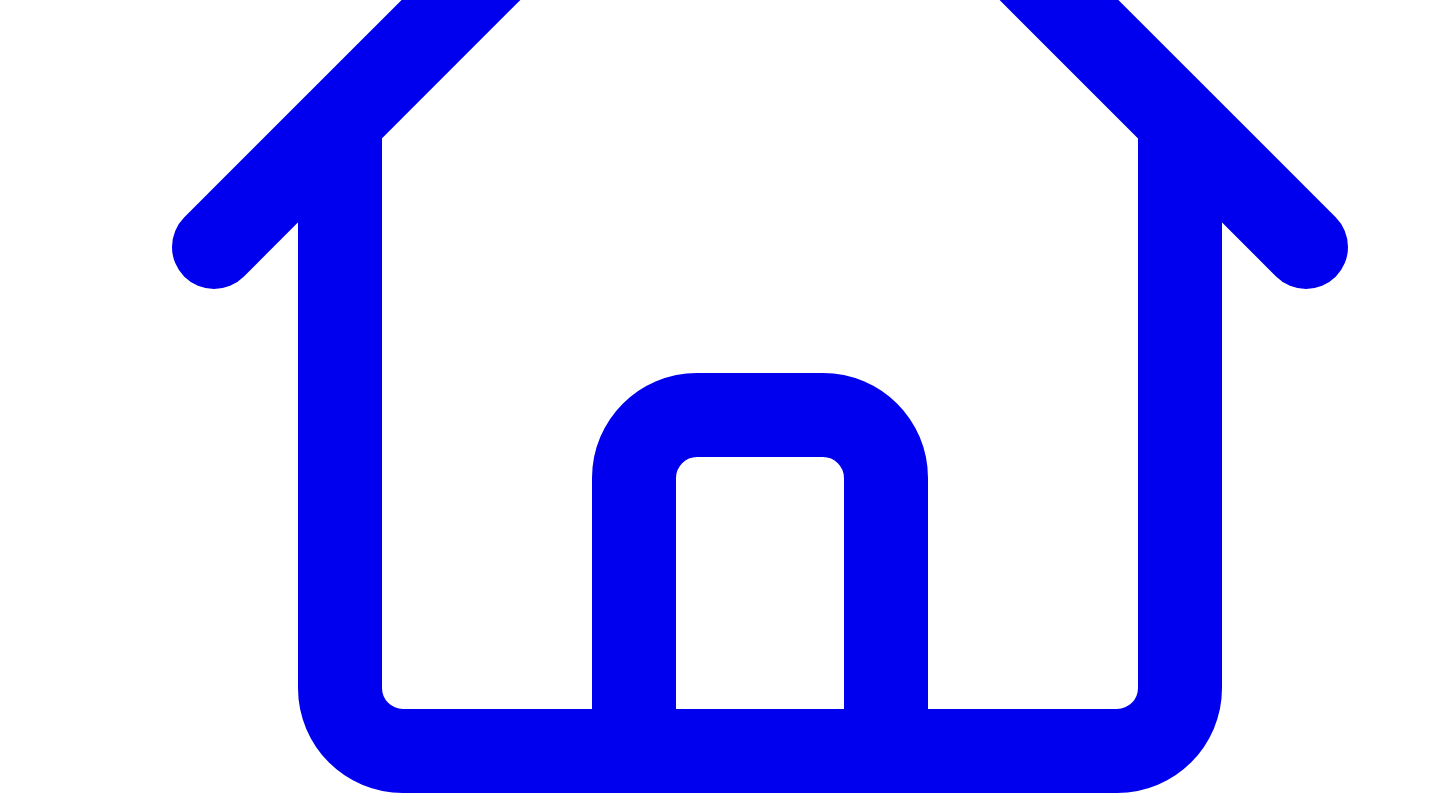 click on "Copy  10  Posts" at bounding box center (720, 7311) 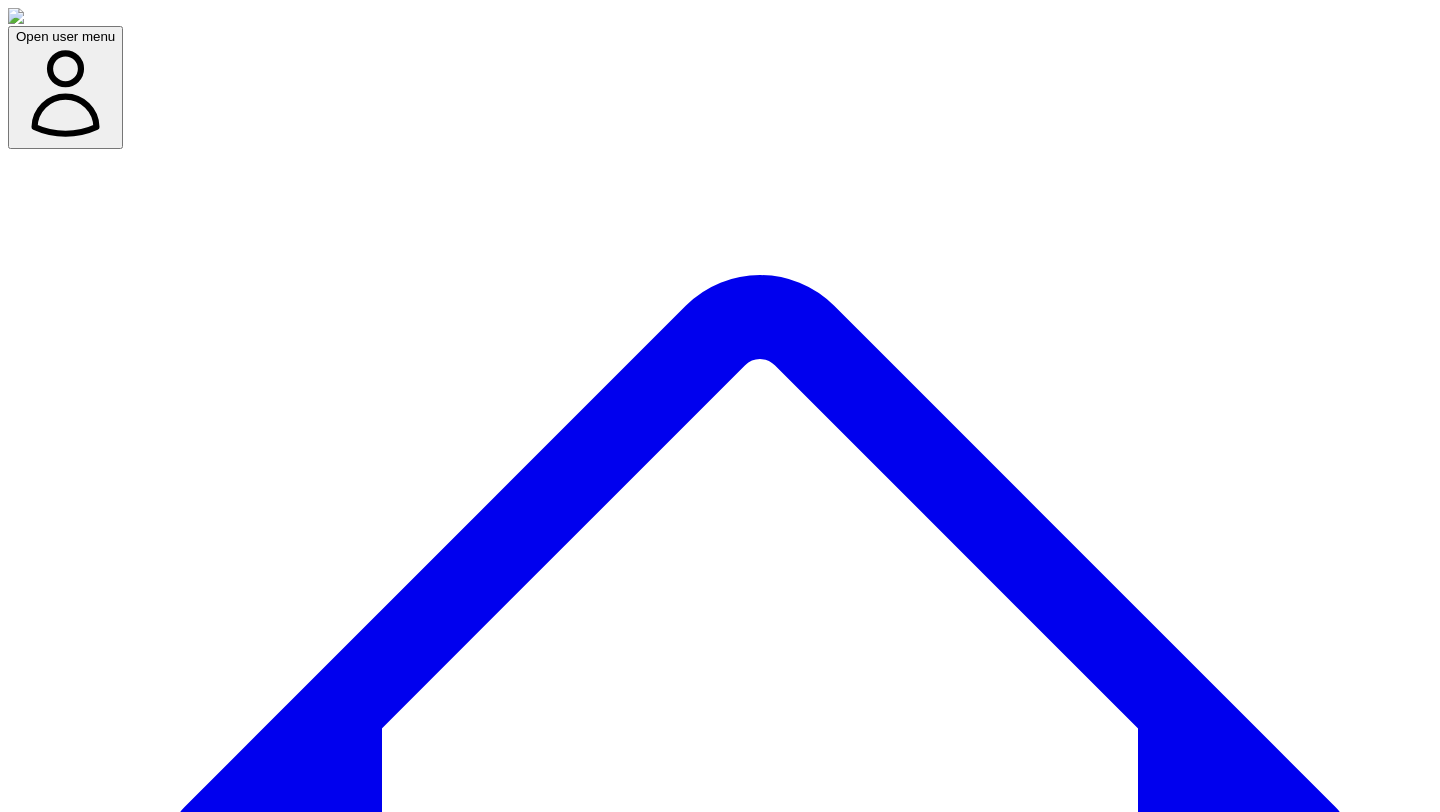 scroll, scrollTop: 144, scrollLeft: 0, axis: vertical 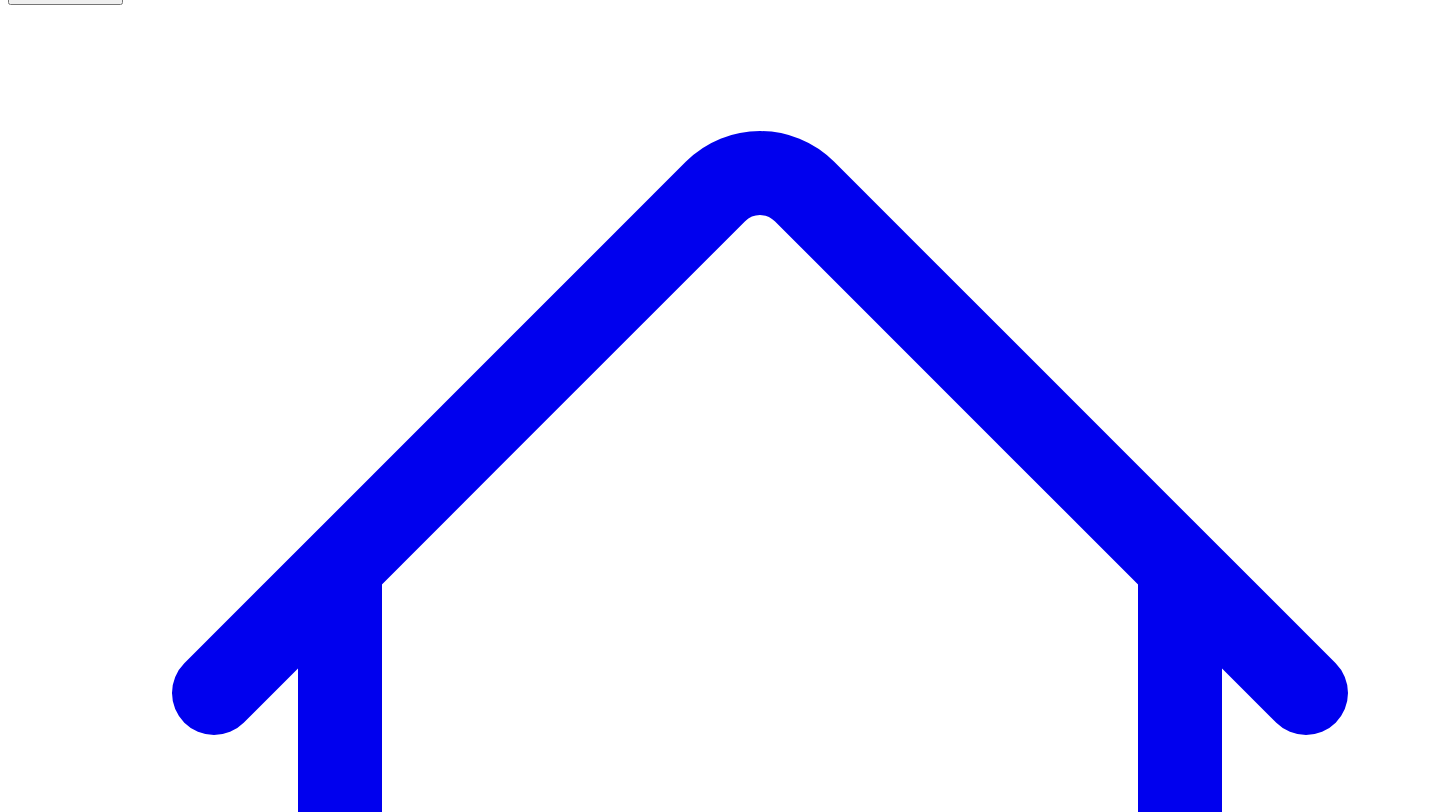 click on "Social Posts" at bounding box center (249, 7516) 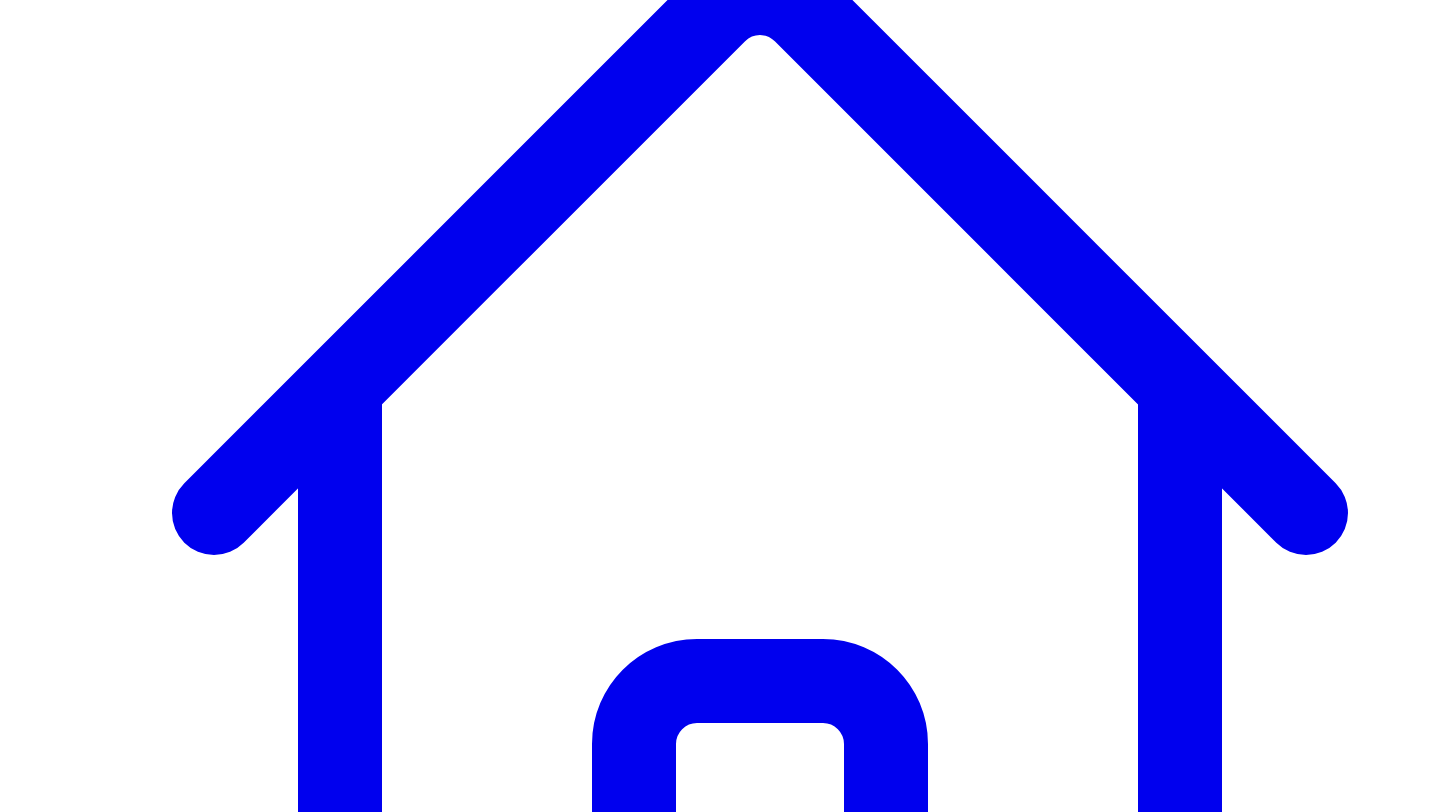 scroll, scrollTop: 315, scrollLeft: 0, axis: vertical 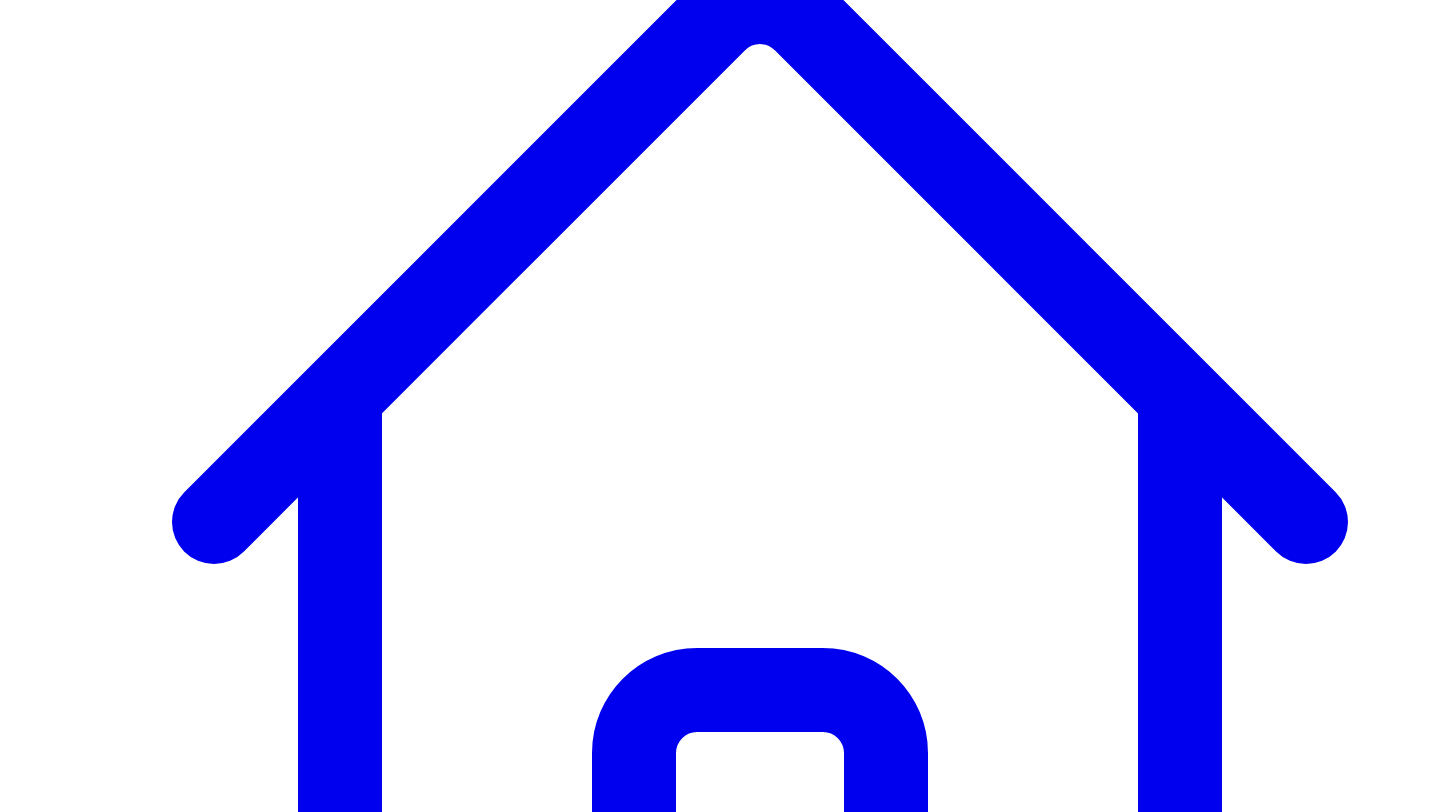 click 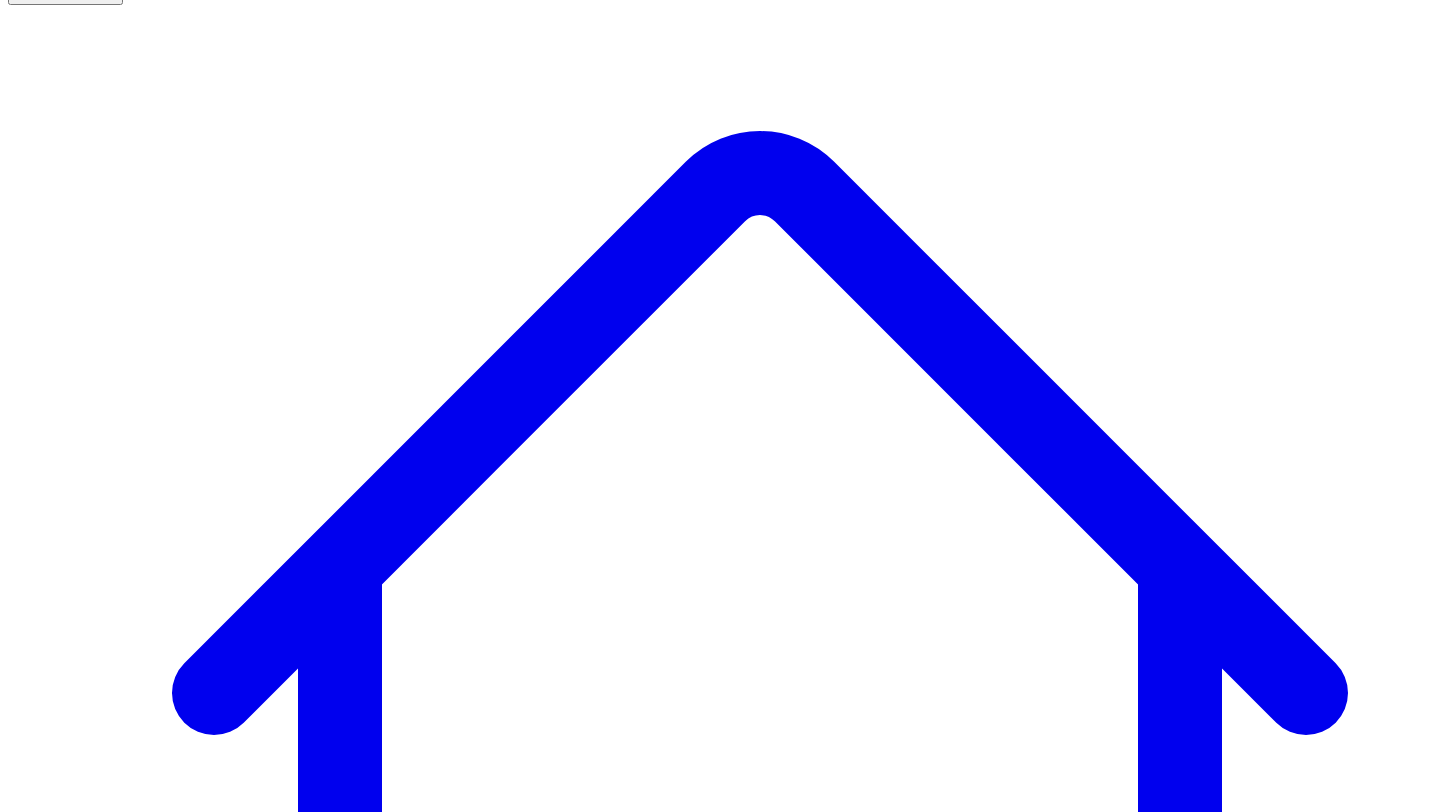 scroll, scrollTop: 315, scrollLeft: 0, axis: vertical 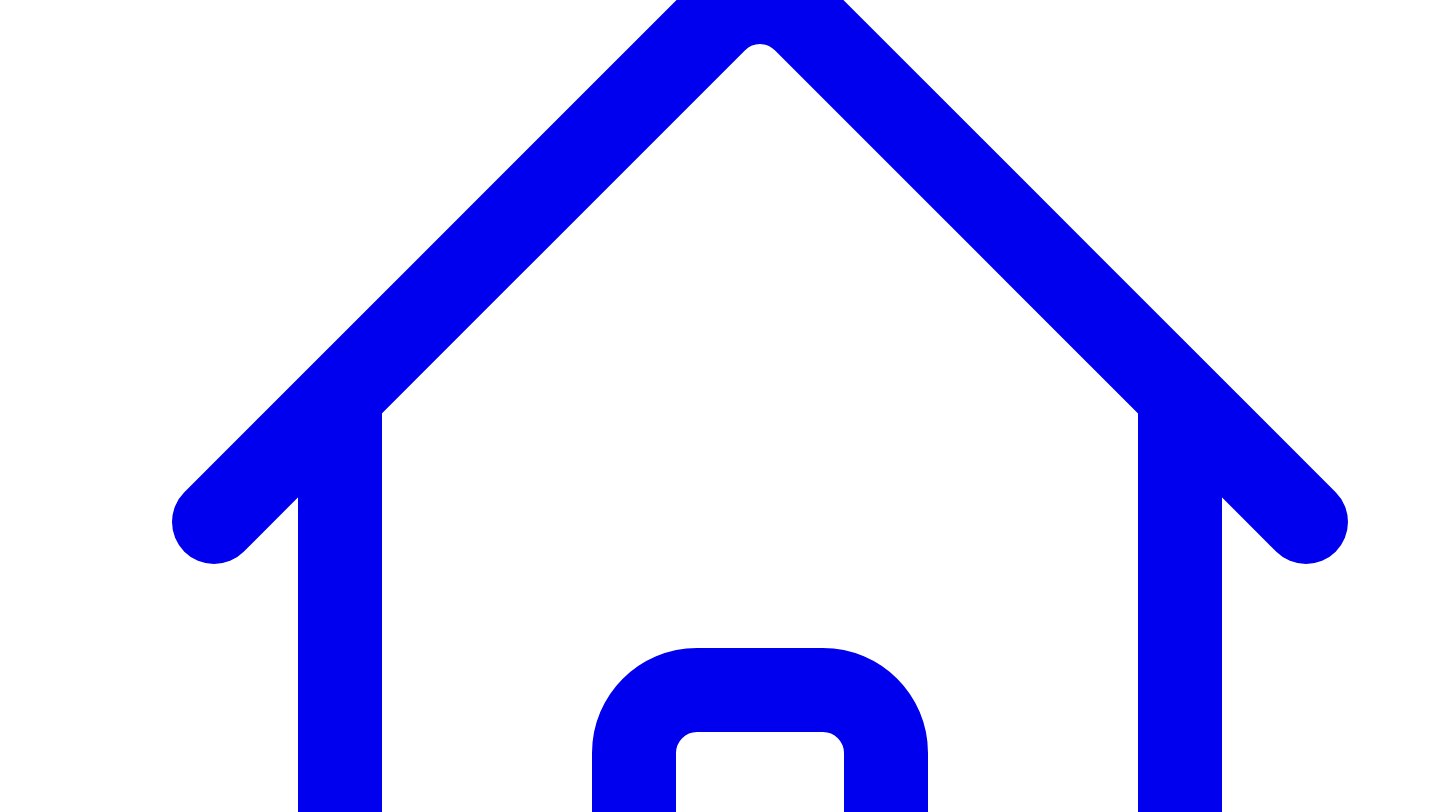 click on "Social Posts" at bounding box center (249, 7345) 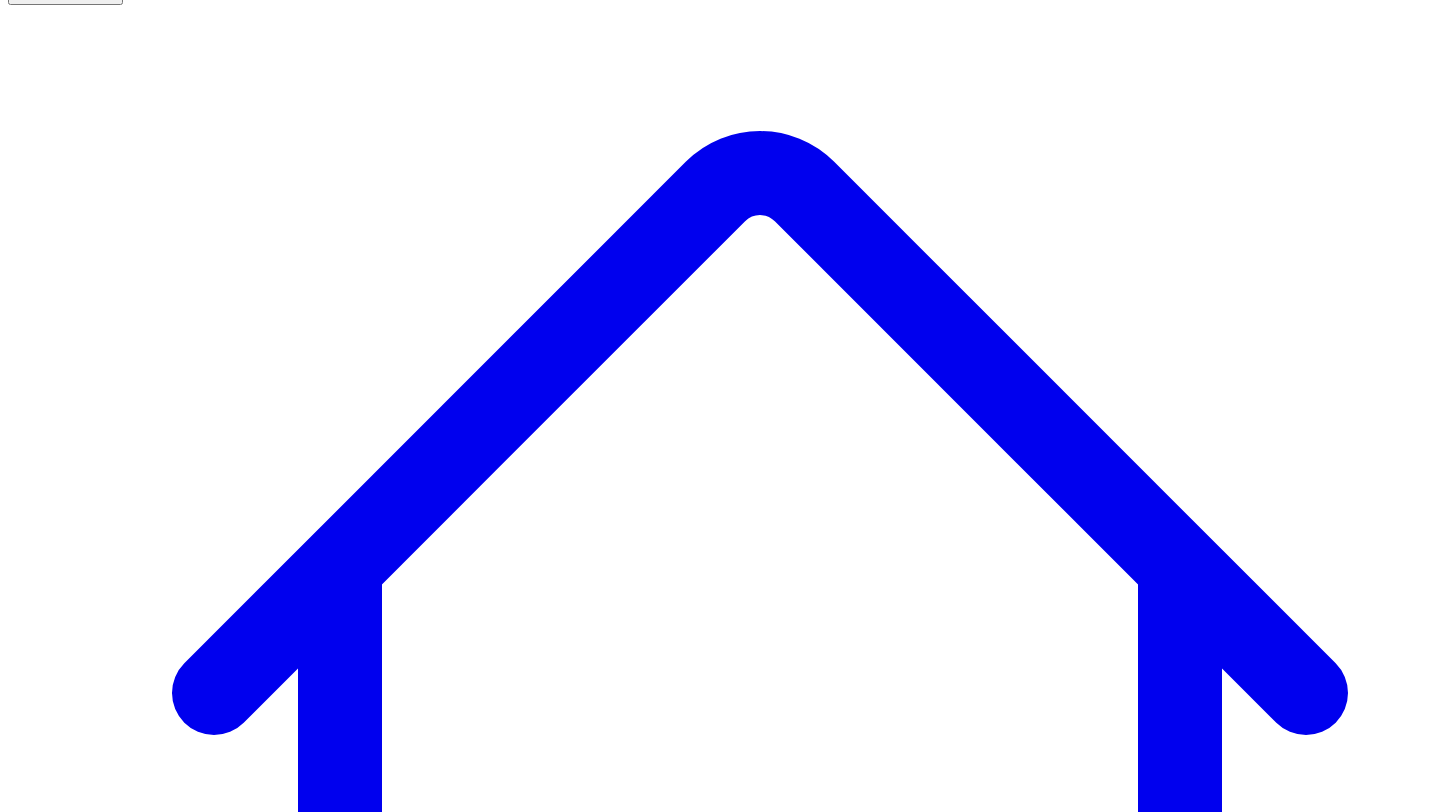 click on "@ [FIRST] [LAST] 0 posts" at bounding box center [87, 7636] 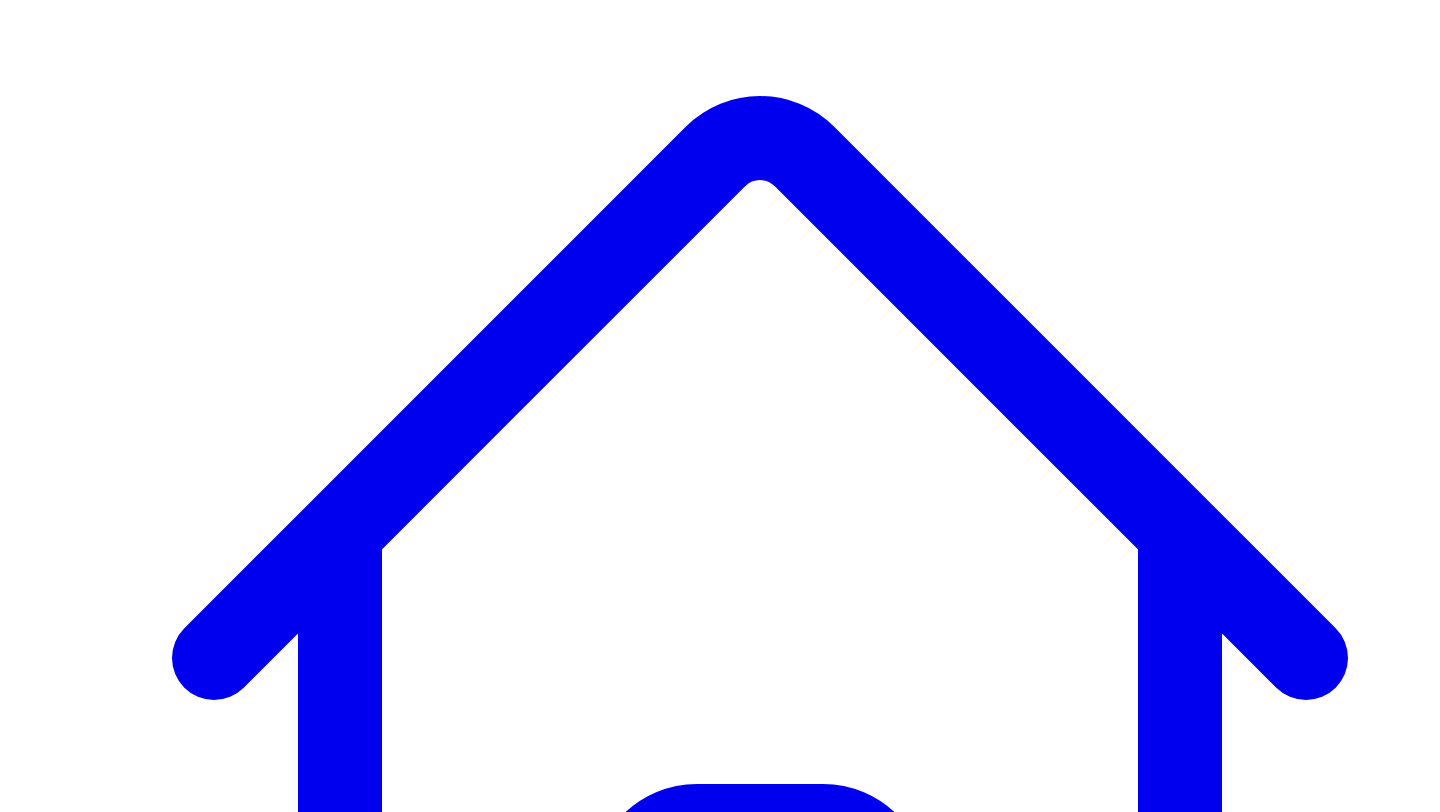 click on "Generate 10 Posts" at bounding box center (83, 7694) 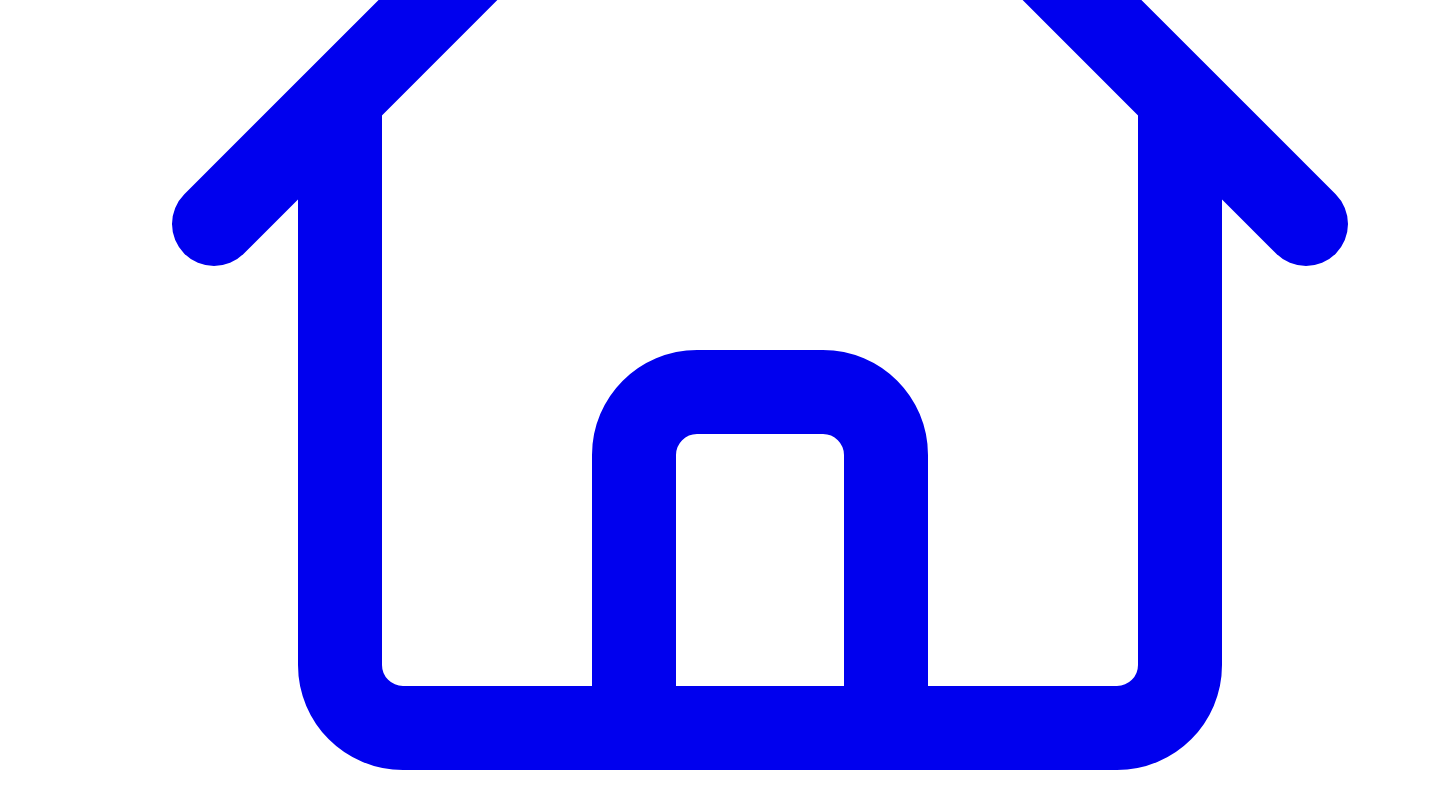 scroll, scrollTop: 144, scrollLeft: 0, axis: vertical 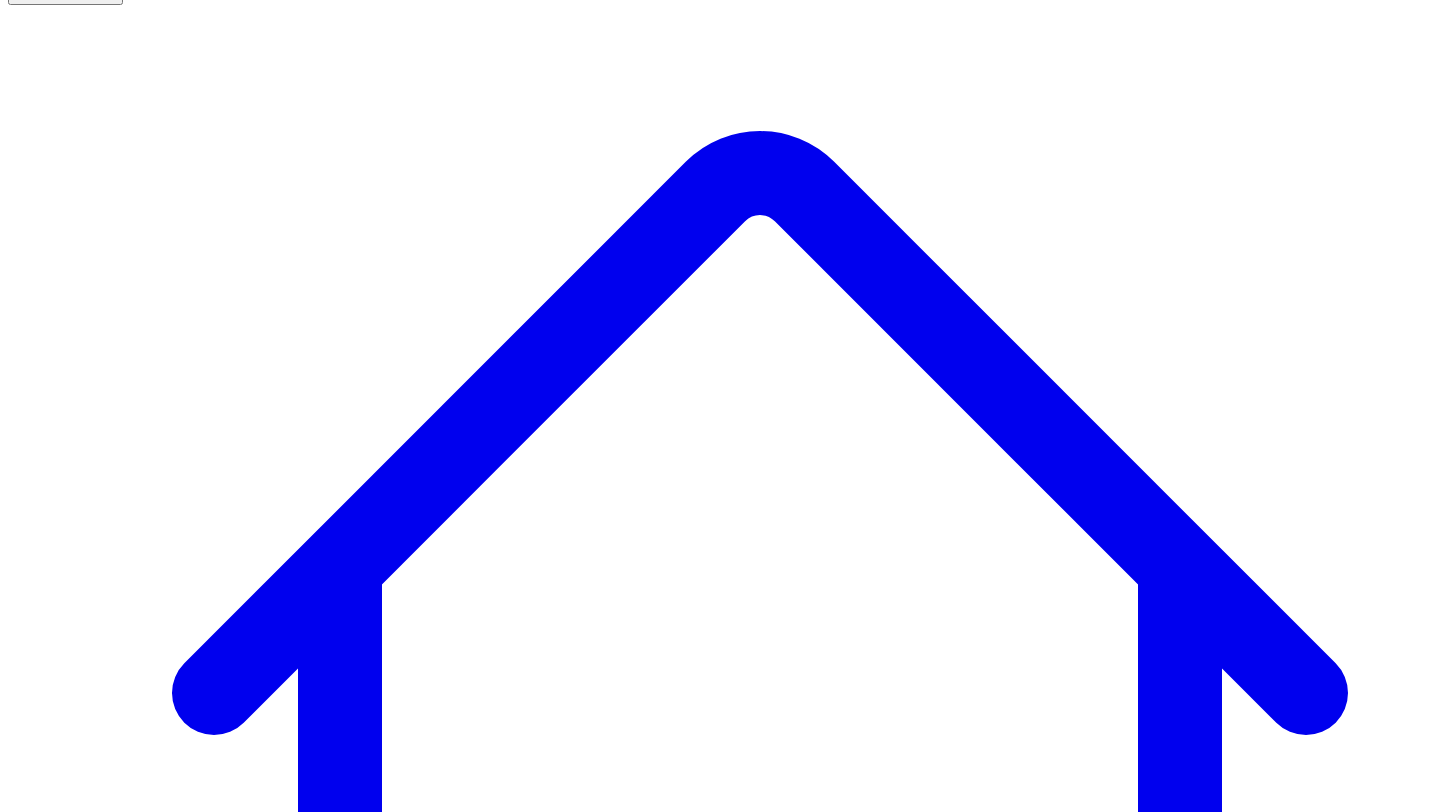 click on "@ [FIRST] [LAST] 10 posts" at bounding box center (91, 7698) 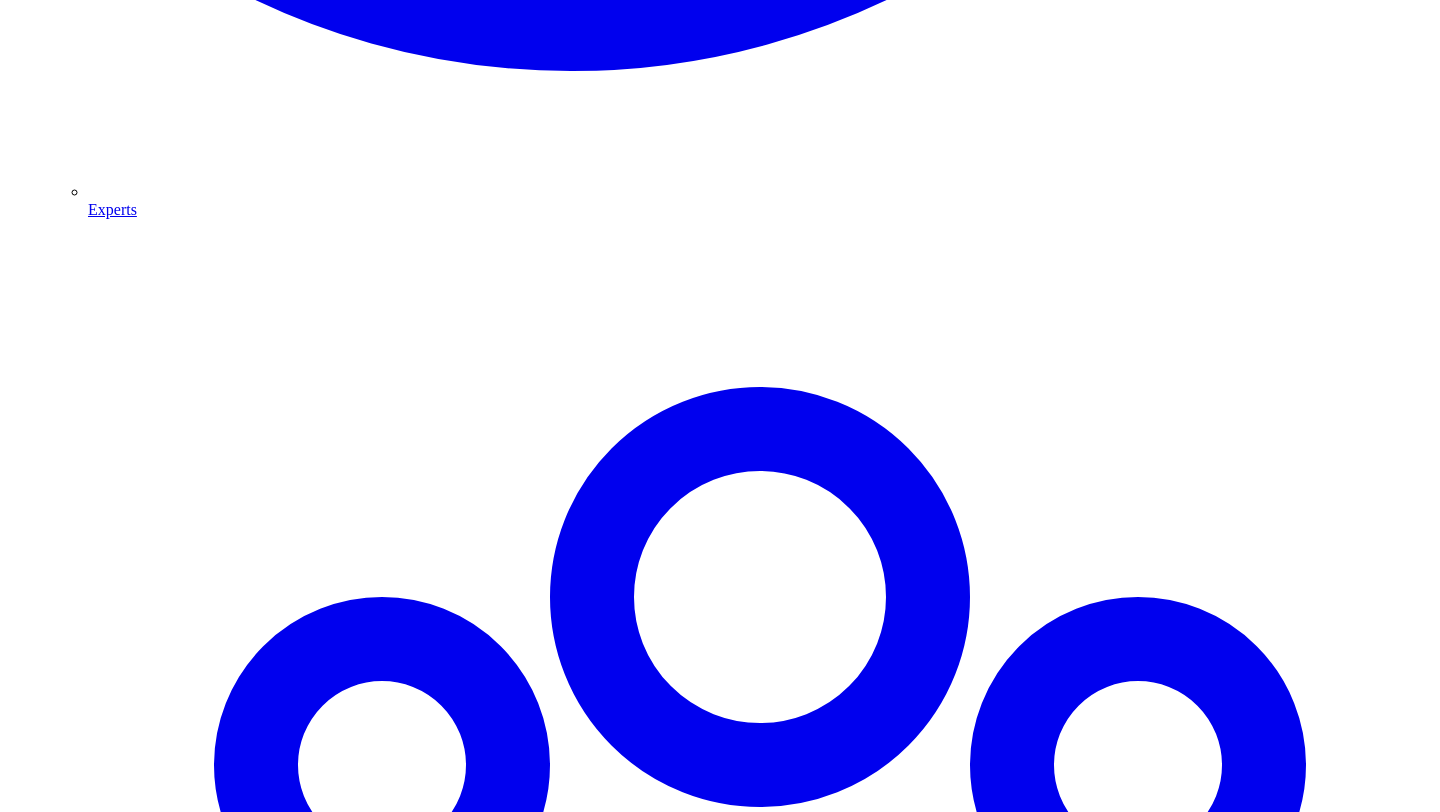 scroll, scrollTop: 2676, scrollLeft: 0, axis: vertical 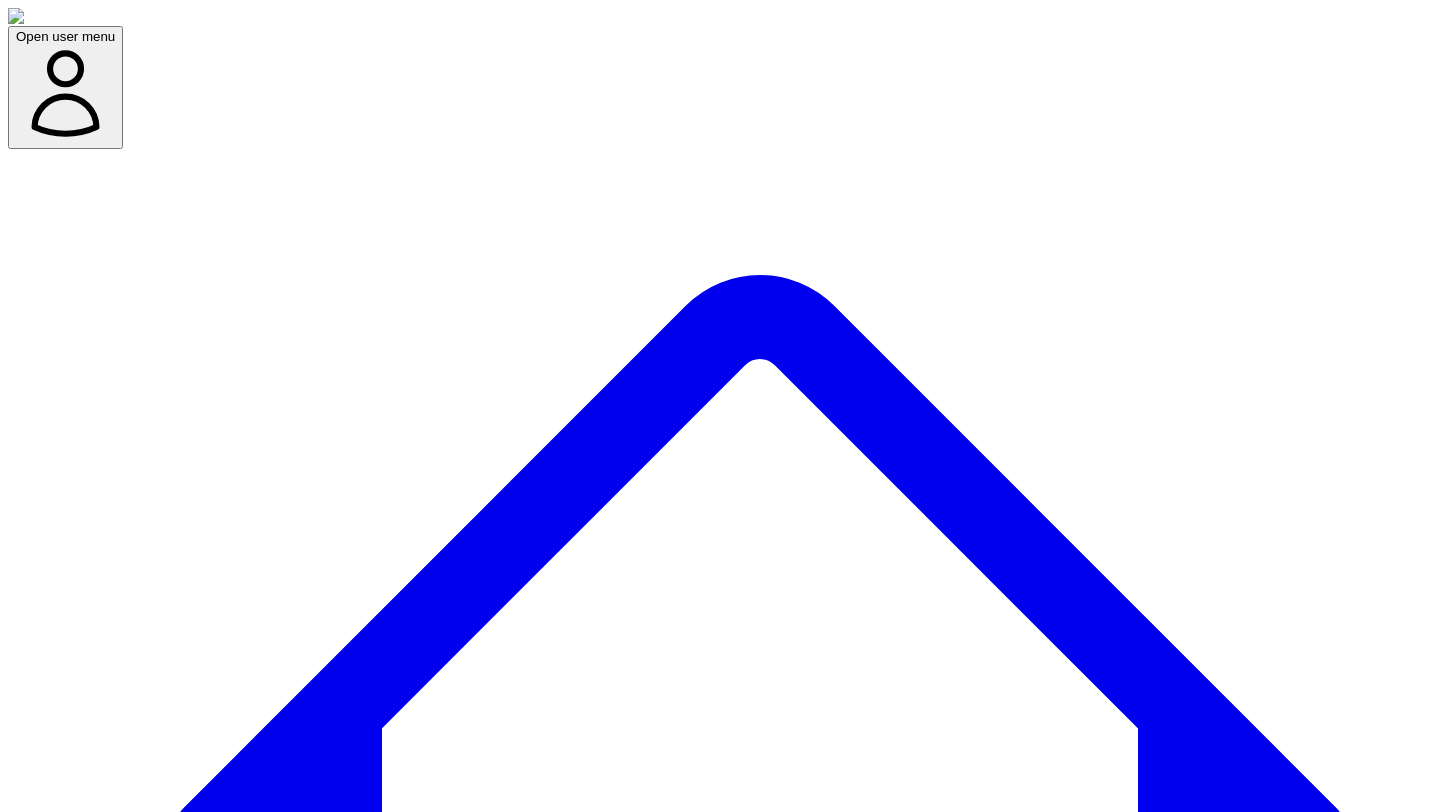 click on "Social Posts" at bounding box center (249, 7660) 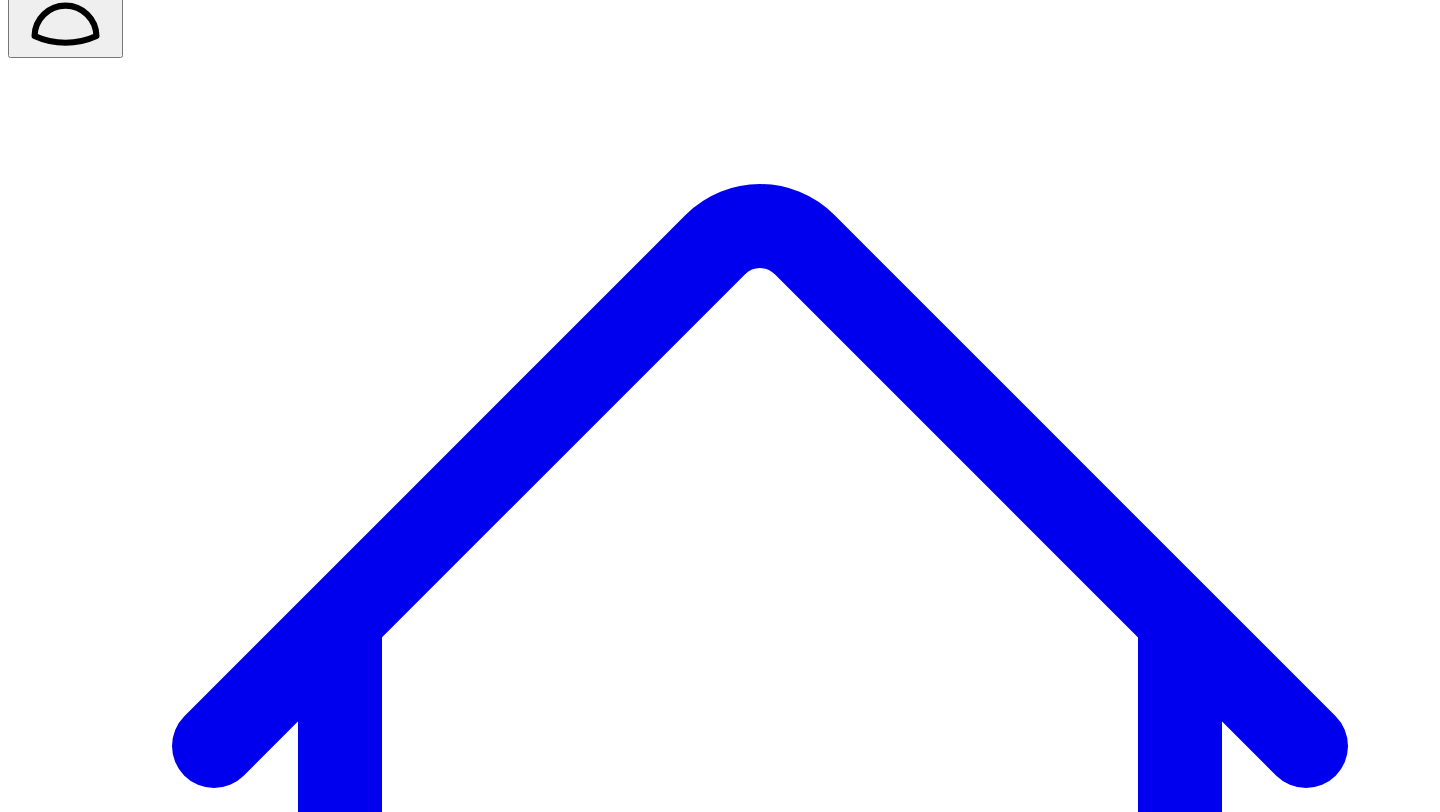 scroll, scrollTop: 144, scrollLeft: 0, axis: vertical 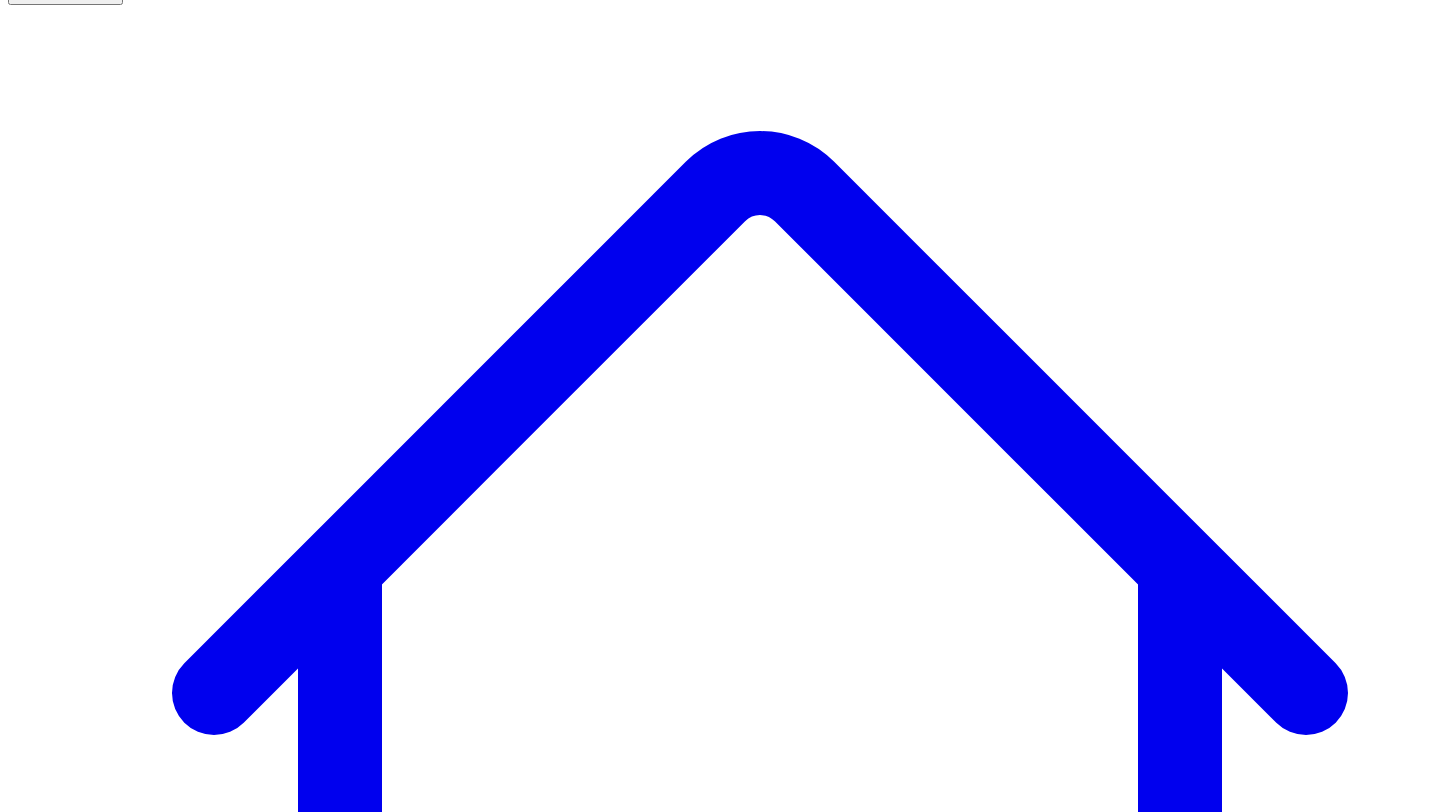 click on "@ [FIRST] [LAST] 10 posts" at bounding box center (91, 7636) 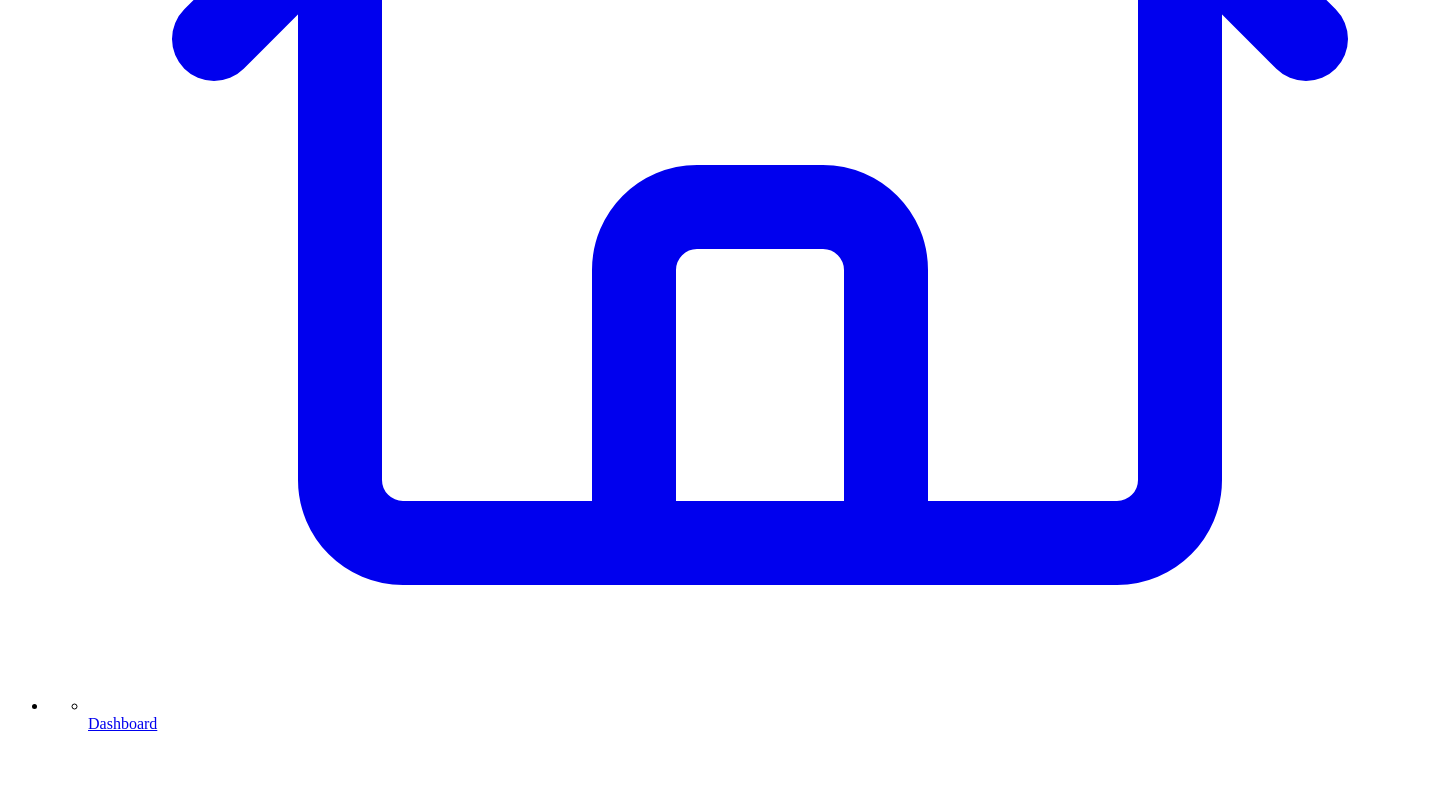 scroll, scrollTop: 573, scrollLeft: 0, axis: vertical 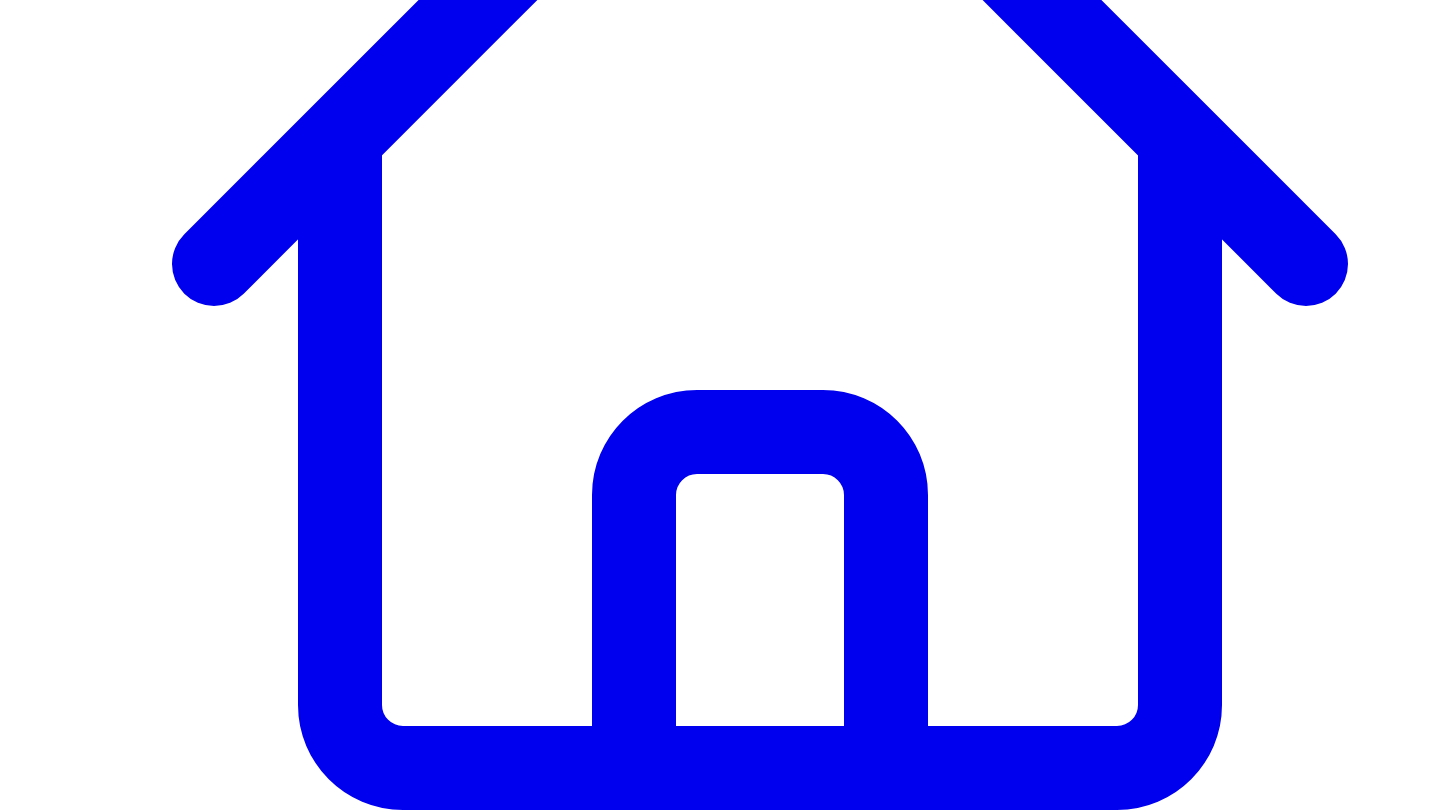 click on "give a custom instruction" at bounding box center [801, 7603] 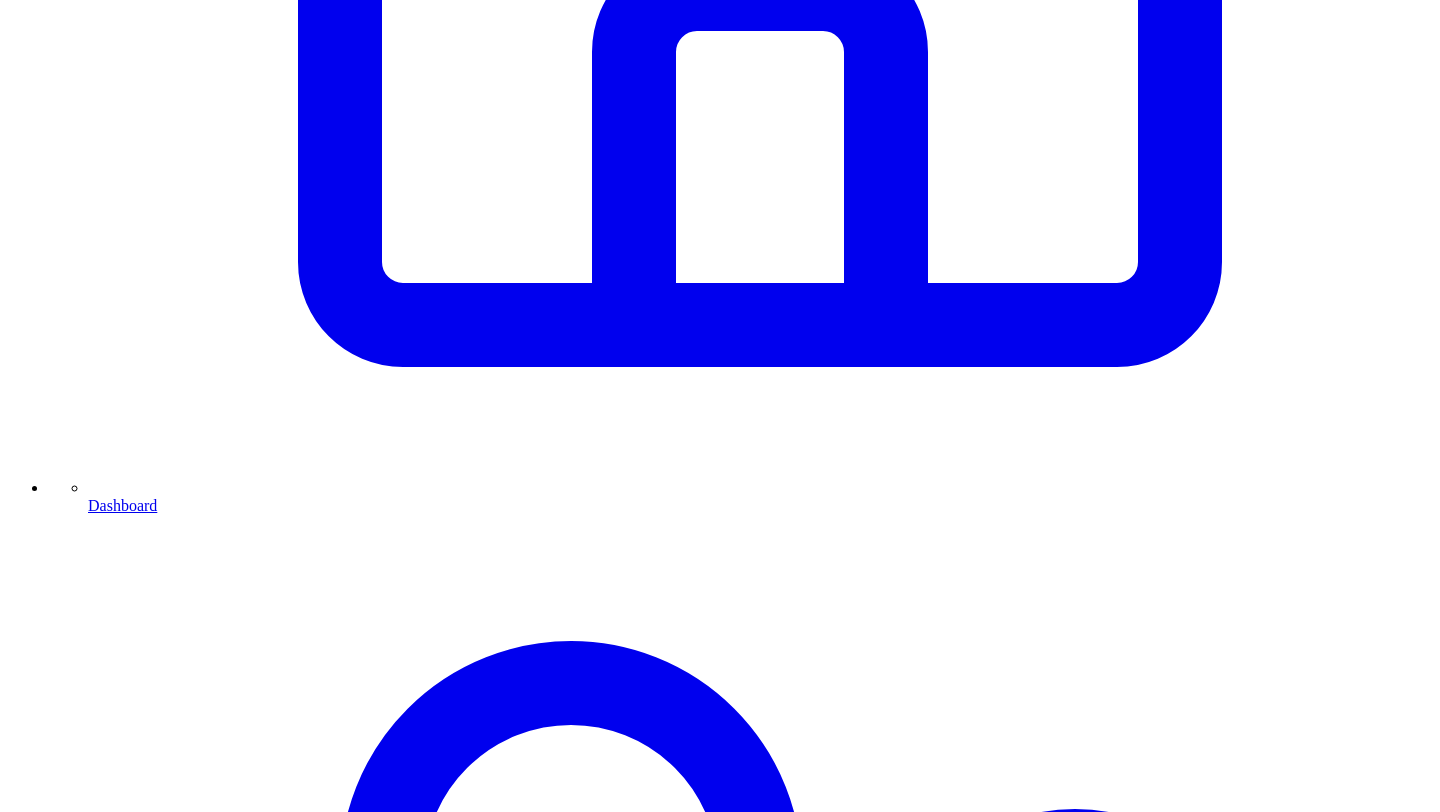 scroll, scrollTop: 144, scrollLeft: 0, axis: vertical 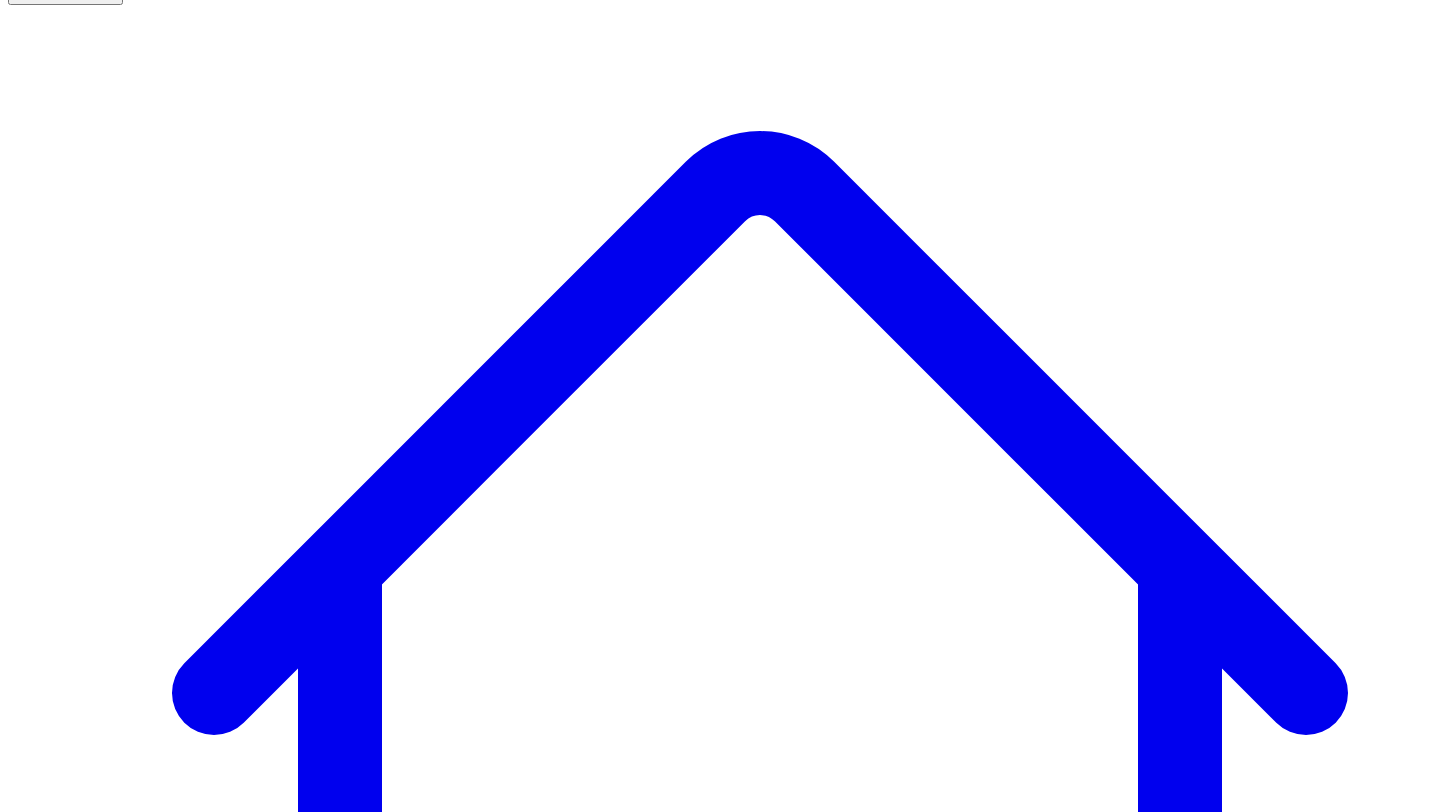 click on "@ [FIRST] [LAST] 10 posts" at bounding box center (91, 7622) 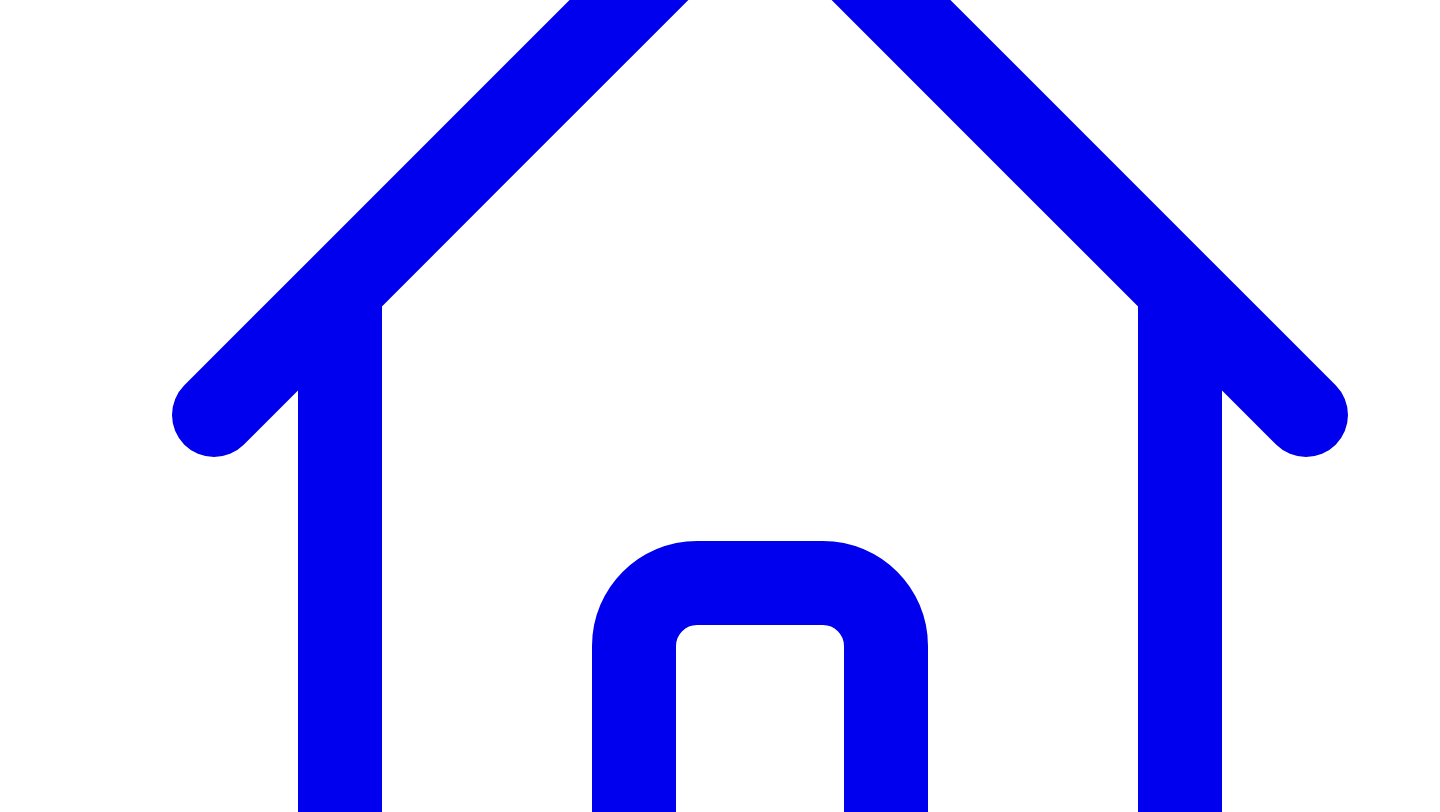 scroll, scrollTop: 633, scrollLeft: 0, axis: vertical 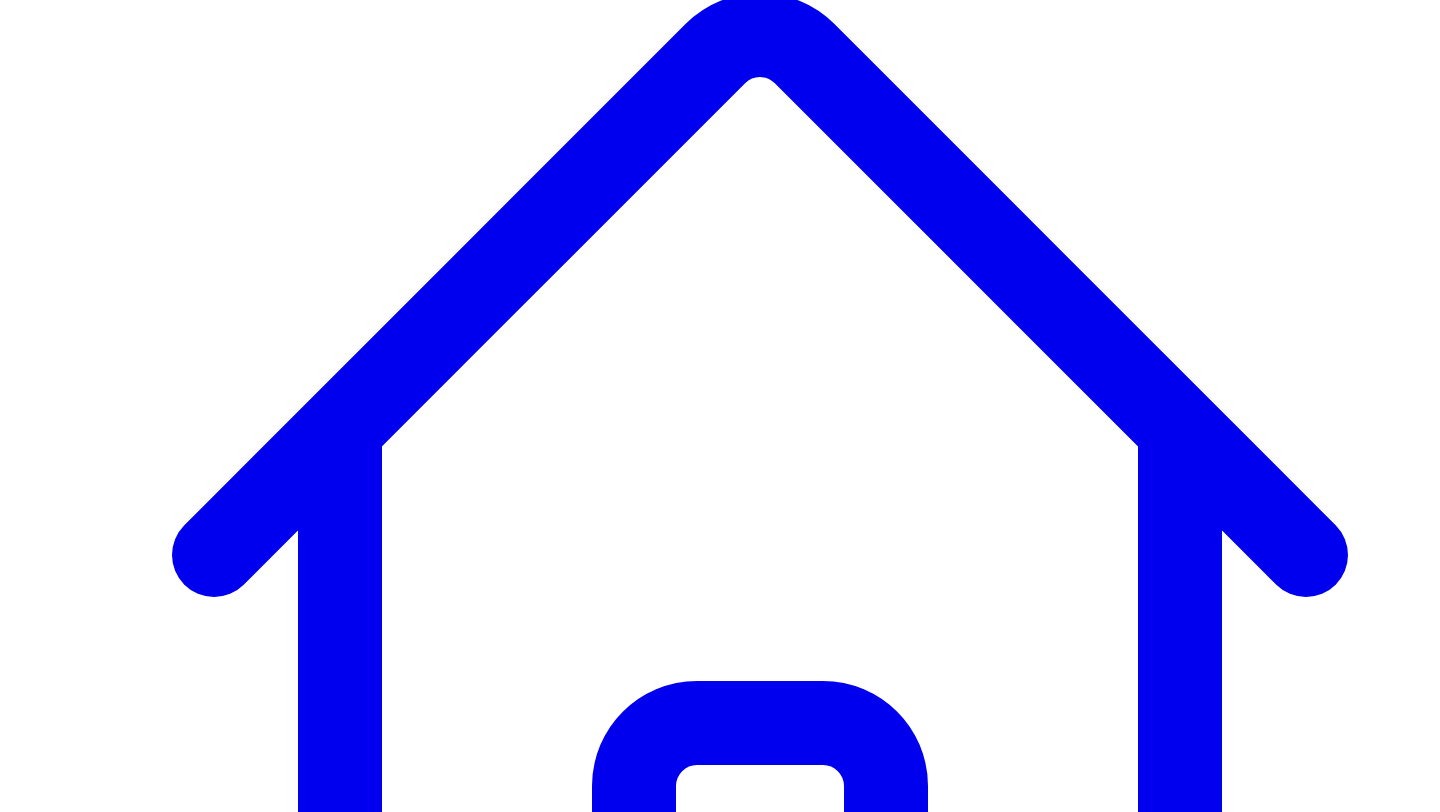 click on "@ [FIRST] [LAST] 10 posts" at bounding box center (91, 7498) 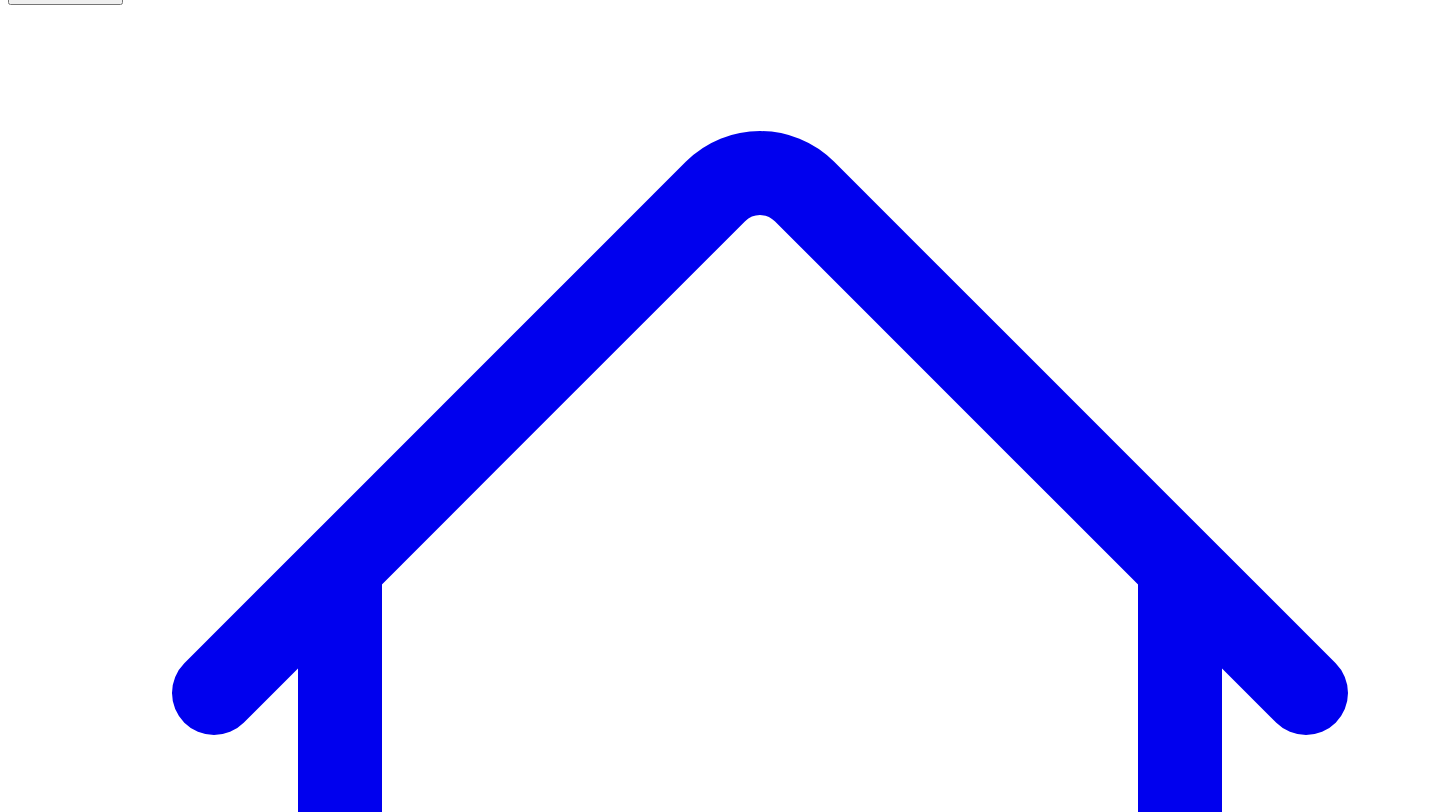 click on "@ [FIRST] [LAST] 10 posts" at bounding box center (91, 7622) 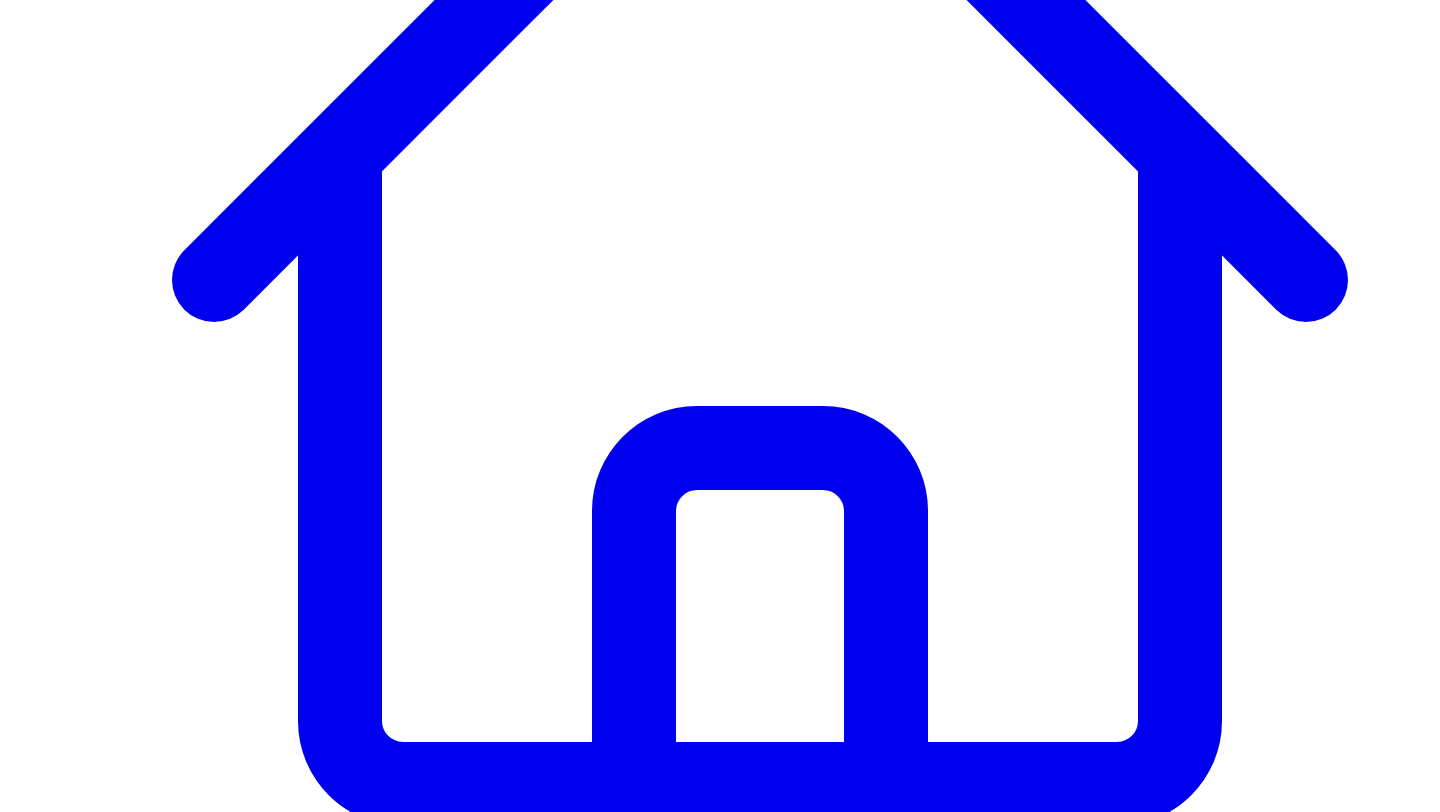 scroll, scrollTop: 584, scrollLeft: 0, axis: vertical 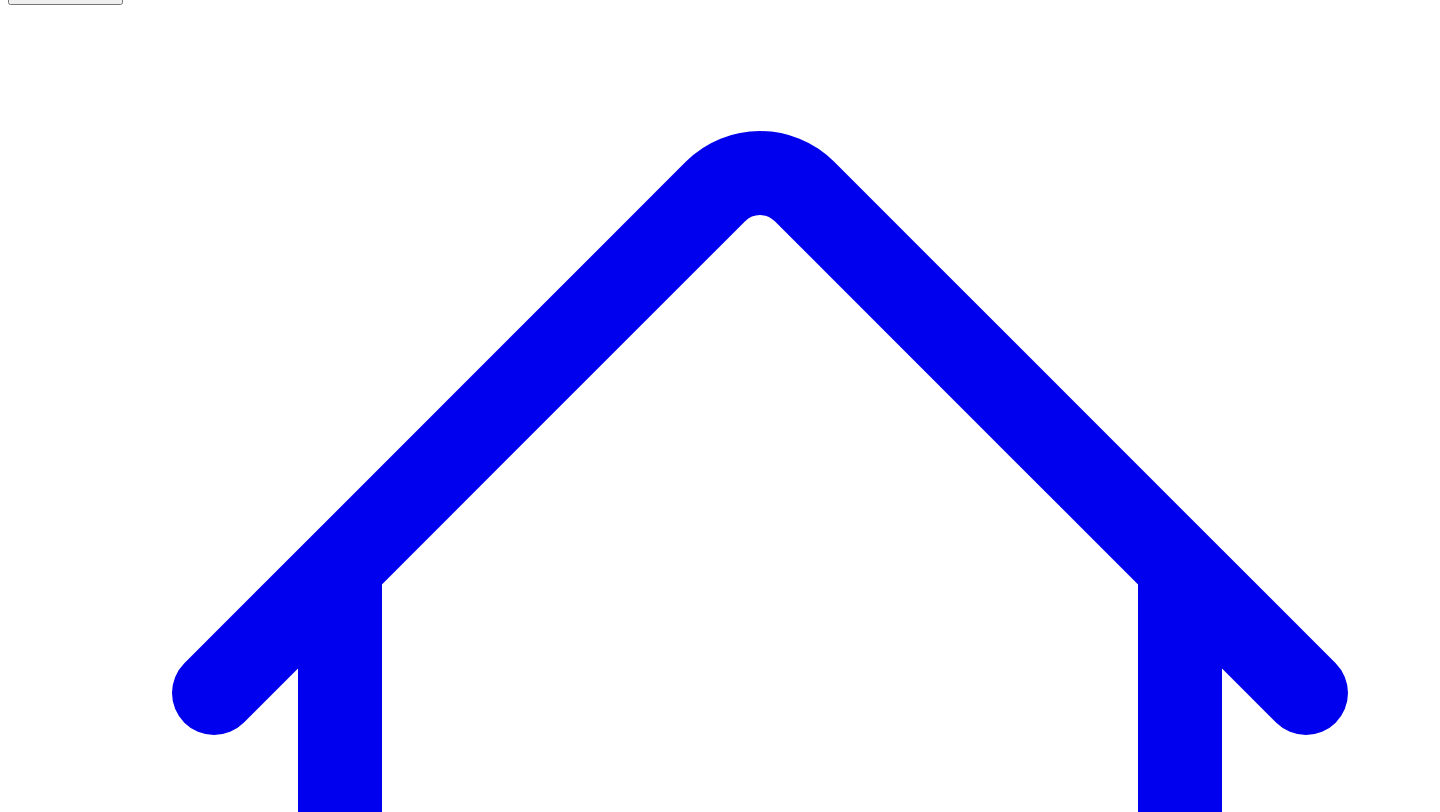 click on "@ [FIRST] [LAST] 10 posts" at bounding box center [91, 7622] 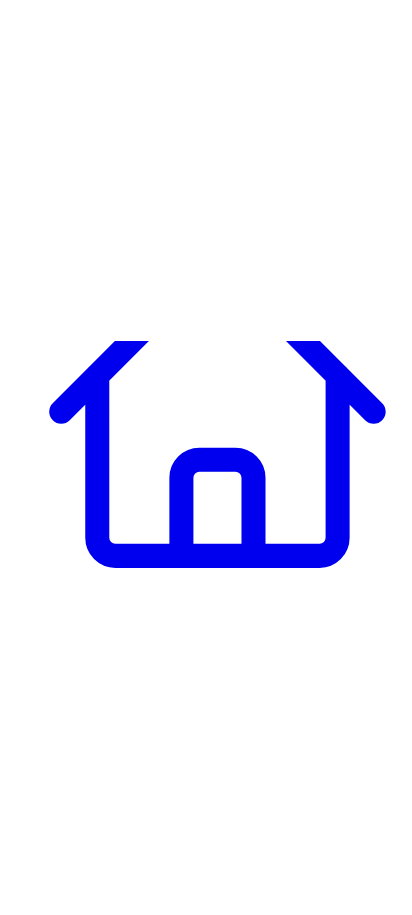 scroll, scrollTop: 598, scrollLeft: 0, axis: vertical 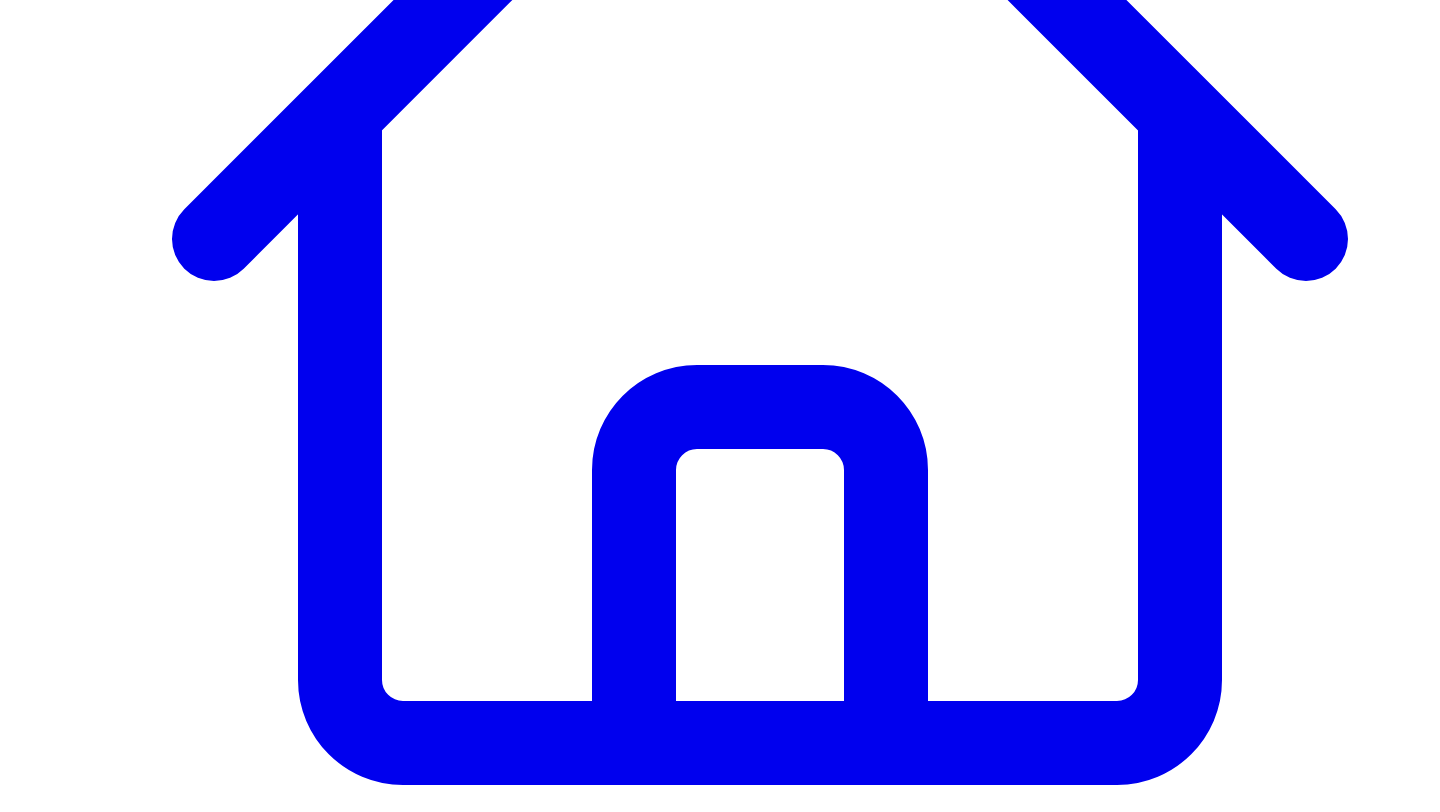 type 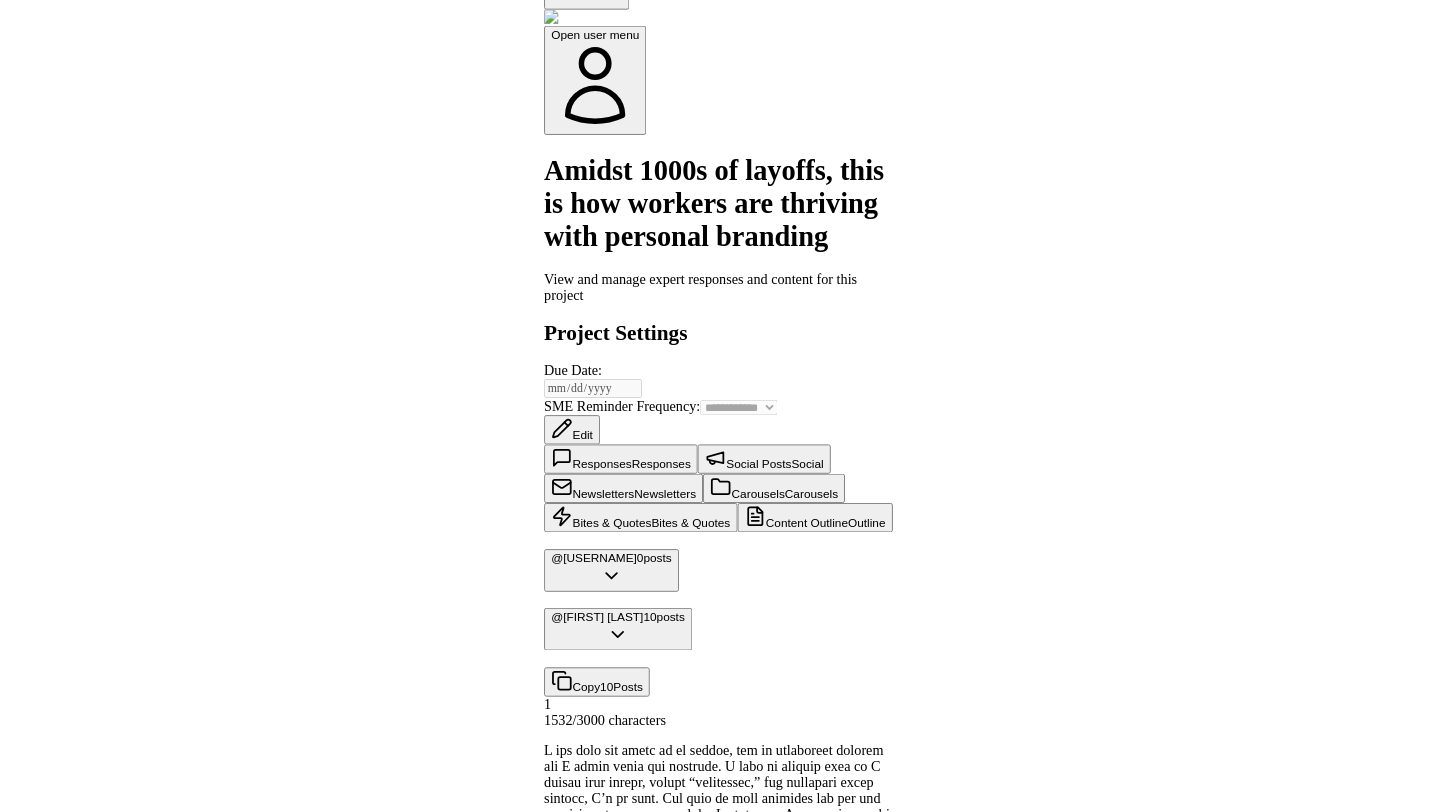 scroll, scrollTop: 2085, scrollLeft: 0, axis: vertical 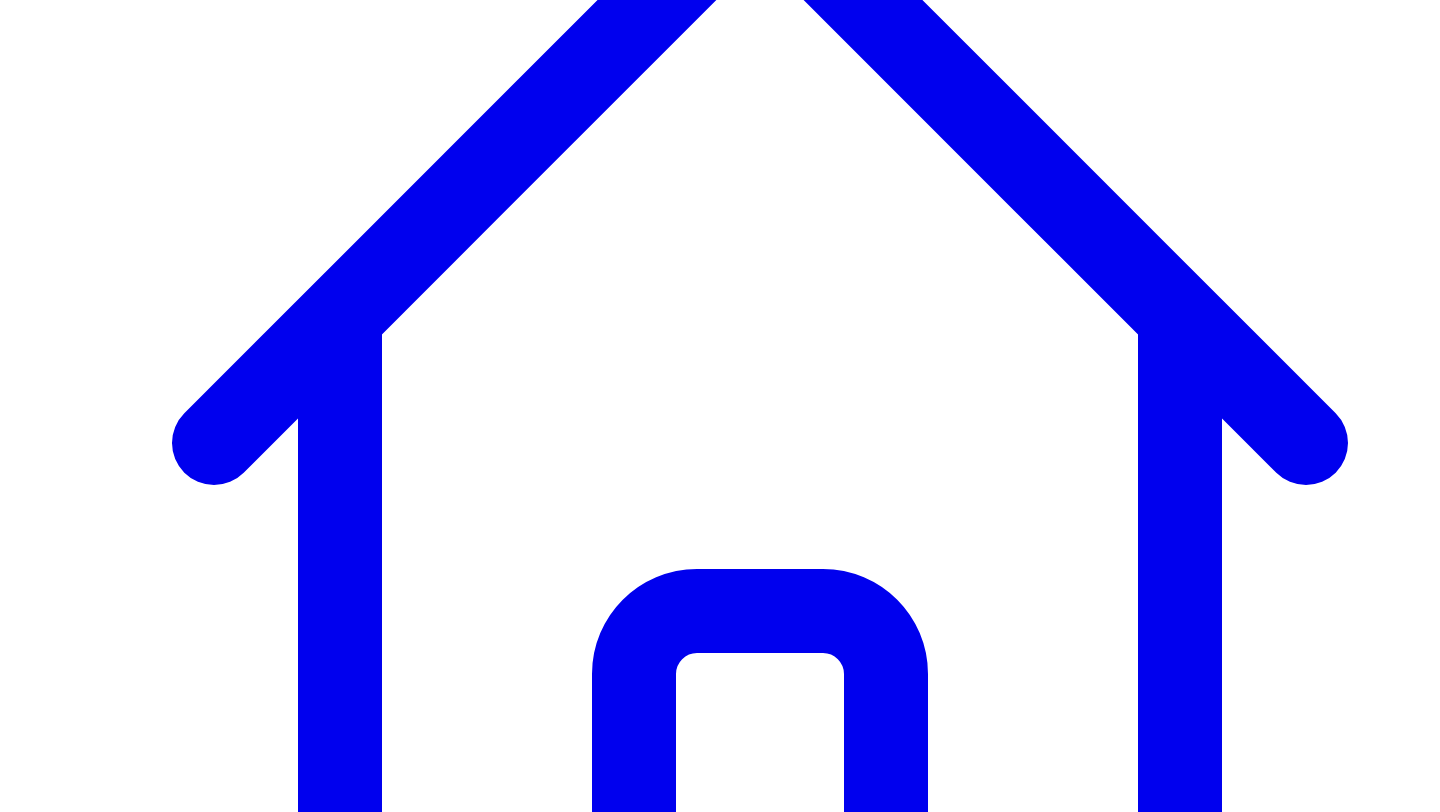 click on "@ [FIRST] [LAST] 10 posts" at bounding box center (91, 7372) 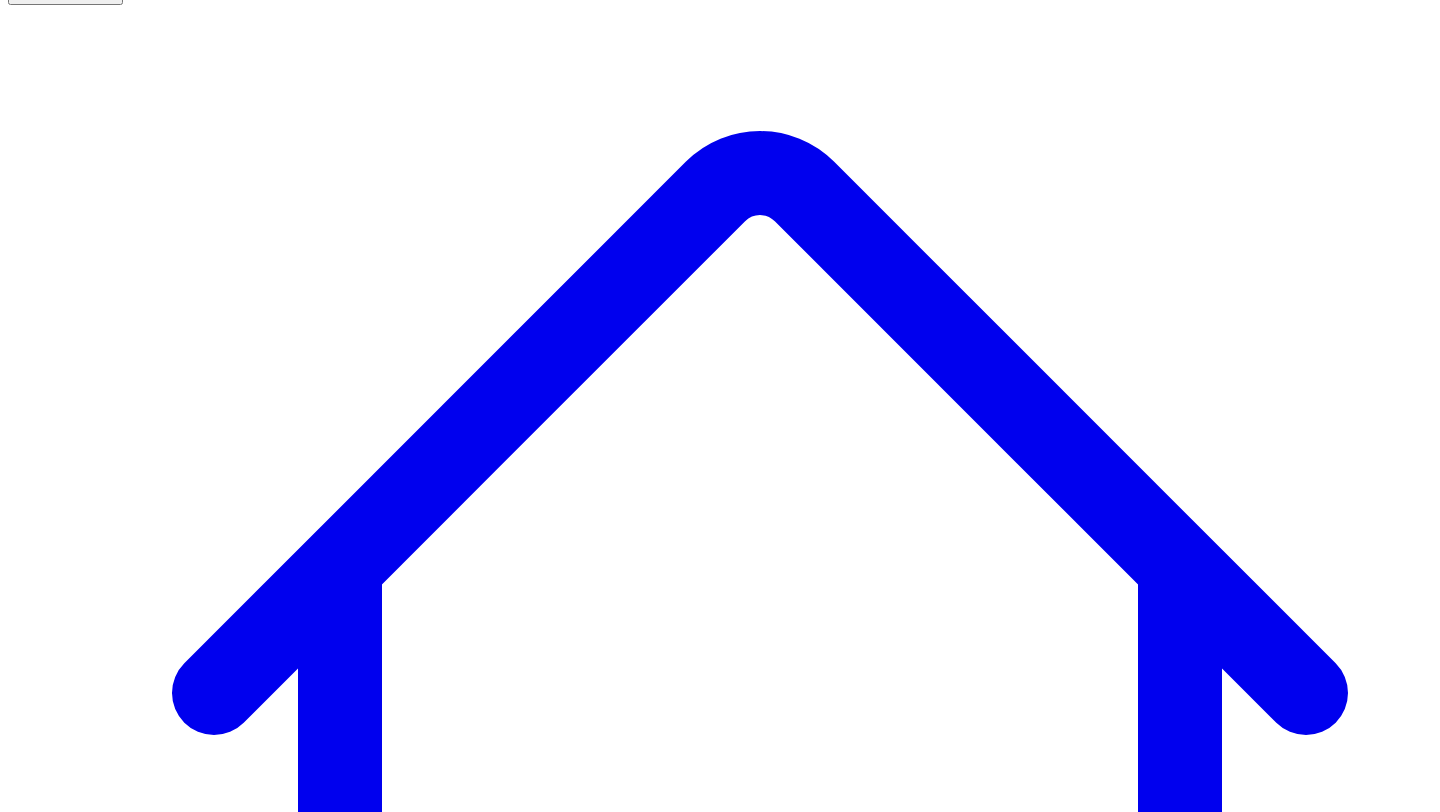 click on "@ Ana Calin 0  post s" at bounding box center (84, 7570) 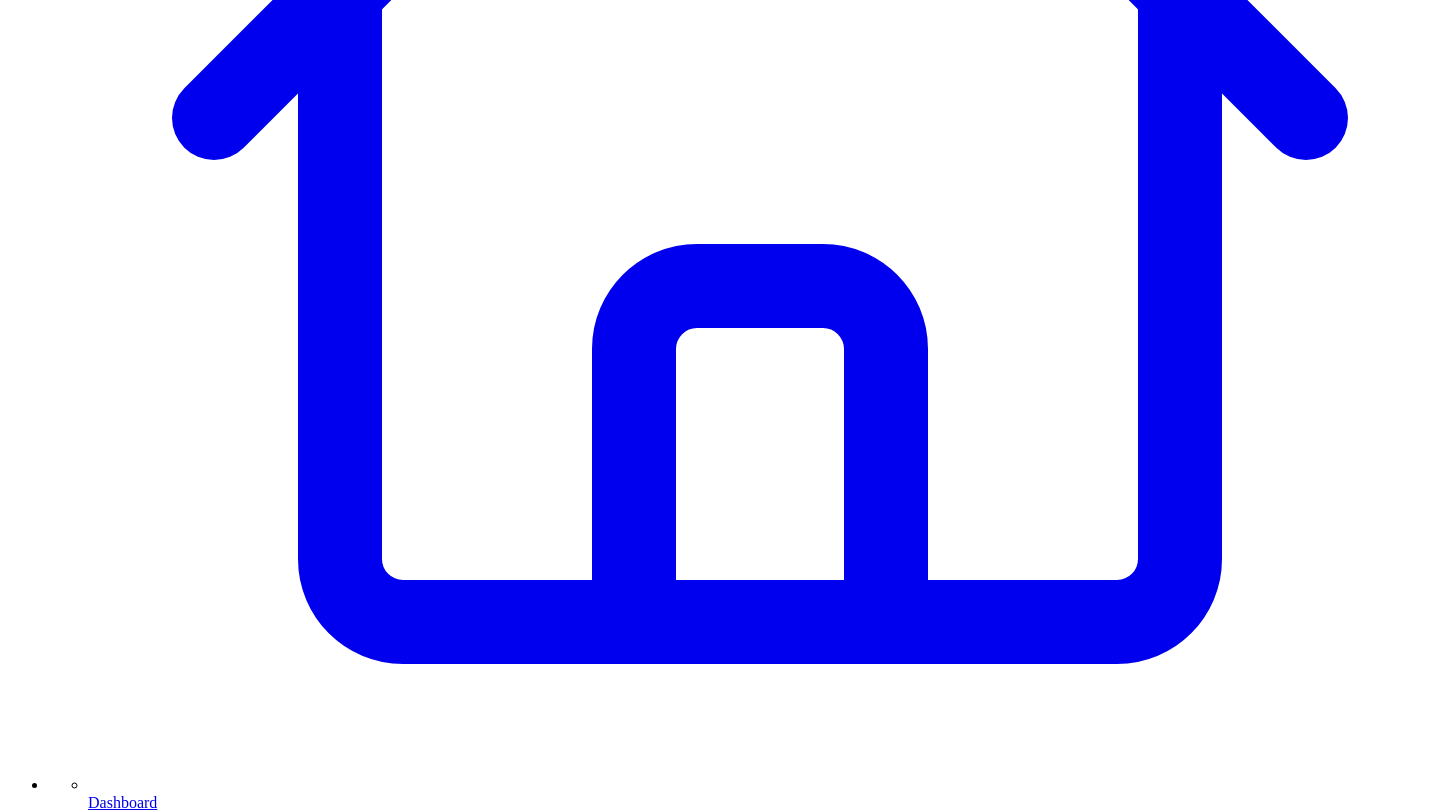 scroll, scrollTop: 712, scrollLeft: 0, axis: vertical 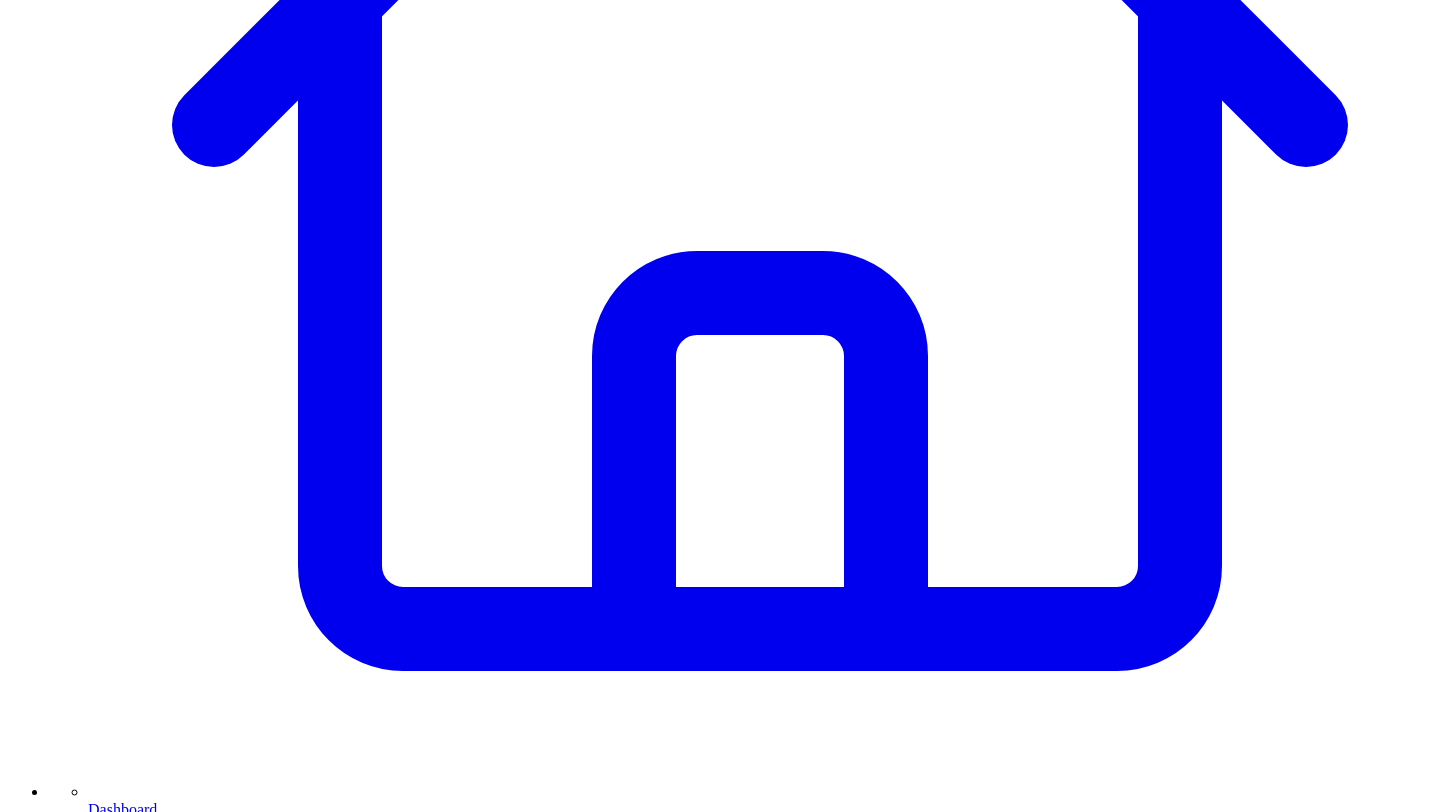 click on "Save as writing style  for  Joei Joei" at bounding box center (150, 7643) 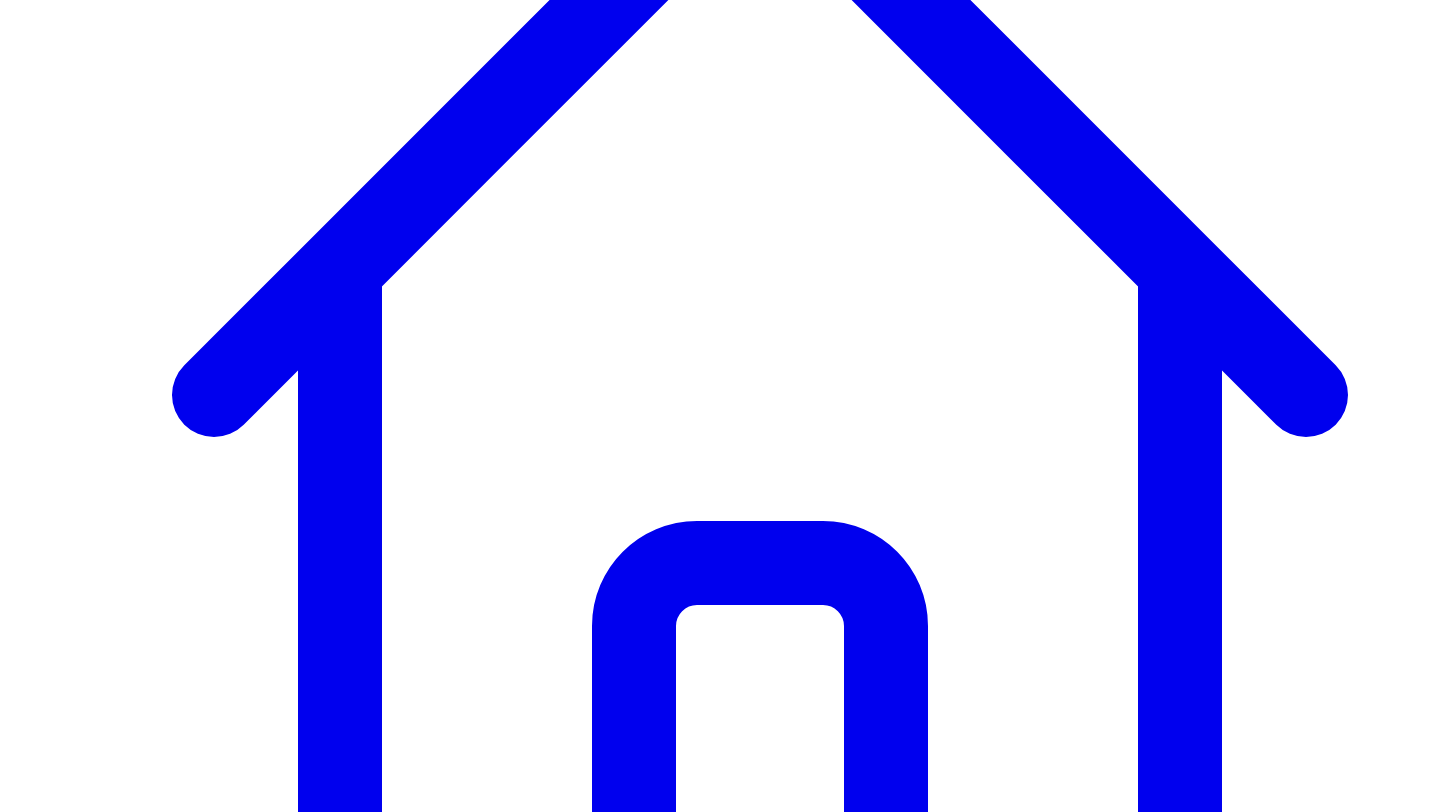 scroll, scrollTop: 444, scrollLeft: 0, axis: vertical 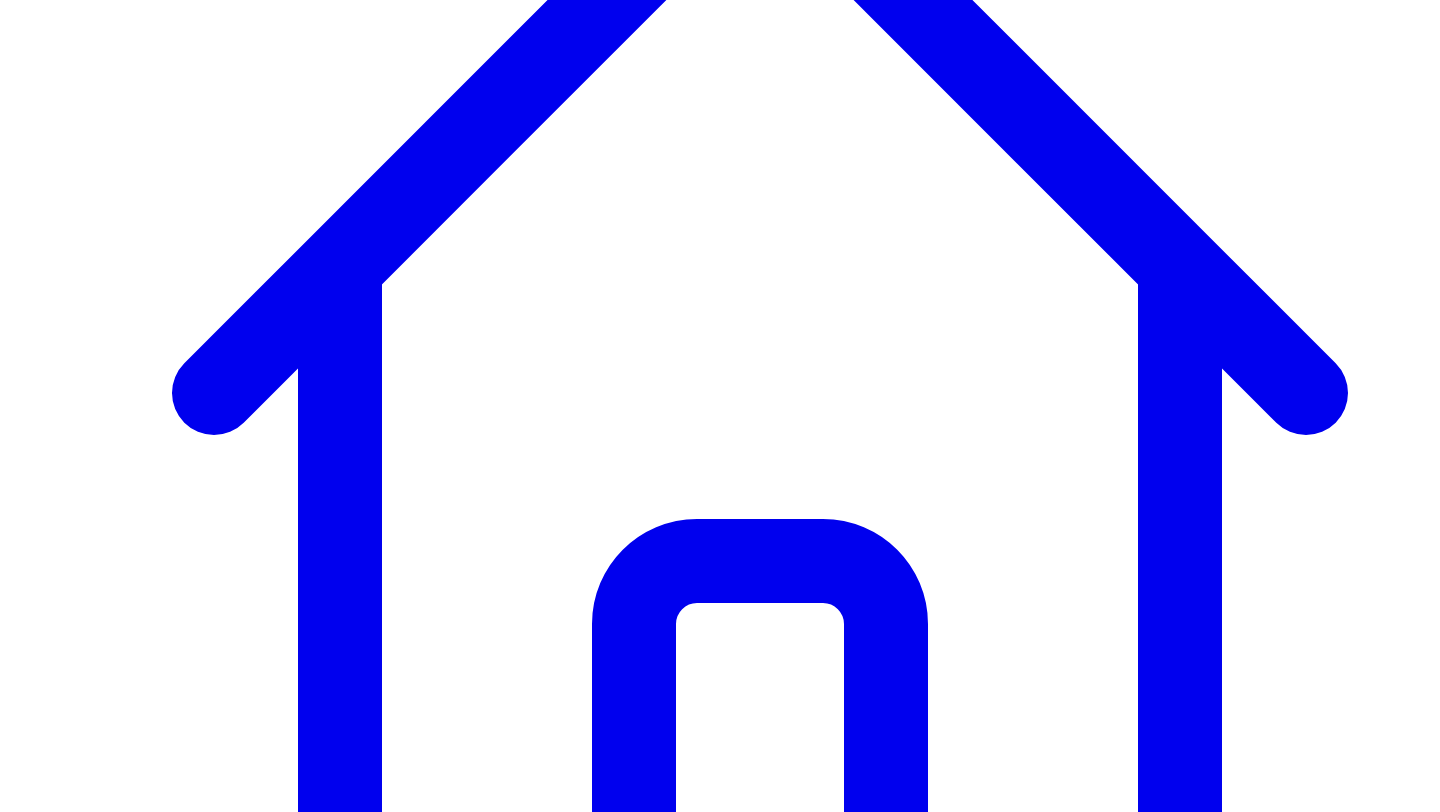 click on "@ Joei Joei 10  post s" at bounding box center [87, 7465] 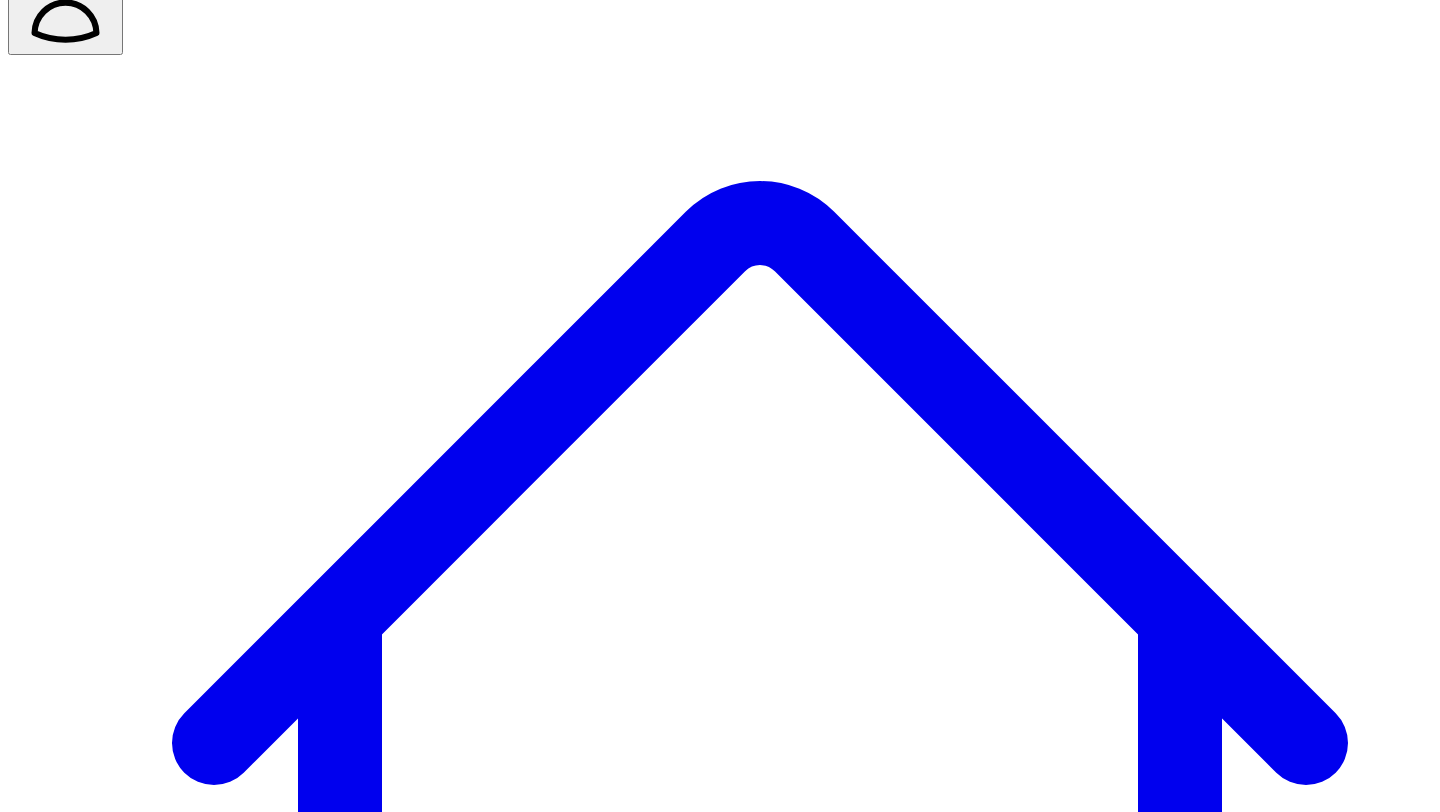 scroll, scrollTop: 90, scrollLeft: 0, axis: vertical 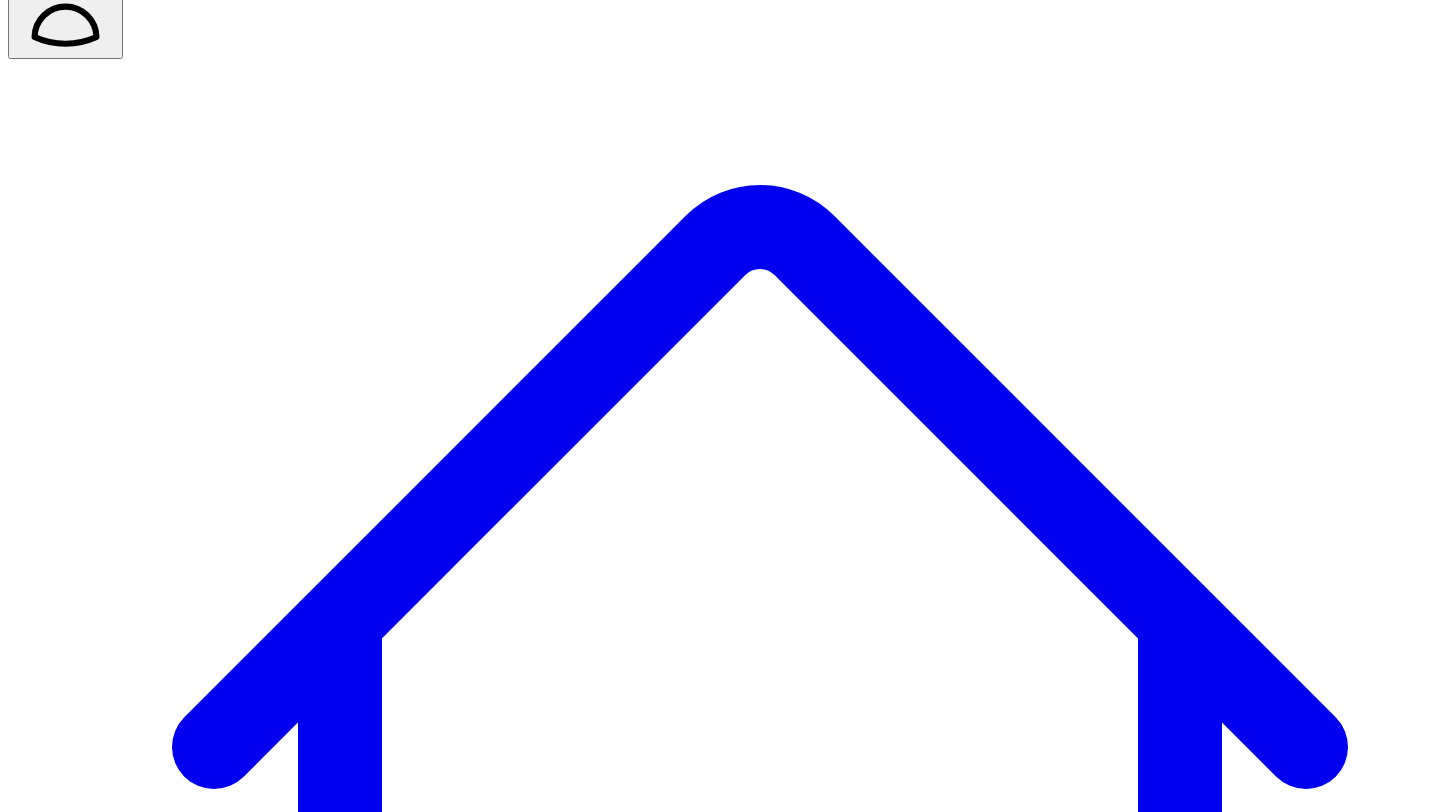 click on "Newsletters Newsletters" at bounding box center (420, 7564) 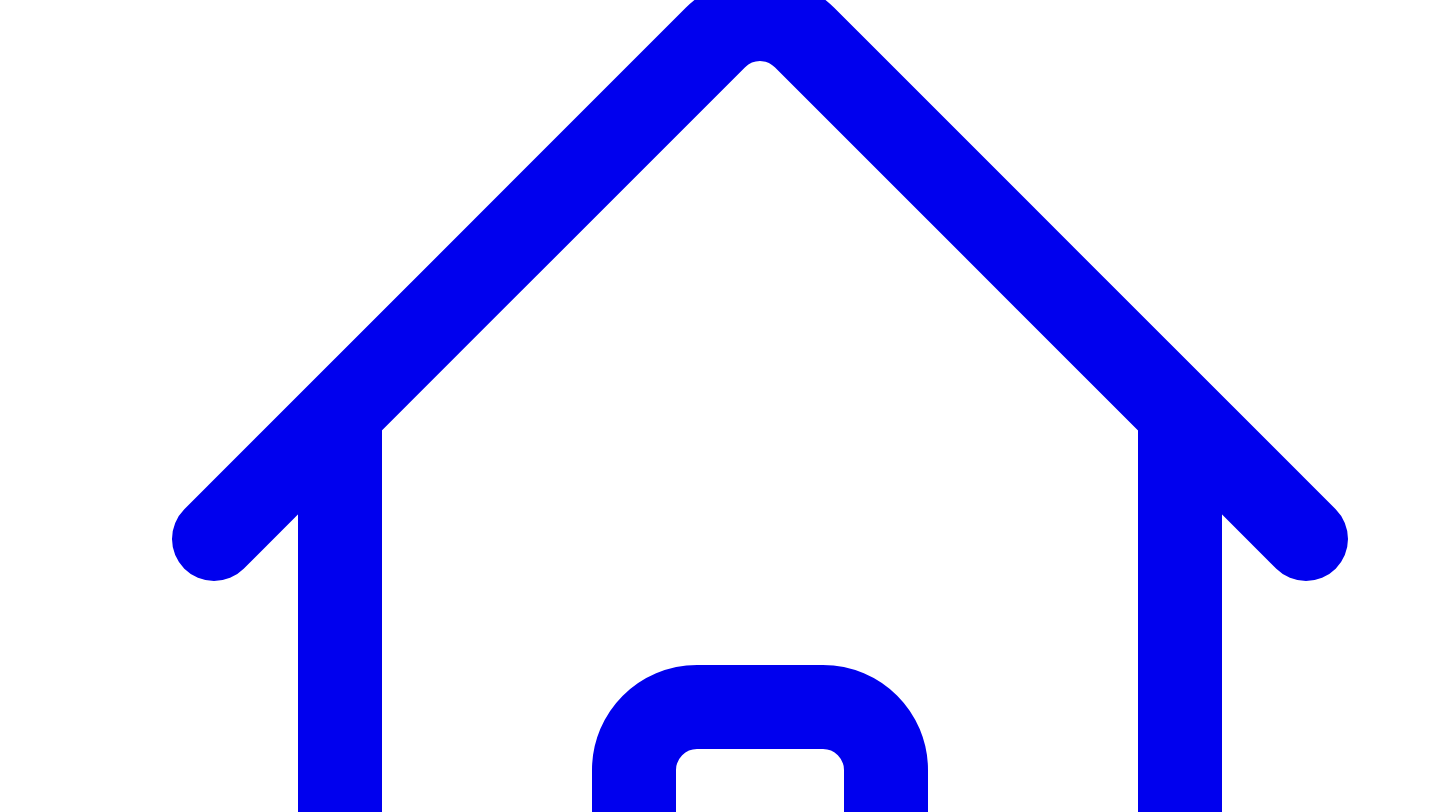 scroll, scrollTop: 327, scrollLeft: 0, axis: vertical 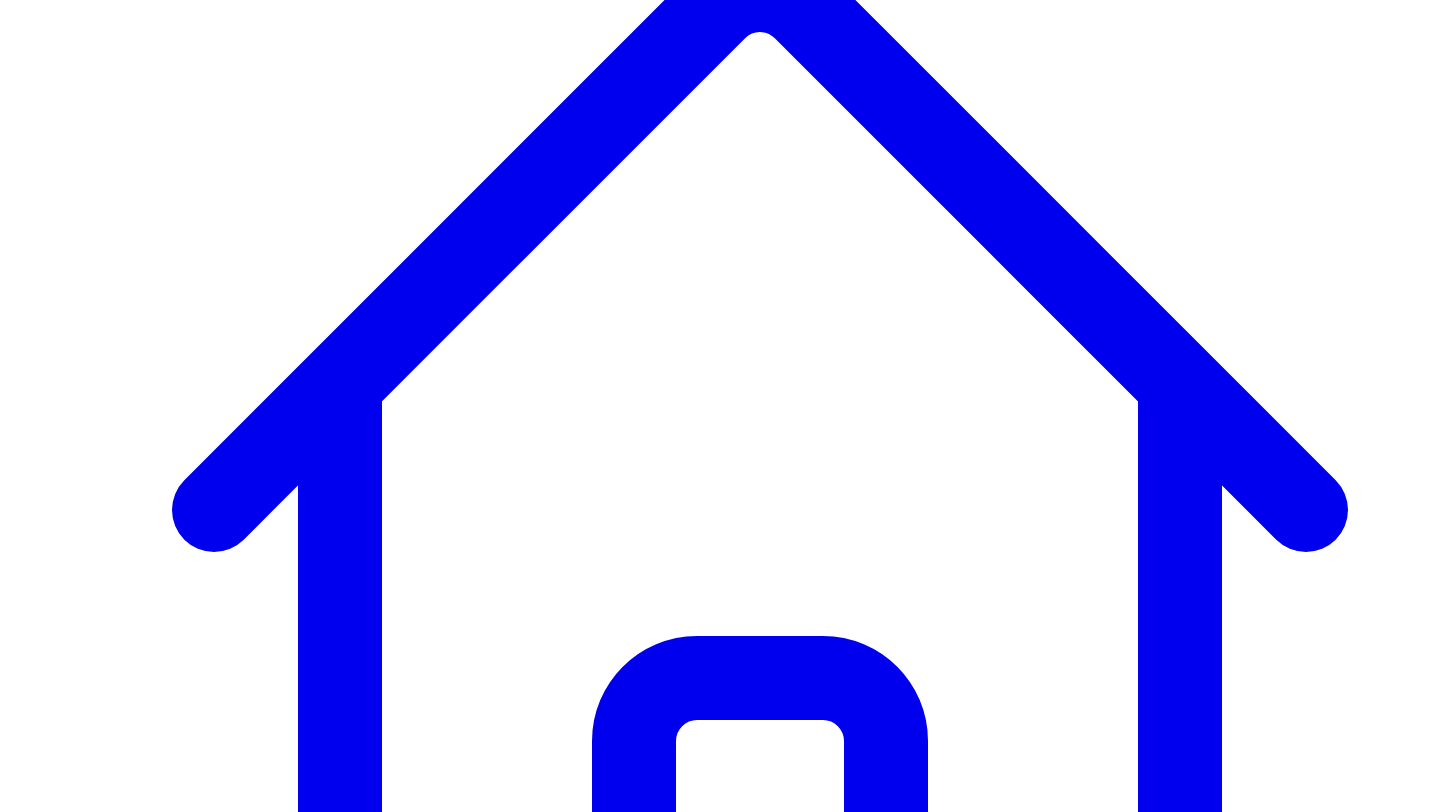 click on "**********" at bounding box center (344, 7561) 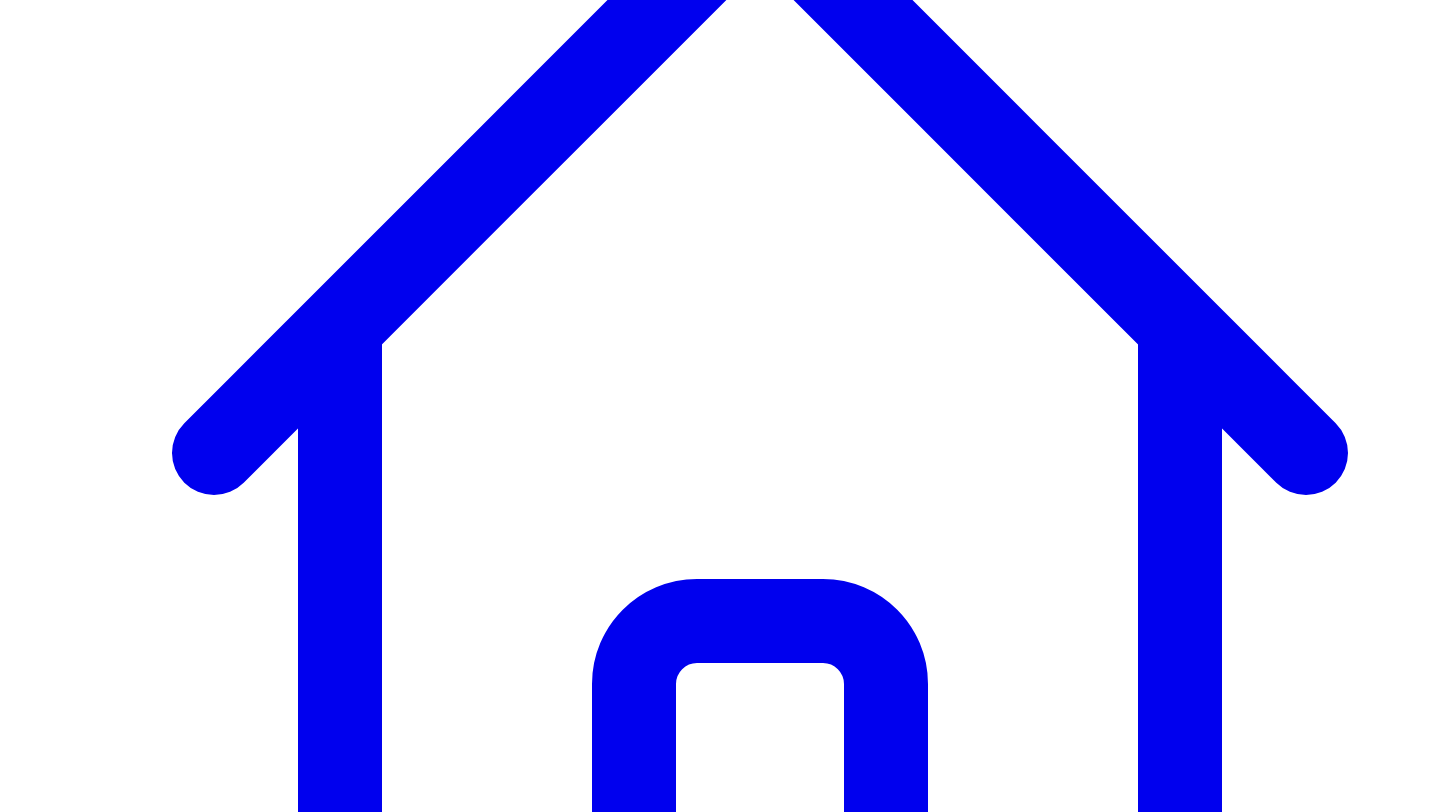 scroll, scrollTop: 386, scrollLeft: 0, axis: vertical 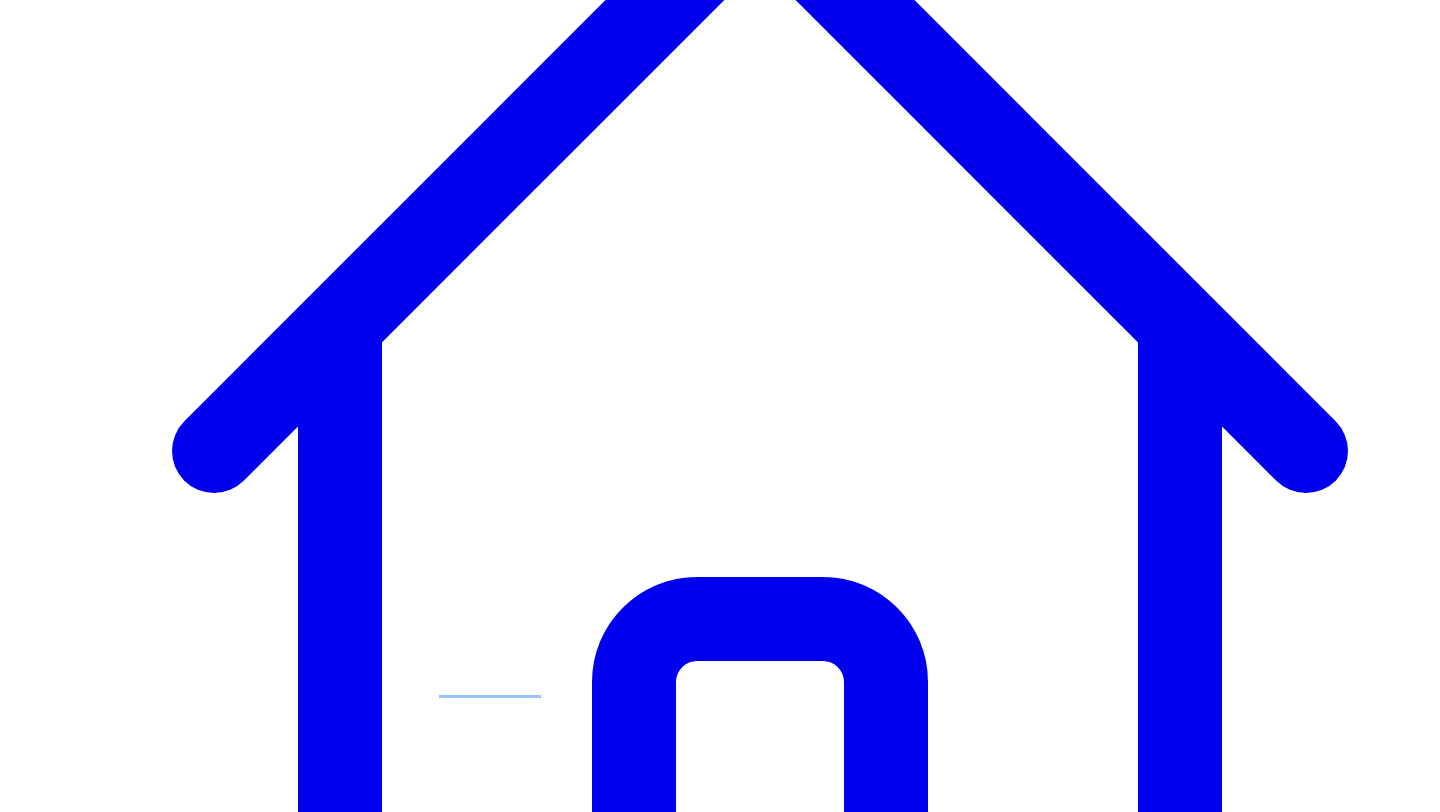click on "**********" at bounding box center [344, 7502] 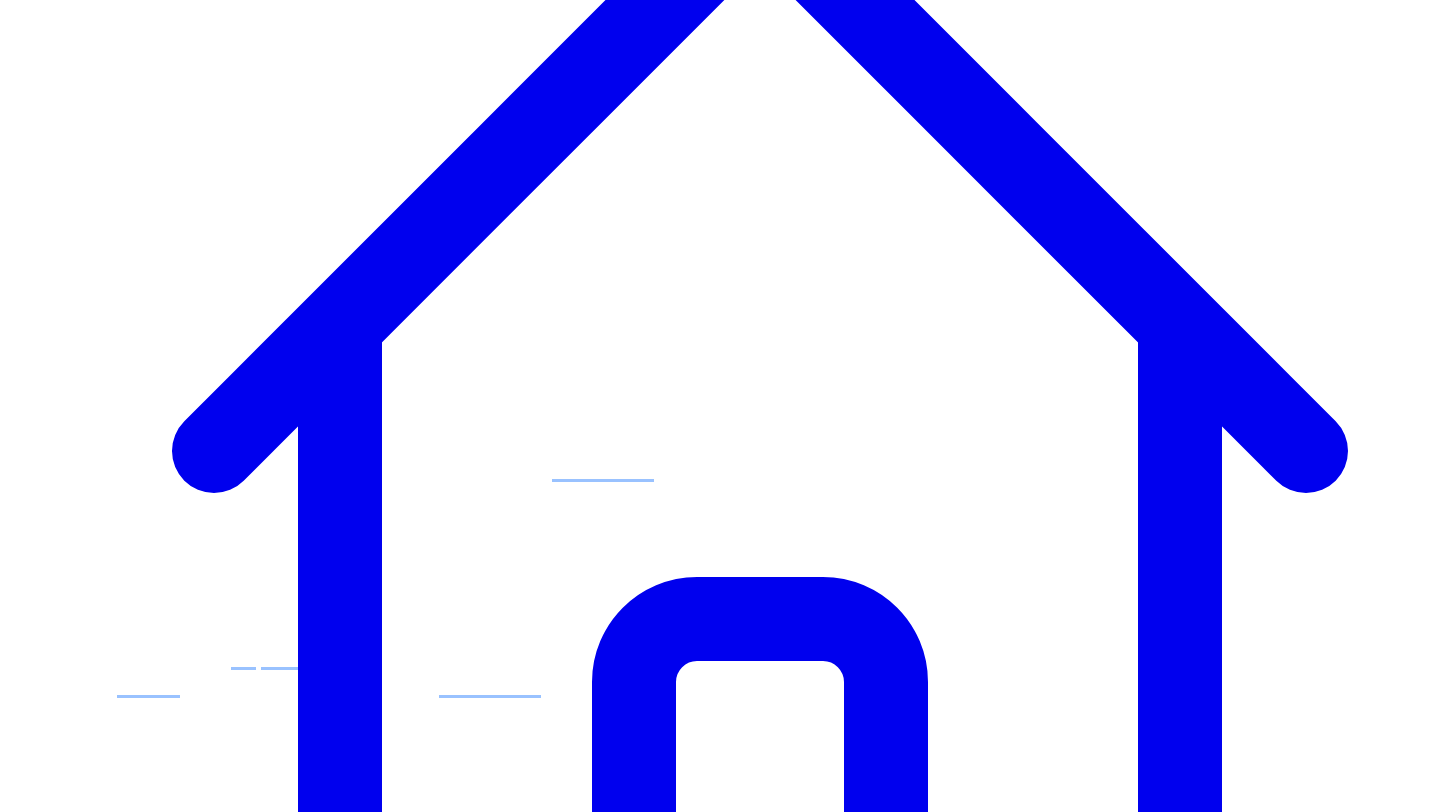click on "**********" at bounding box center (344, 7502) 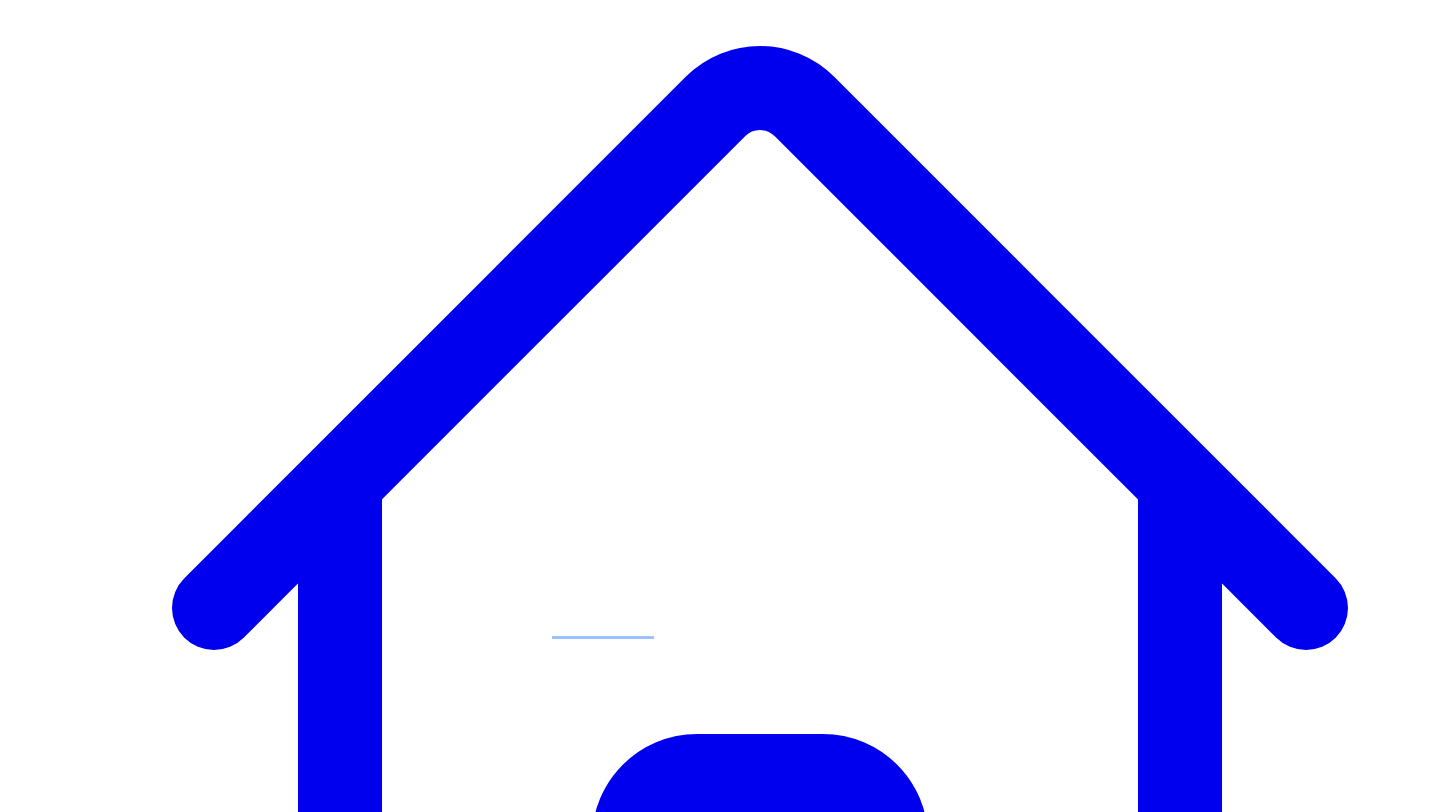 scroll, scrollTop: 169, scrollLeft: 0, axis: vertical 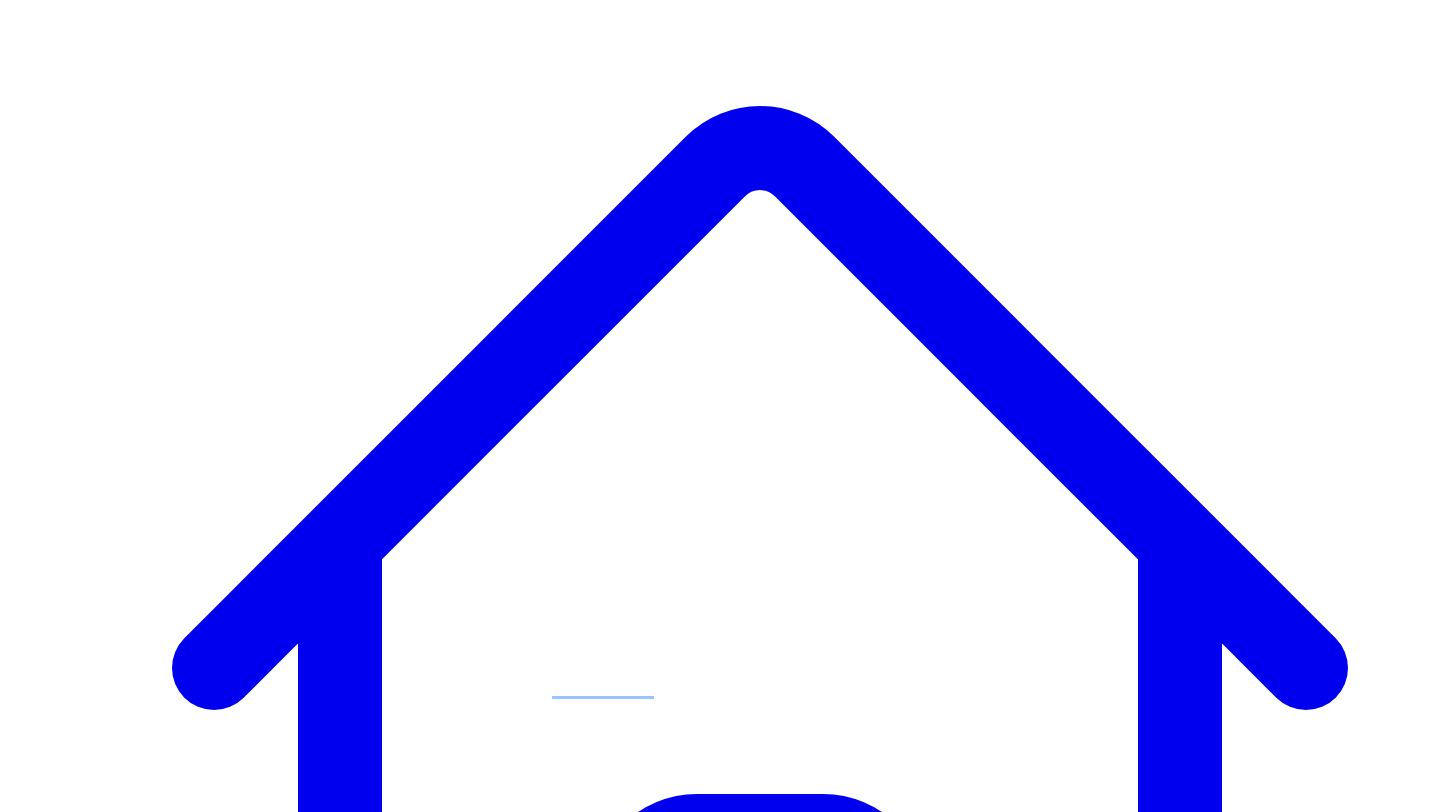 click on "Bites & Quotes" at bounding box center (746, 7491) 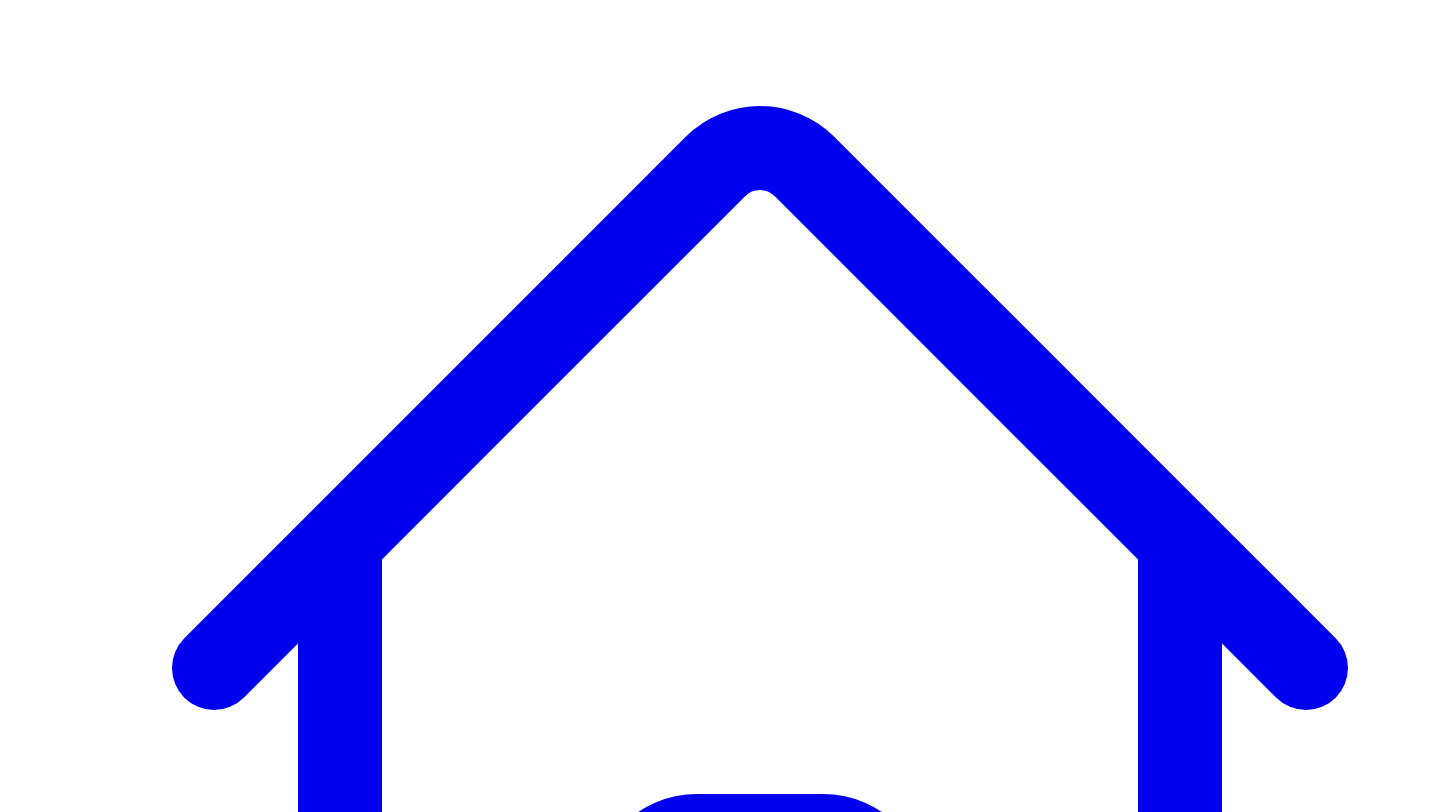 scroll, scrollTop: 144, scrollLeft: 0, axis: vertical 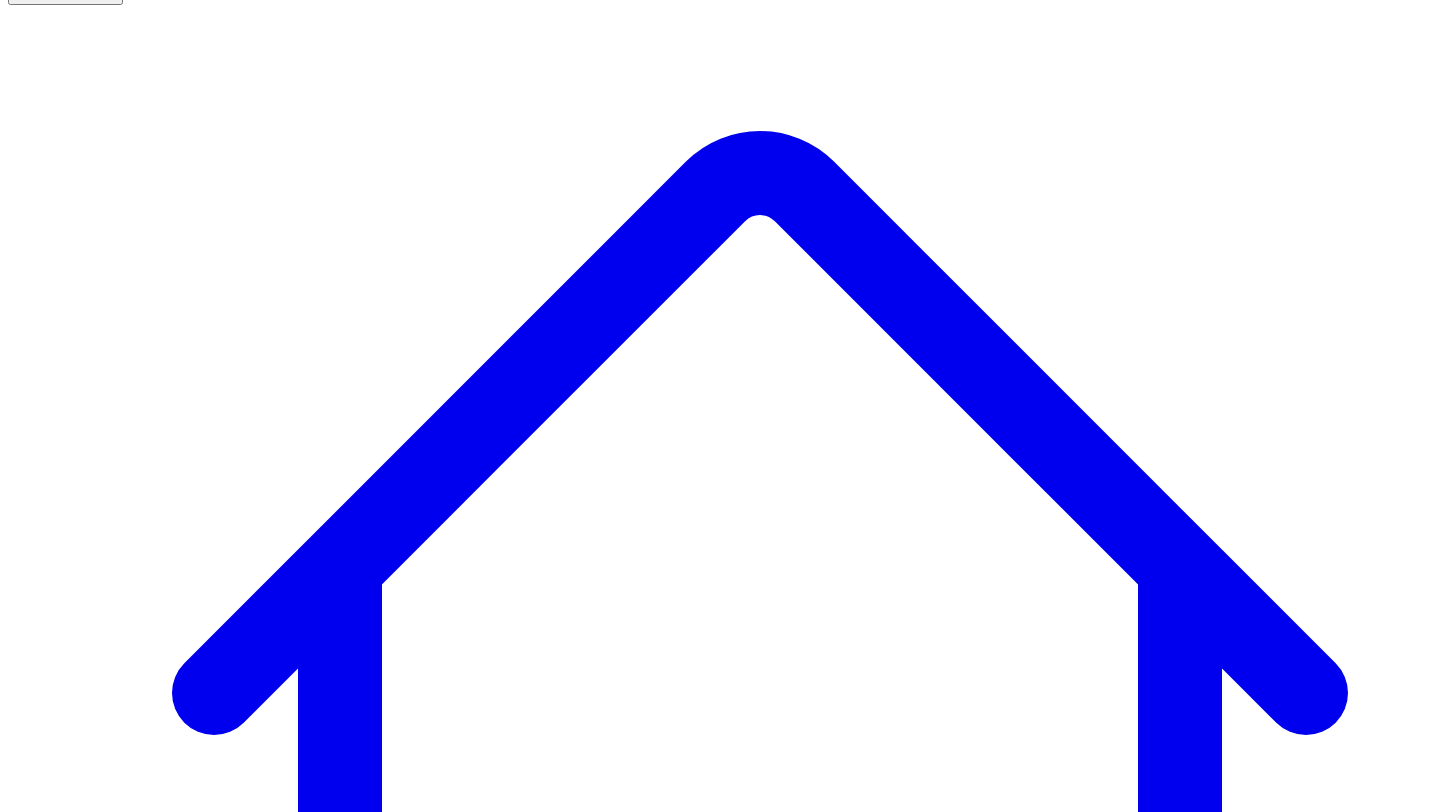 click on "Newsletters" at bounding box center (398, 7516) 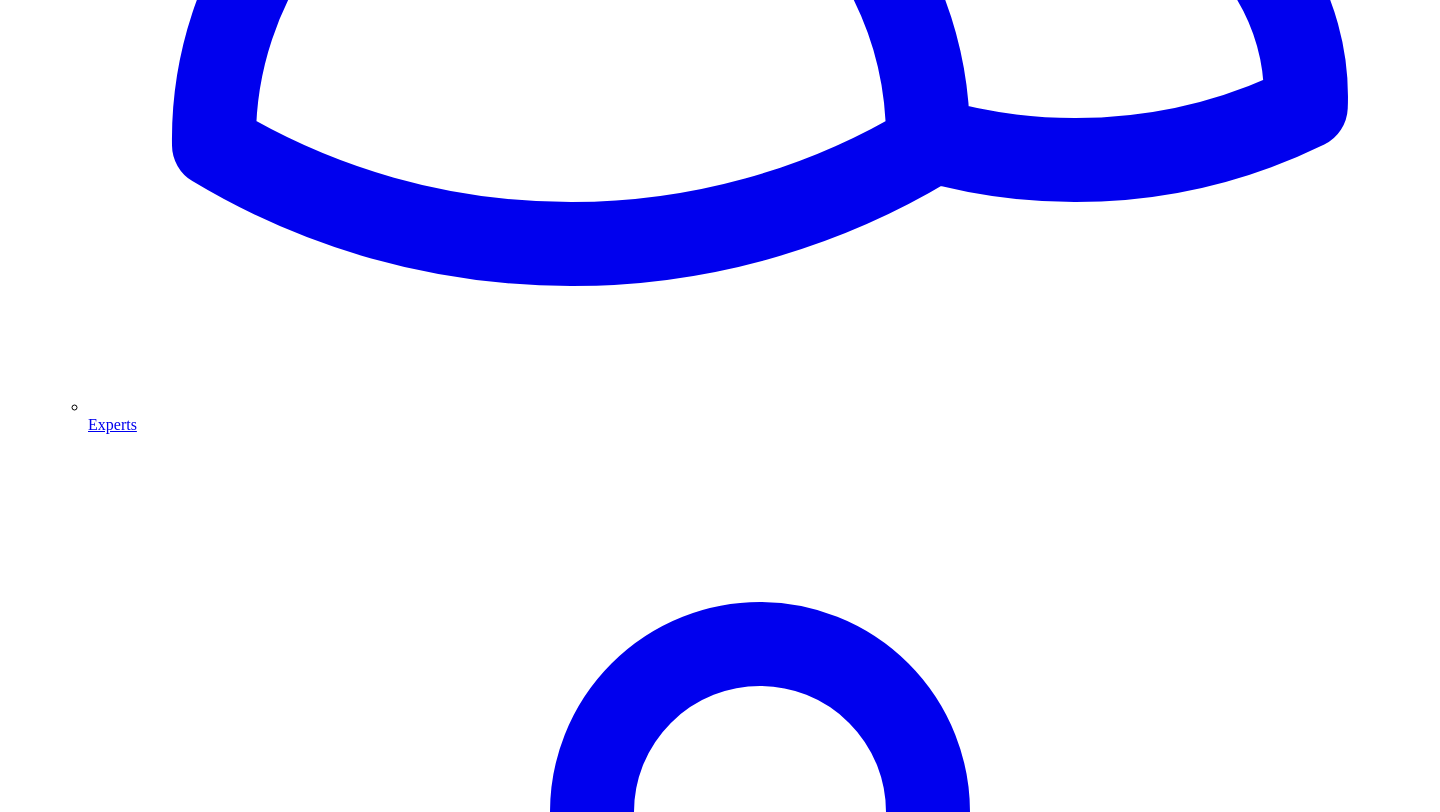 scroll, scrollTop: 2467, scrollLeft: 0, axis: vertical 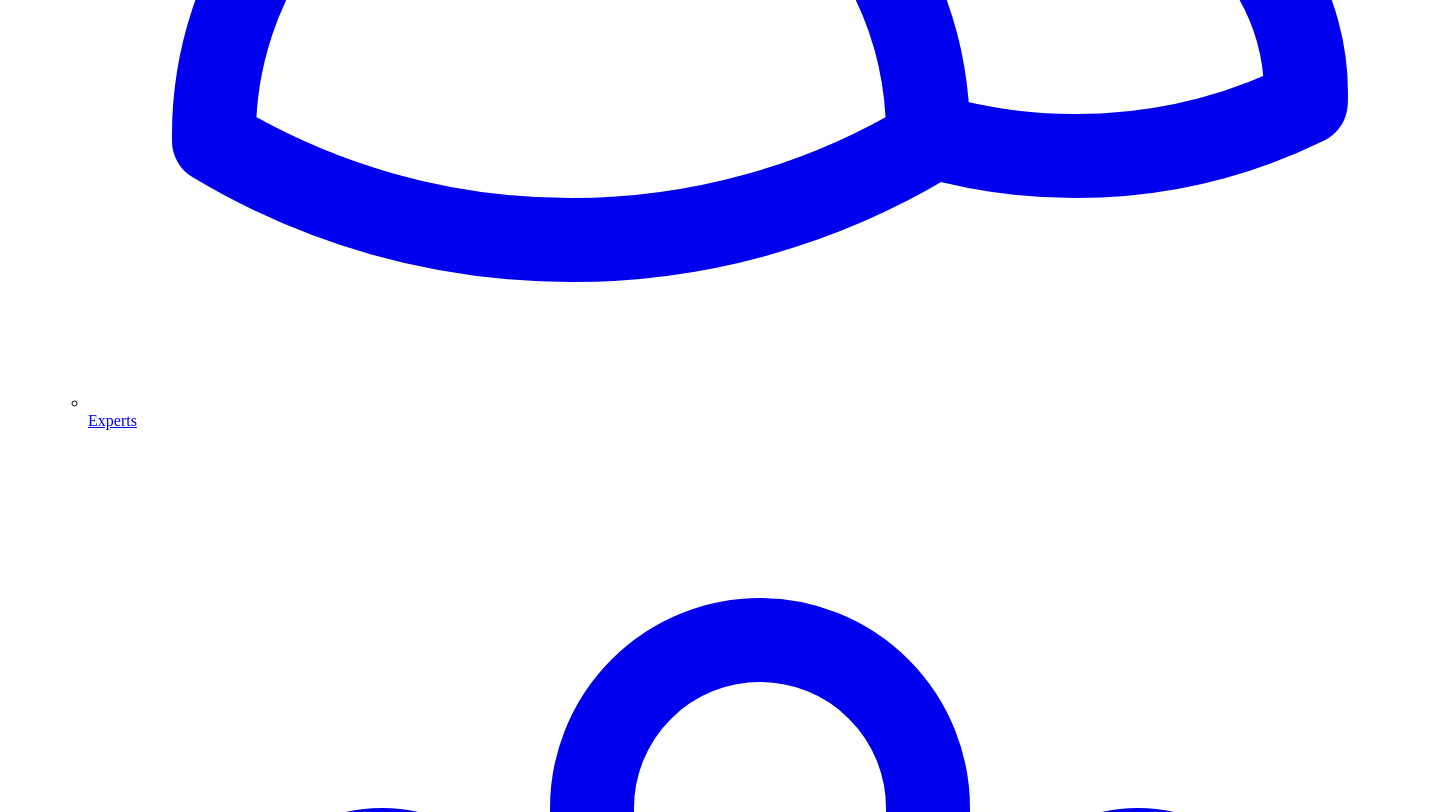 click on "**********" at bounding box center [344, 7168] 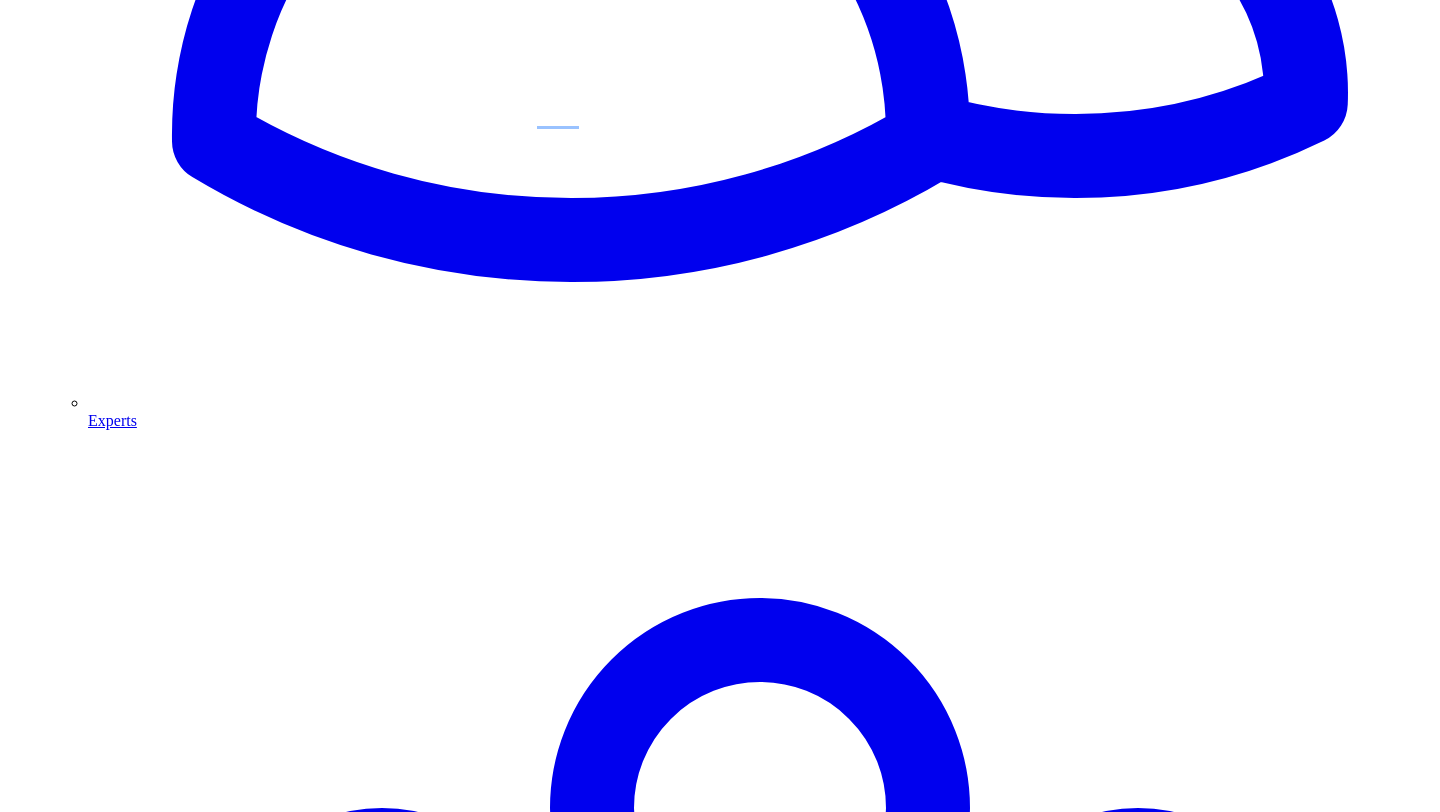 click on "**********" at bounding box center [490, 7228] 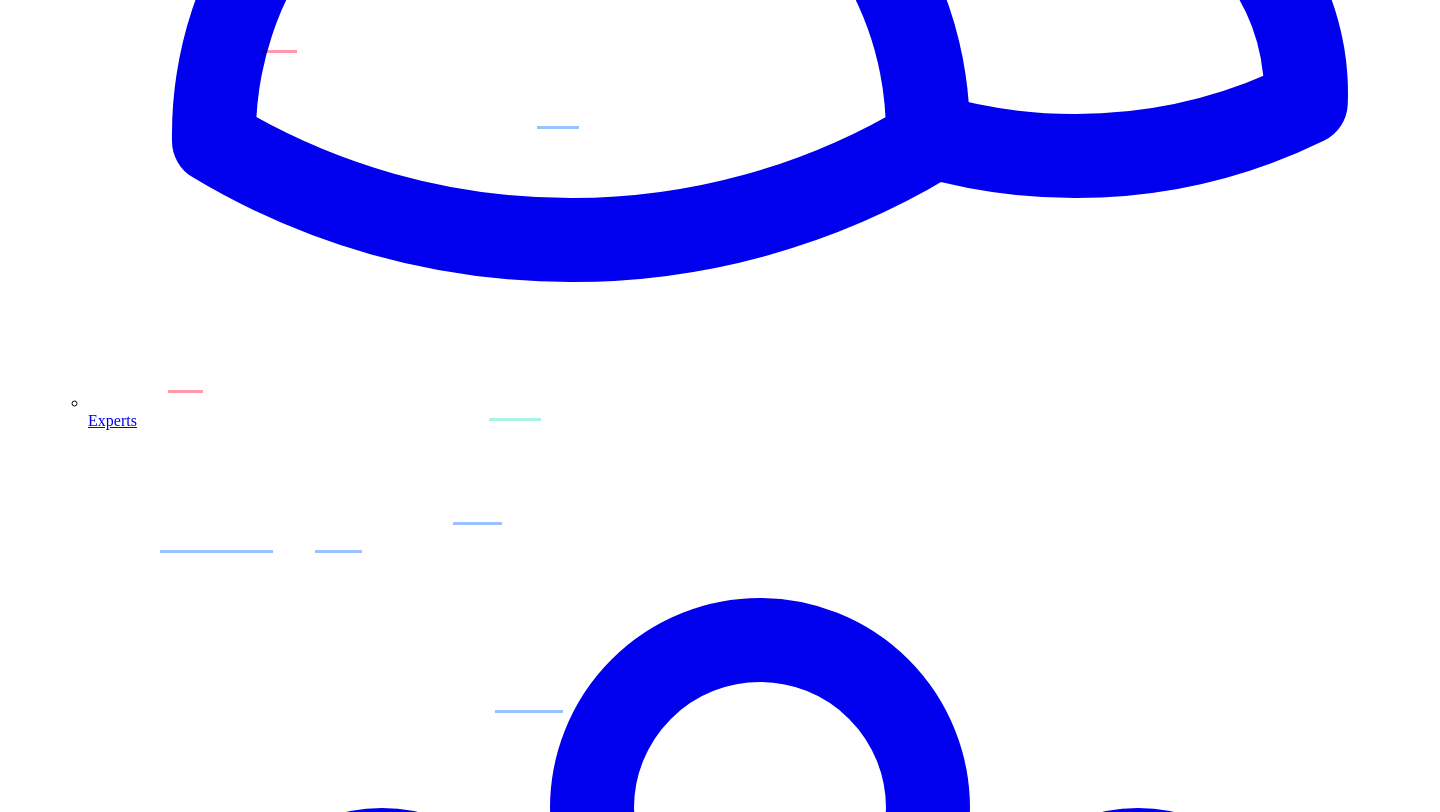 click on "**********" at bounding box center (490, 7228) 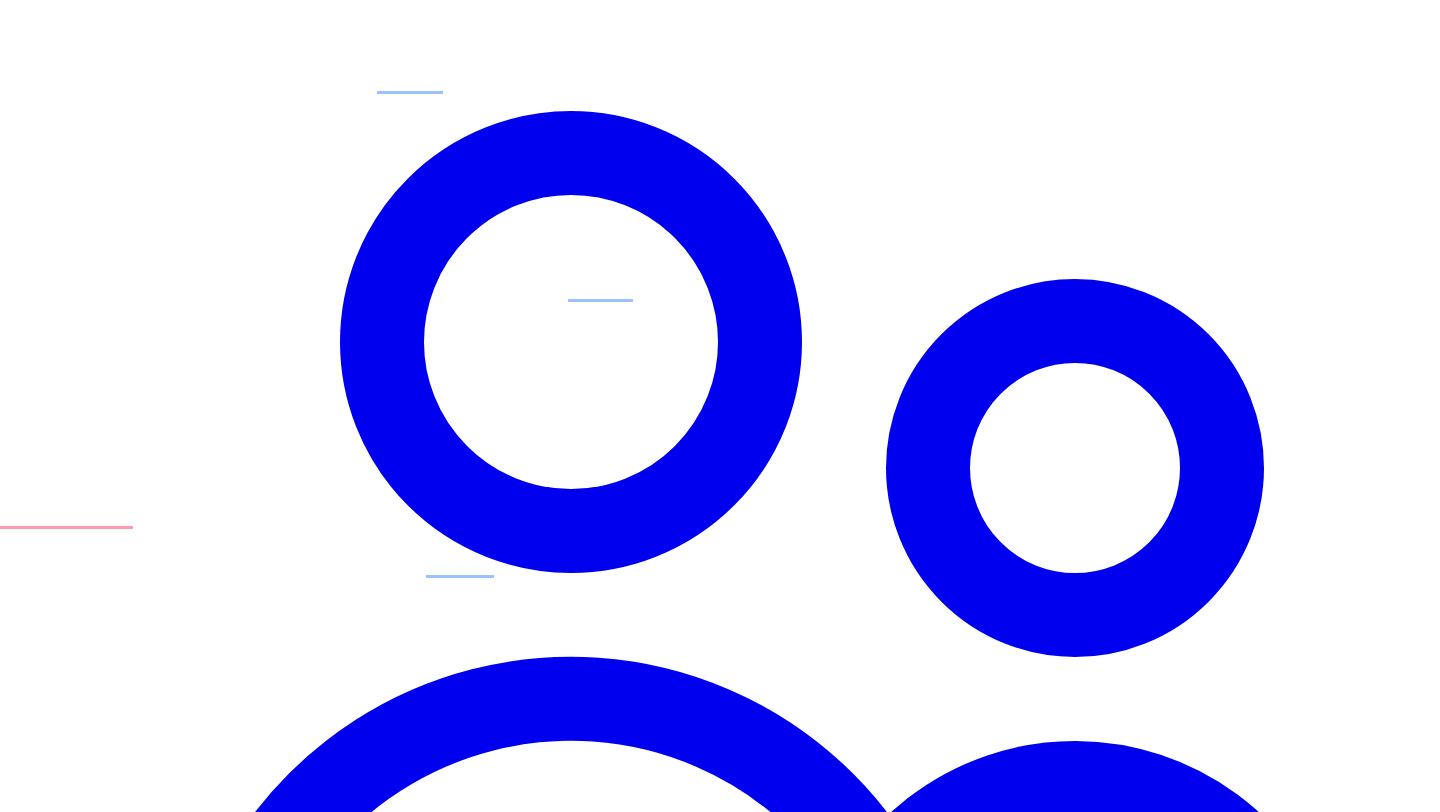 scroll, scrollTop: 1527, scrollLeft: 0, axis: vertical 